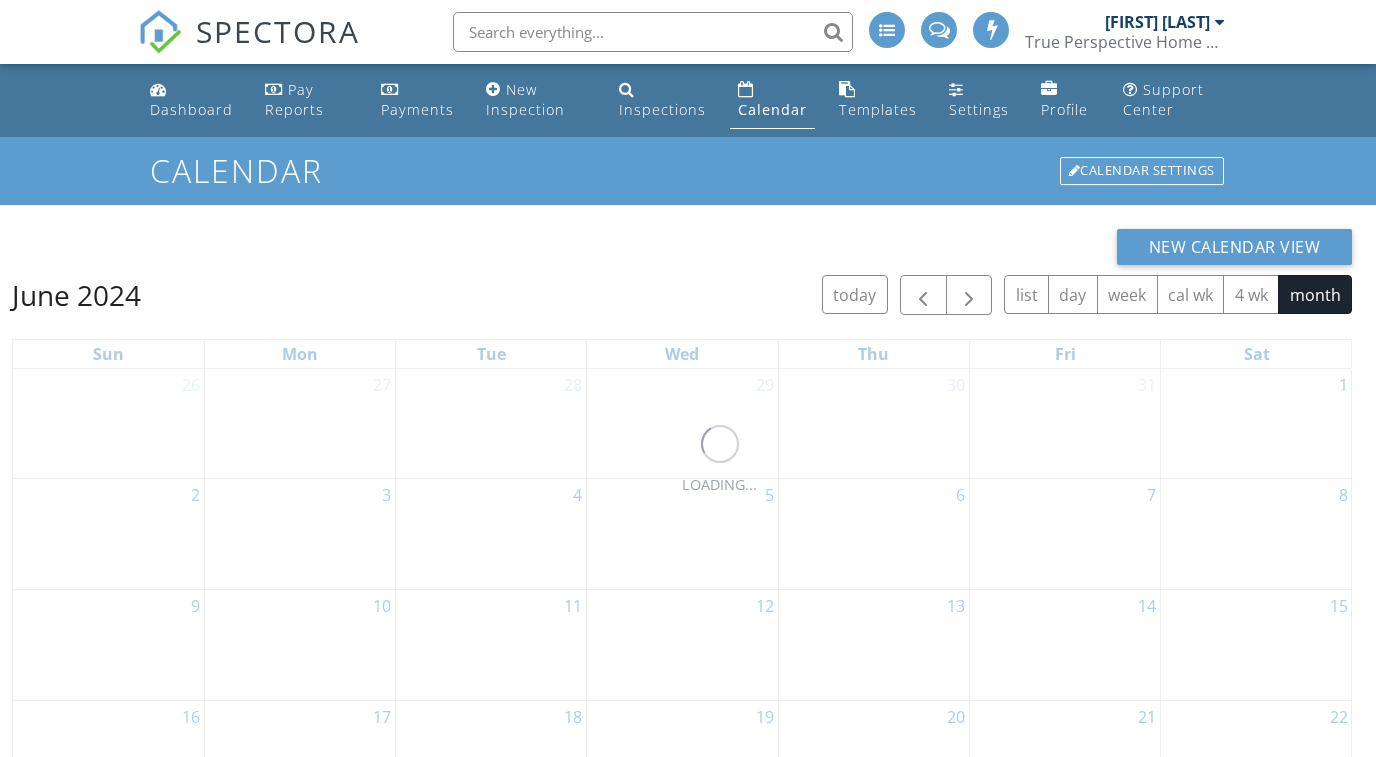 scroll, scrollTop: 0, scrollLeft: 0, axis: both 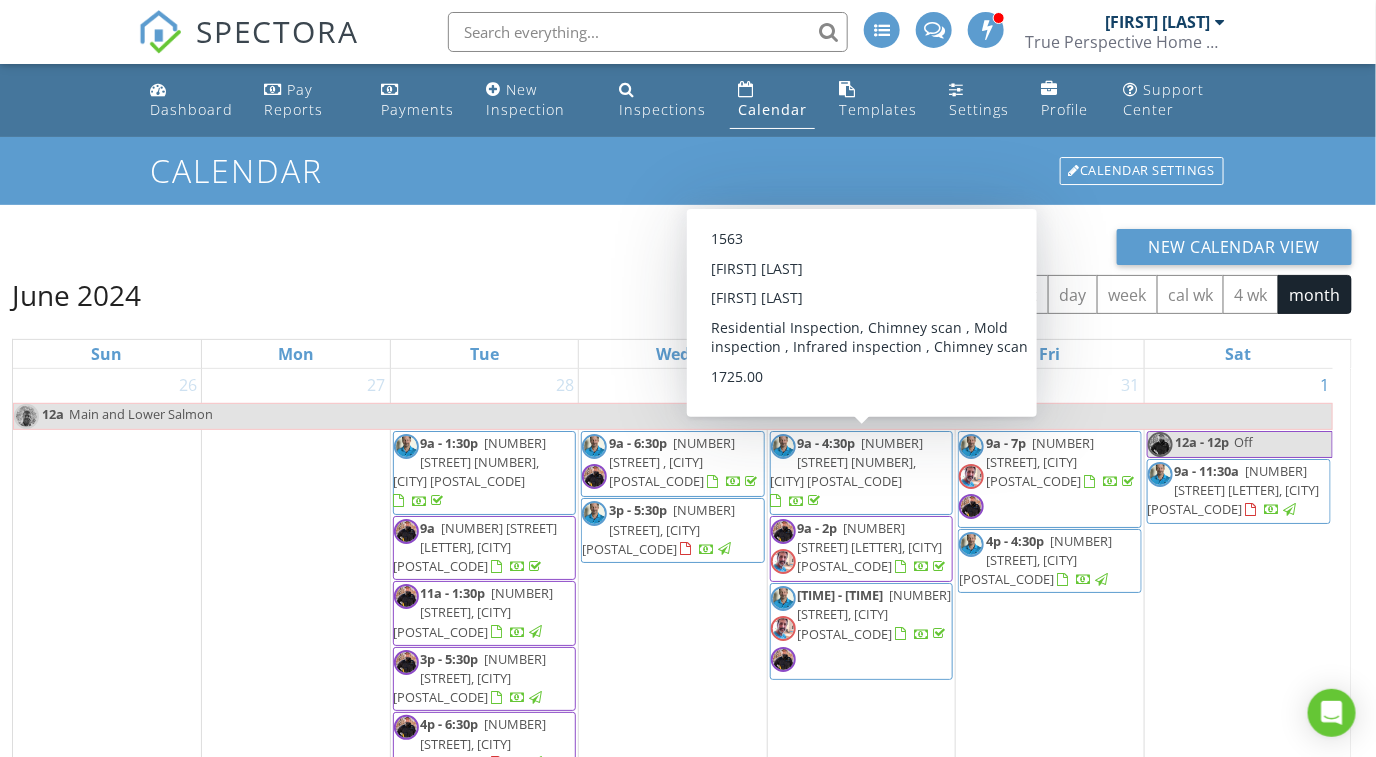 click on "today" at bounding box center [855, 294] 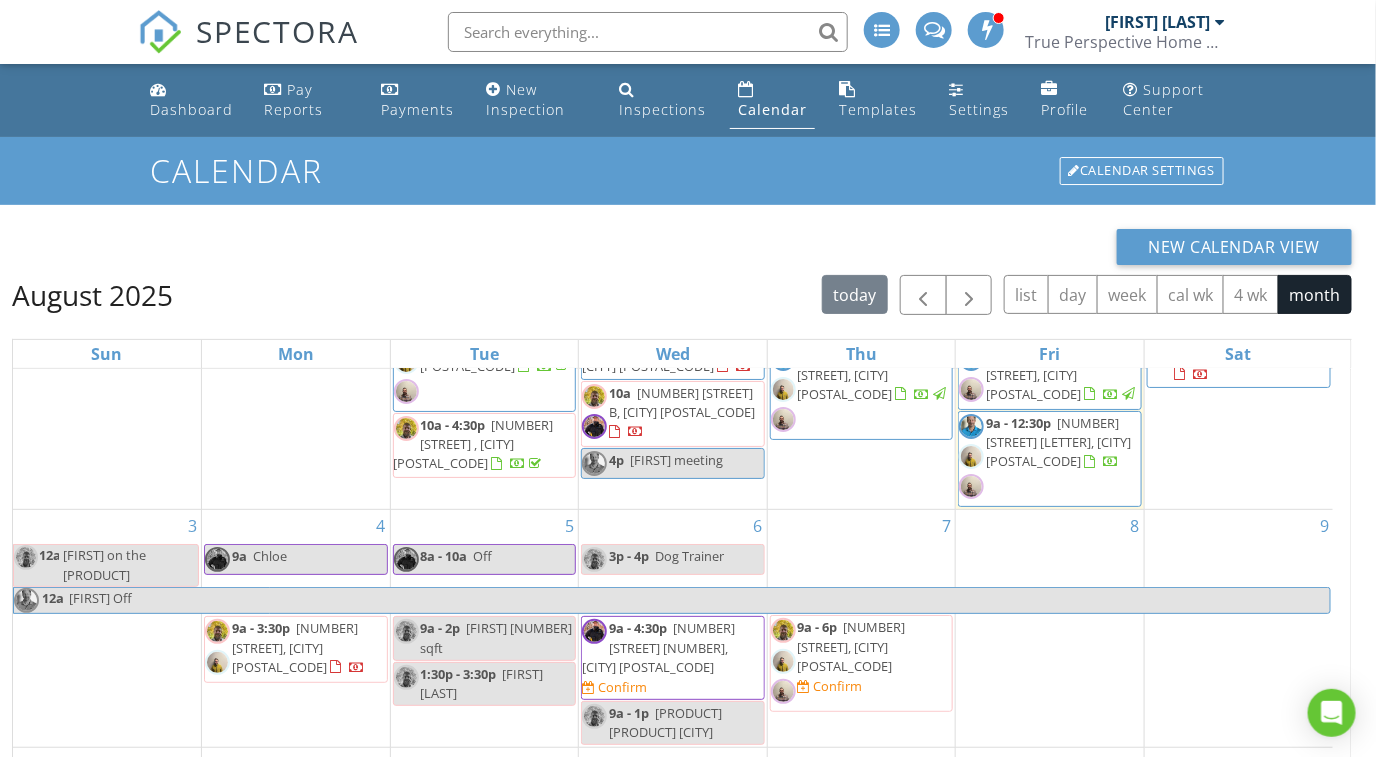scroll, scrollTop: 159, scrollLeft: 0, axis: vertical 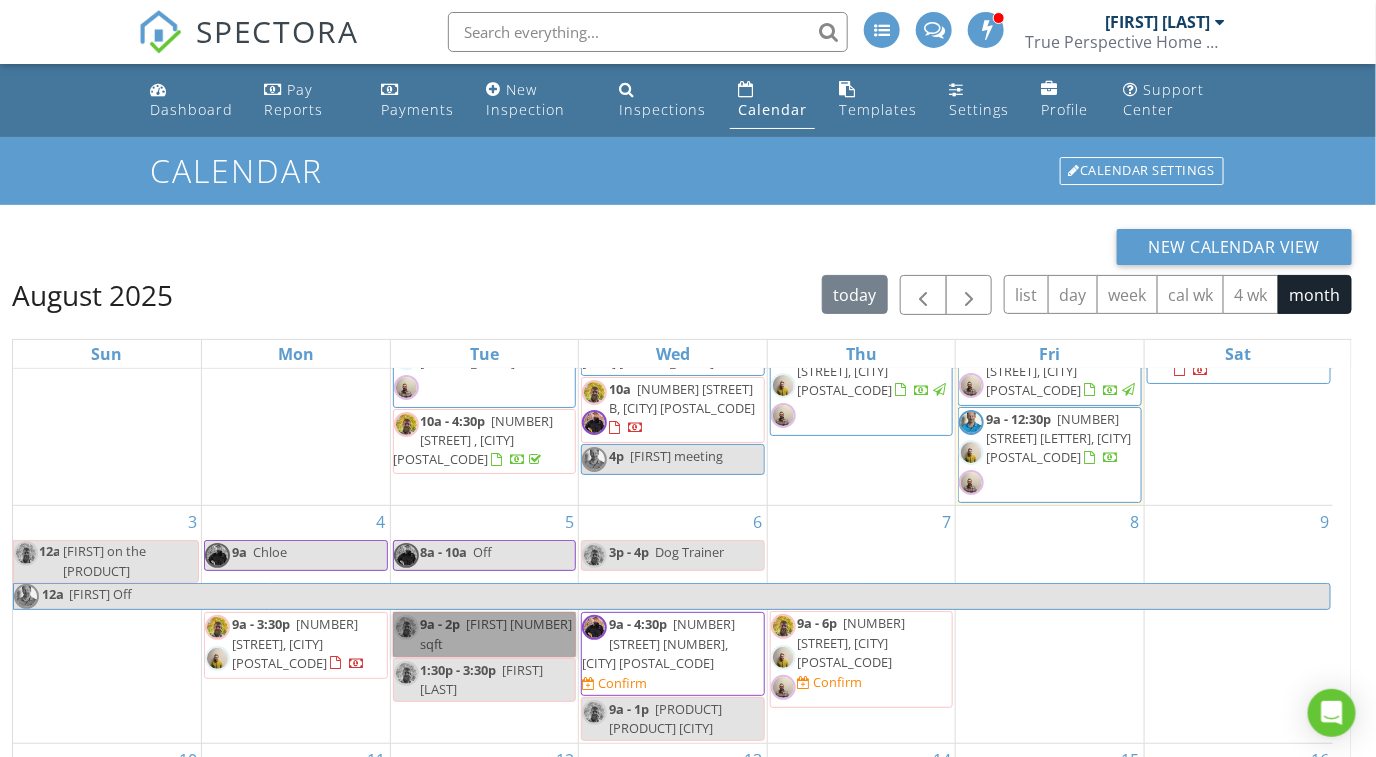 drag, startPoint x: 486, startPoint y: 619, endPoint x: 425, endPoint y: 627, distance: 61.522354 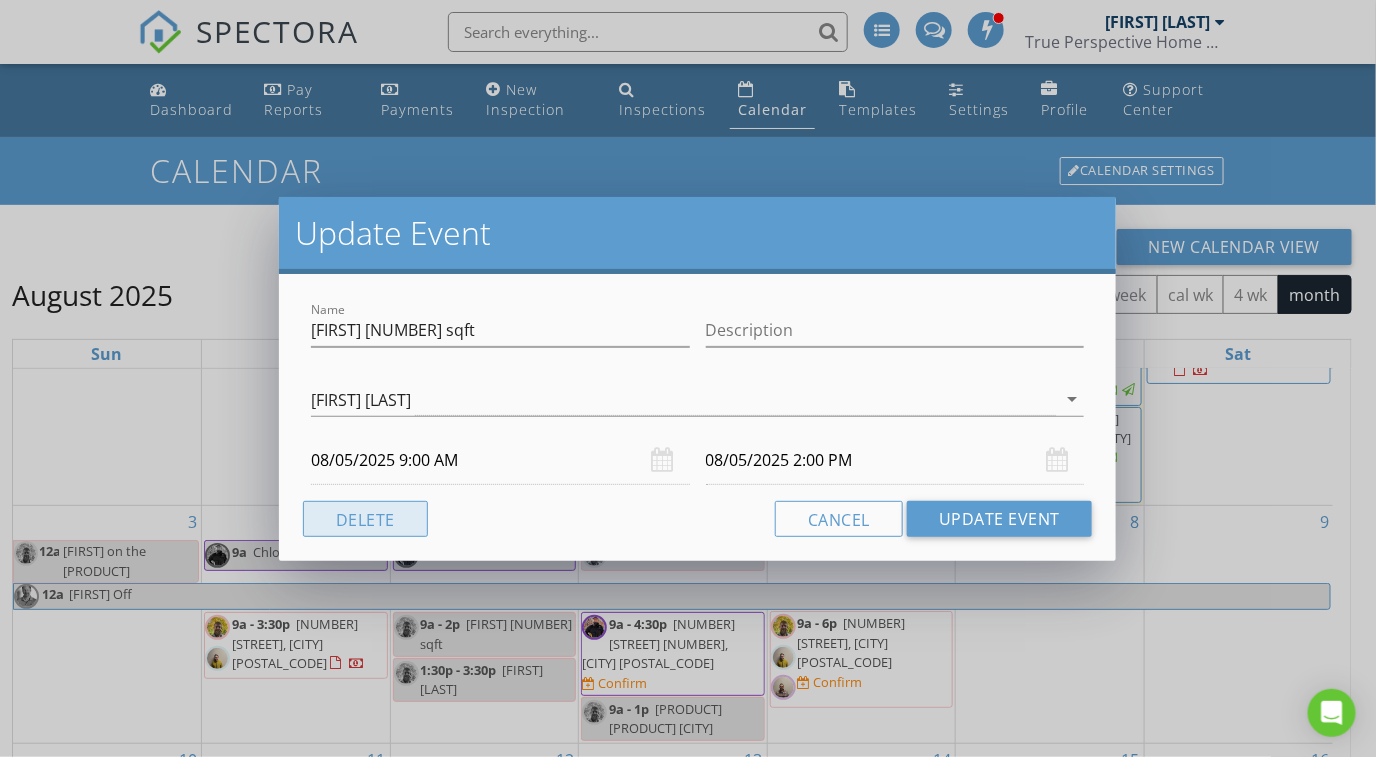 click on "Delete" at bounding box center (365, 519) 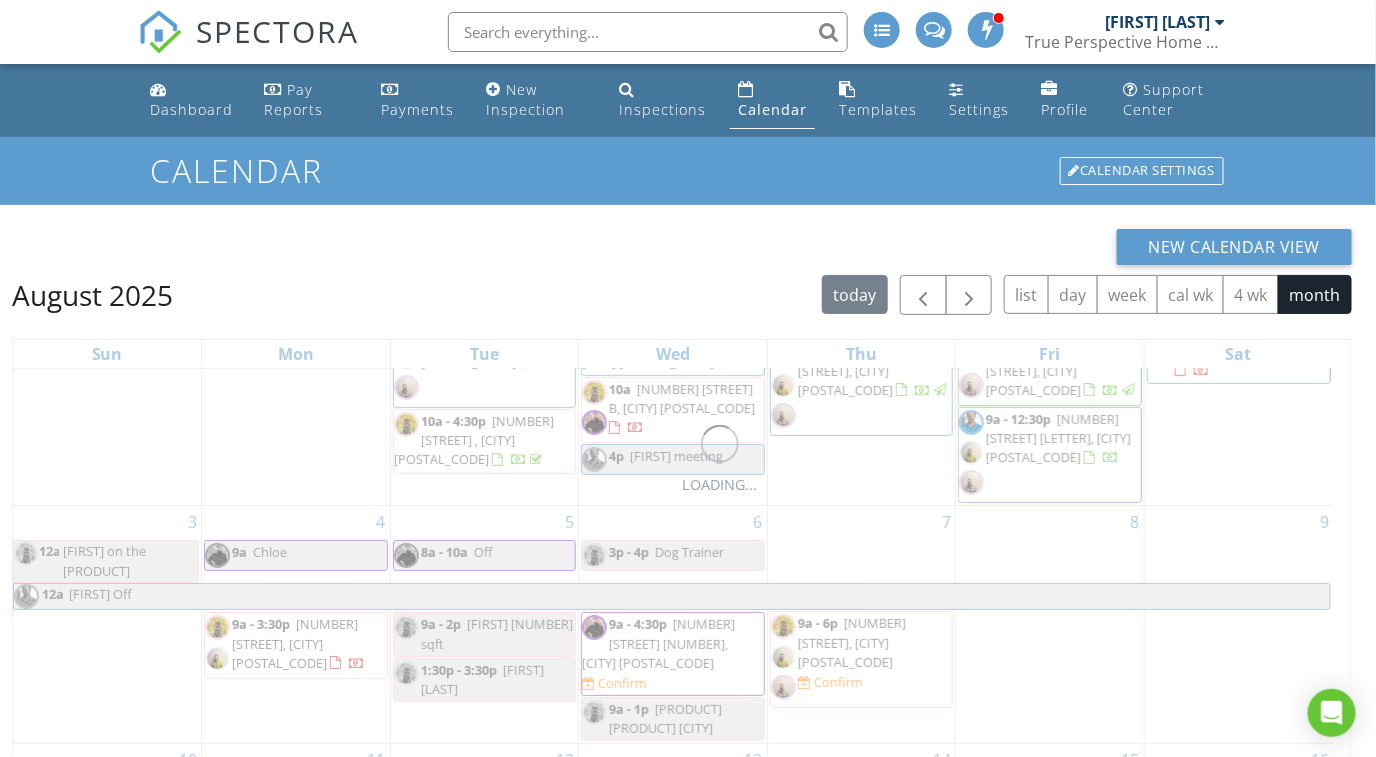 scroll, scrollTop: 0, scrollLeft: 0, axis: both 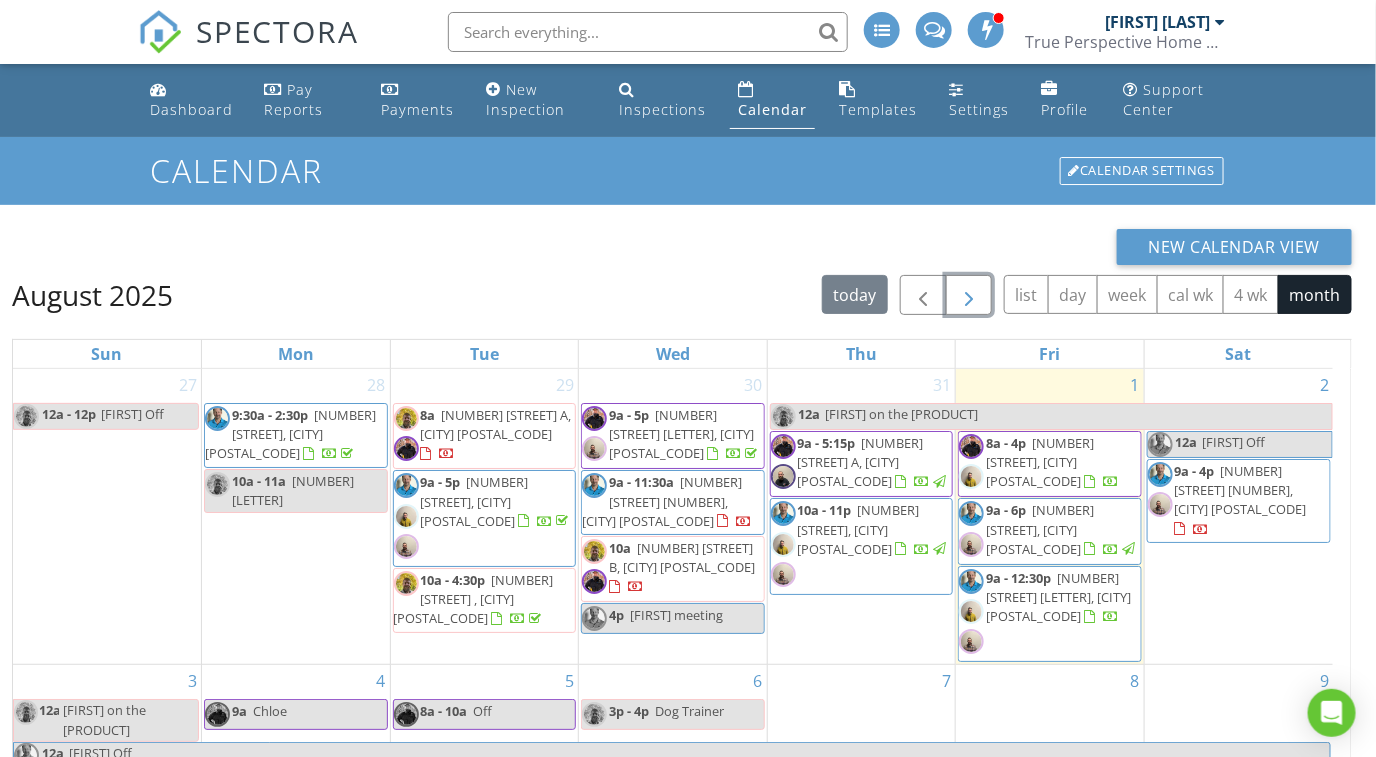 click at bounding box center [969, 296] 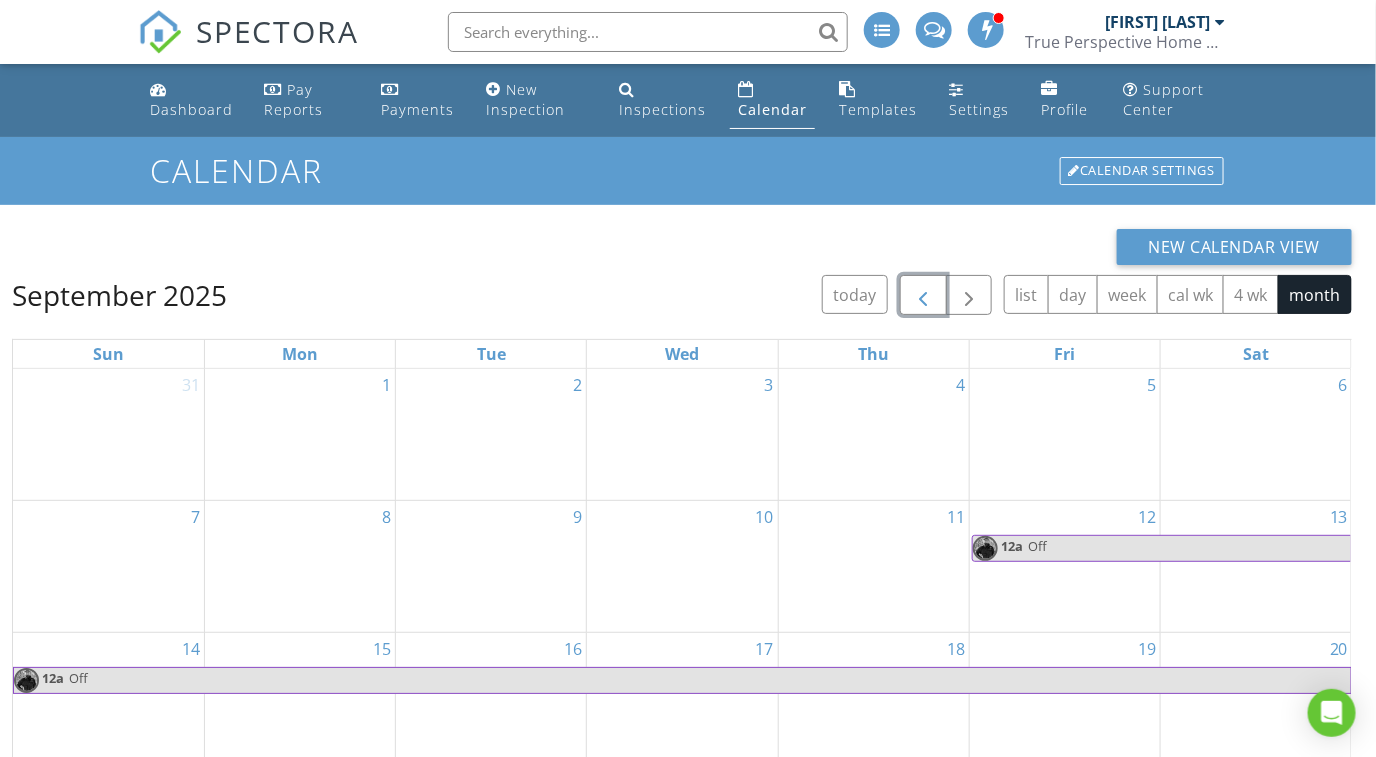 click at bounding box center (923, 296) 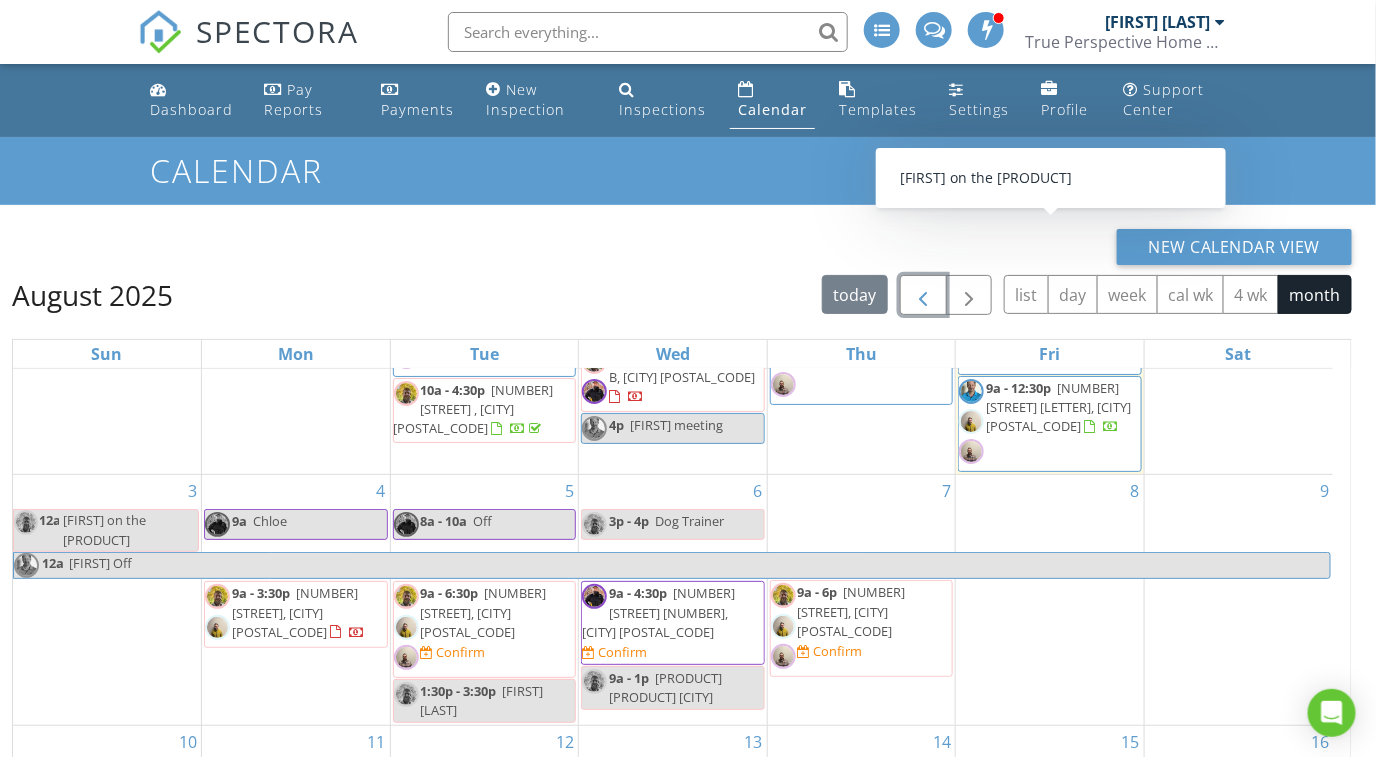 scroll, scrollTop: 0, scrollLeft: 0, axis: both 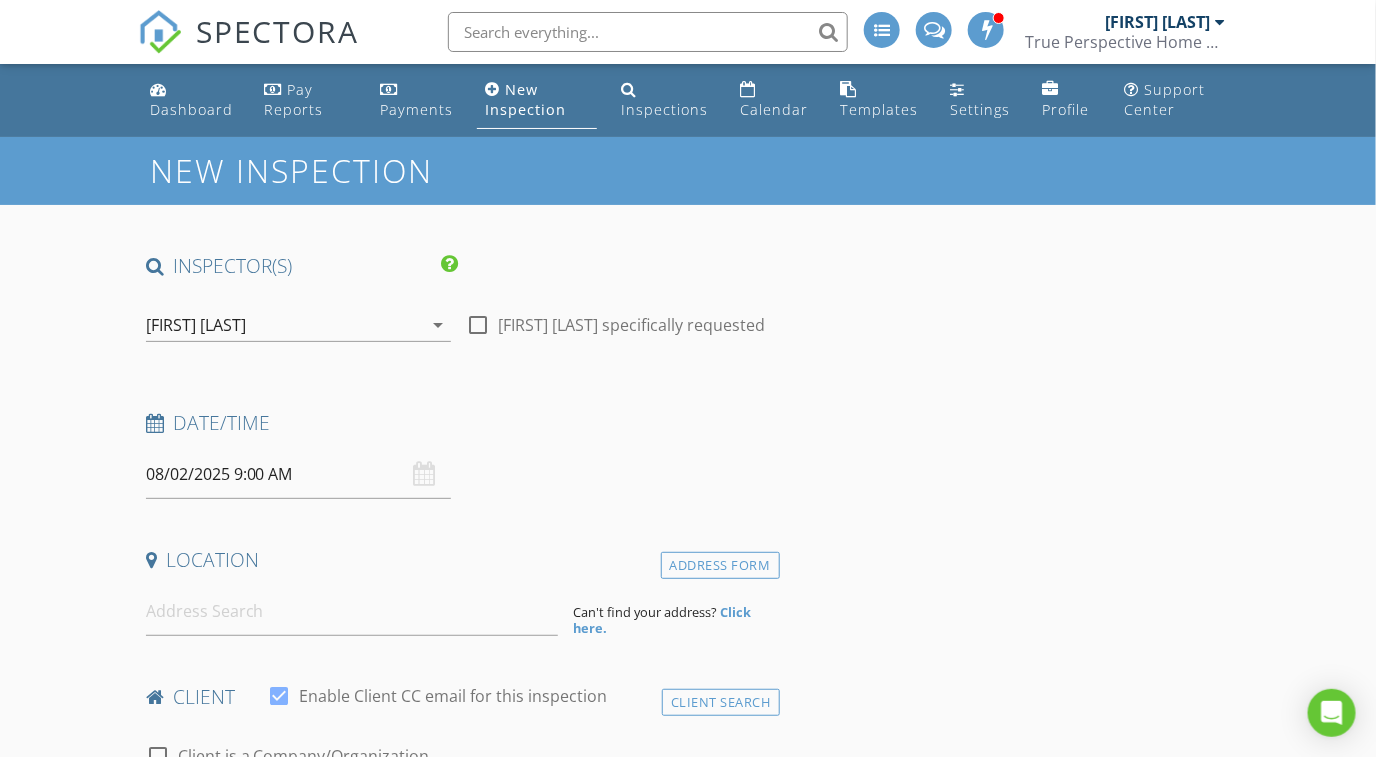 click on "[FIRST] [LAST]" at bounding box center [284, 325] 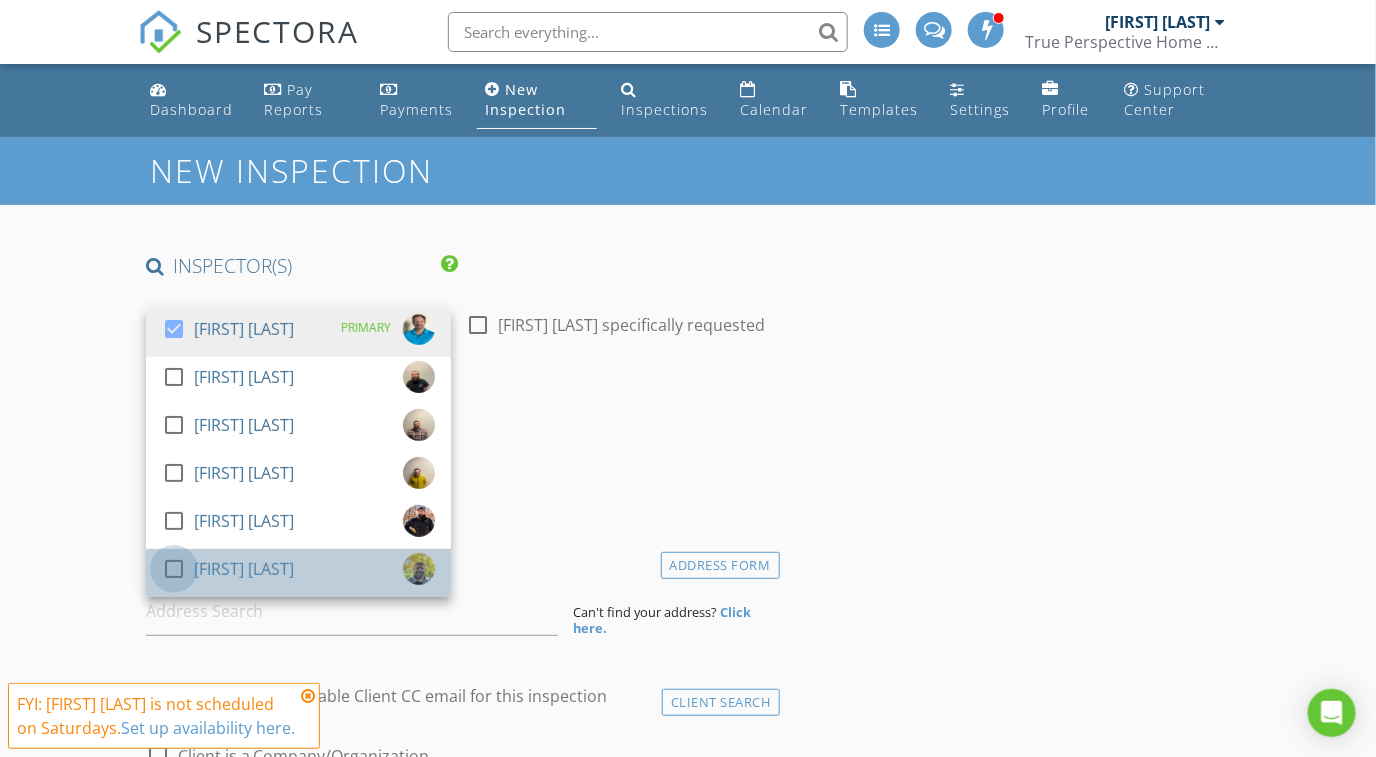 click at bounding box center (174, 569) 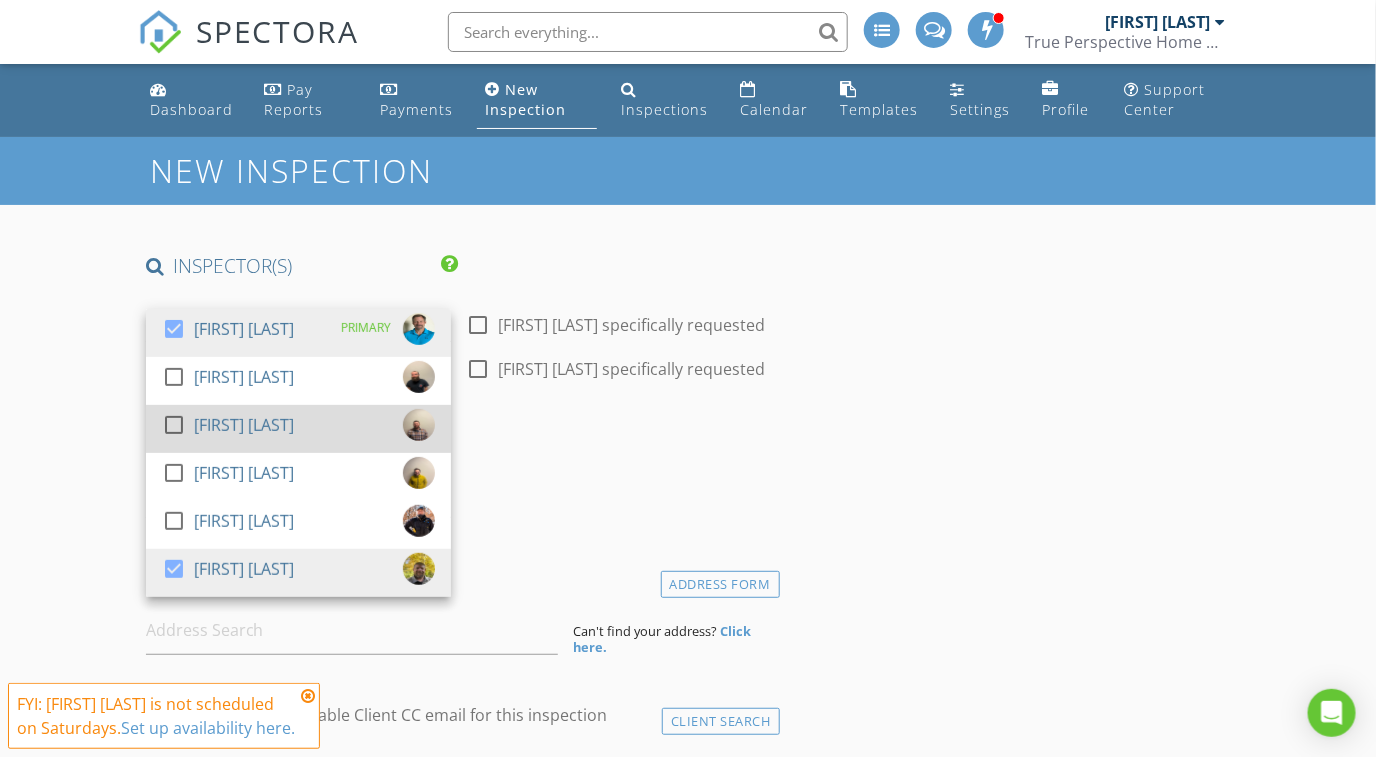 click at bounding box center [174, 425] 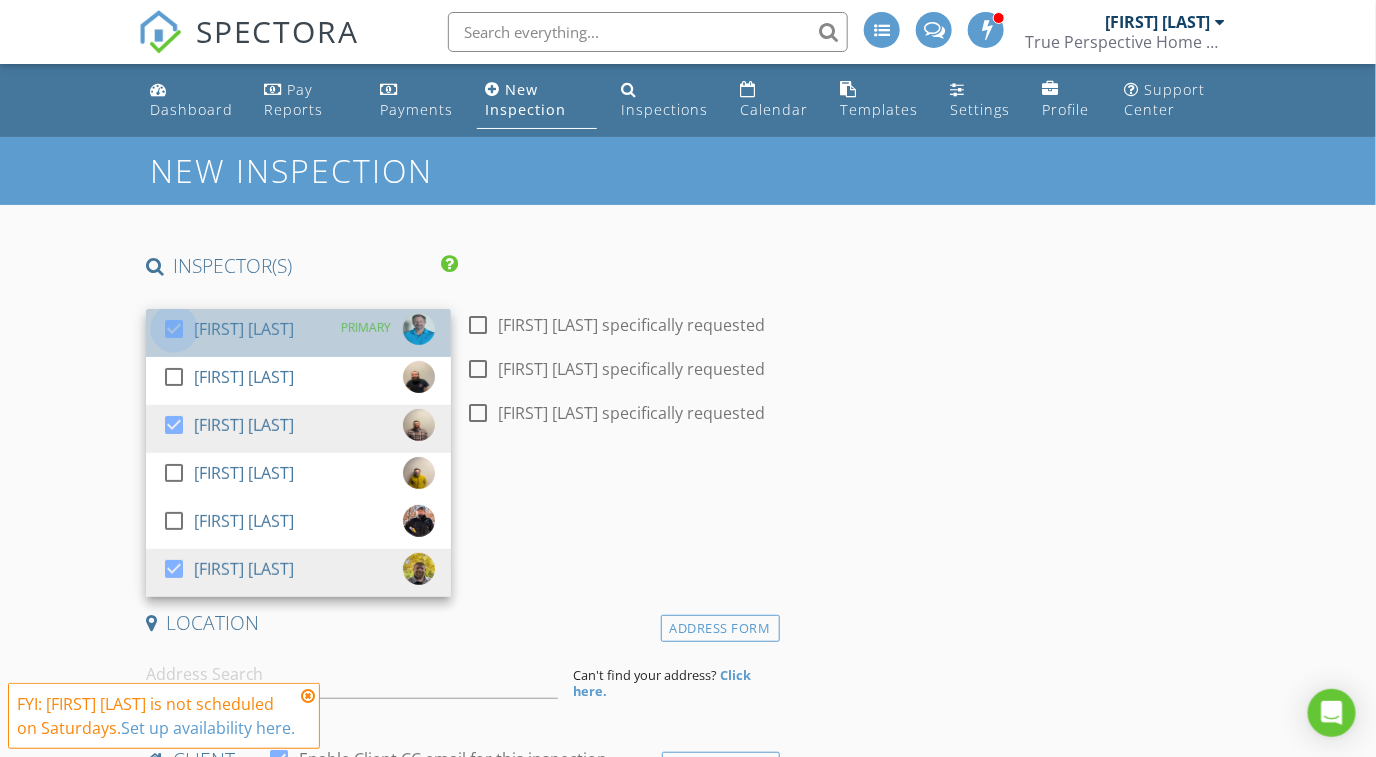 click at bounding box center (174, 329) 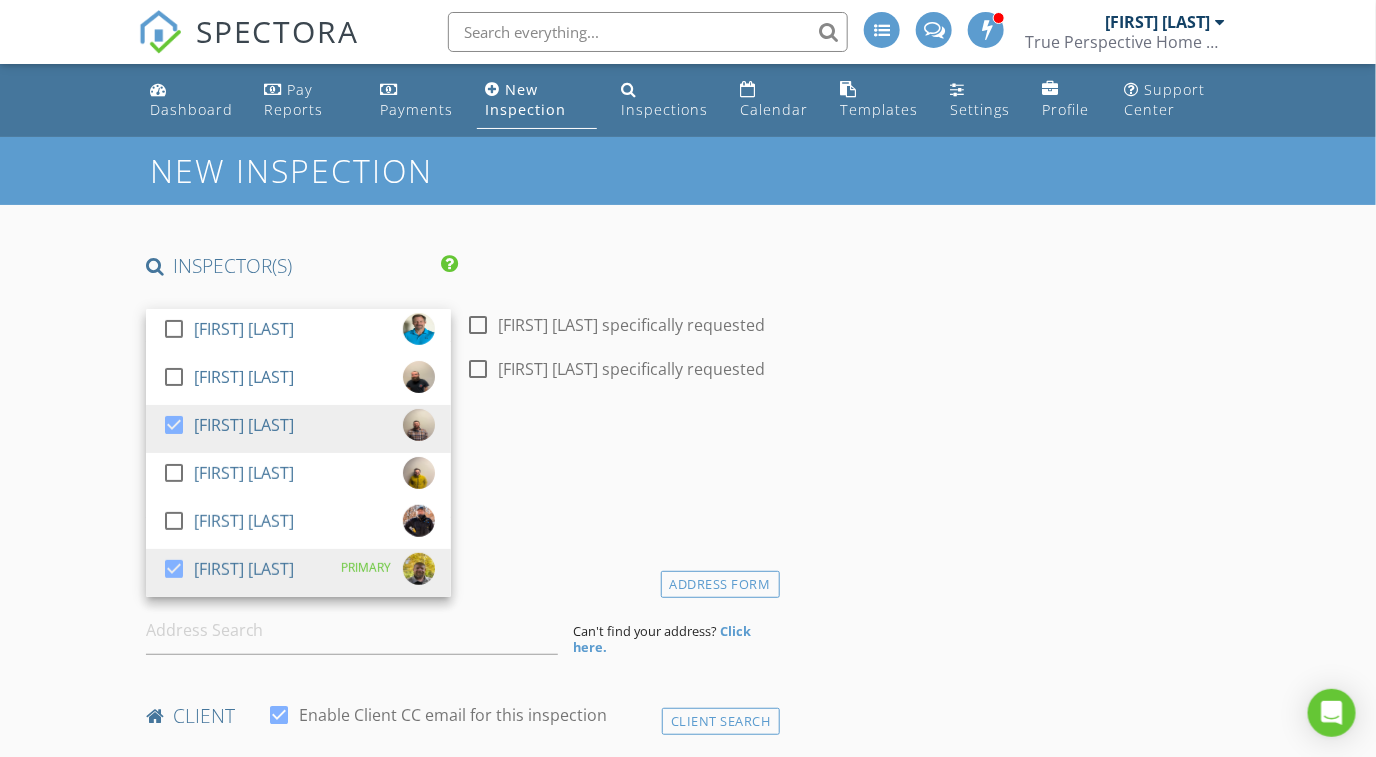 click on "SPECTORA
Adam Cunningham
True Perspective Home Consultants
Role:
Inspector
Change Role
Dashboard
New Inspection
Inspections
Calendar
Template Editor
Contacts
Automations
Team
Metrics
Payments
Data Exports
Time Tracking
Billing
Conversations
Tasks
Reporting
Advanced
Equipment
Settings
What's New
Sign Out
Change Active Role
Your account has more than one possible role. Please choose how you'd like to view the site:
Company/Agency
City
Role
Dashboard
Pay Reports
Payments
New Inspection
Inspections
Calendar
Templates
Settings
Profile
Support Center" at bounding box center (688, 1946) 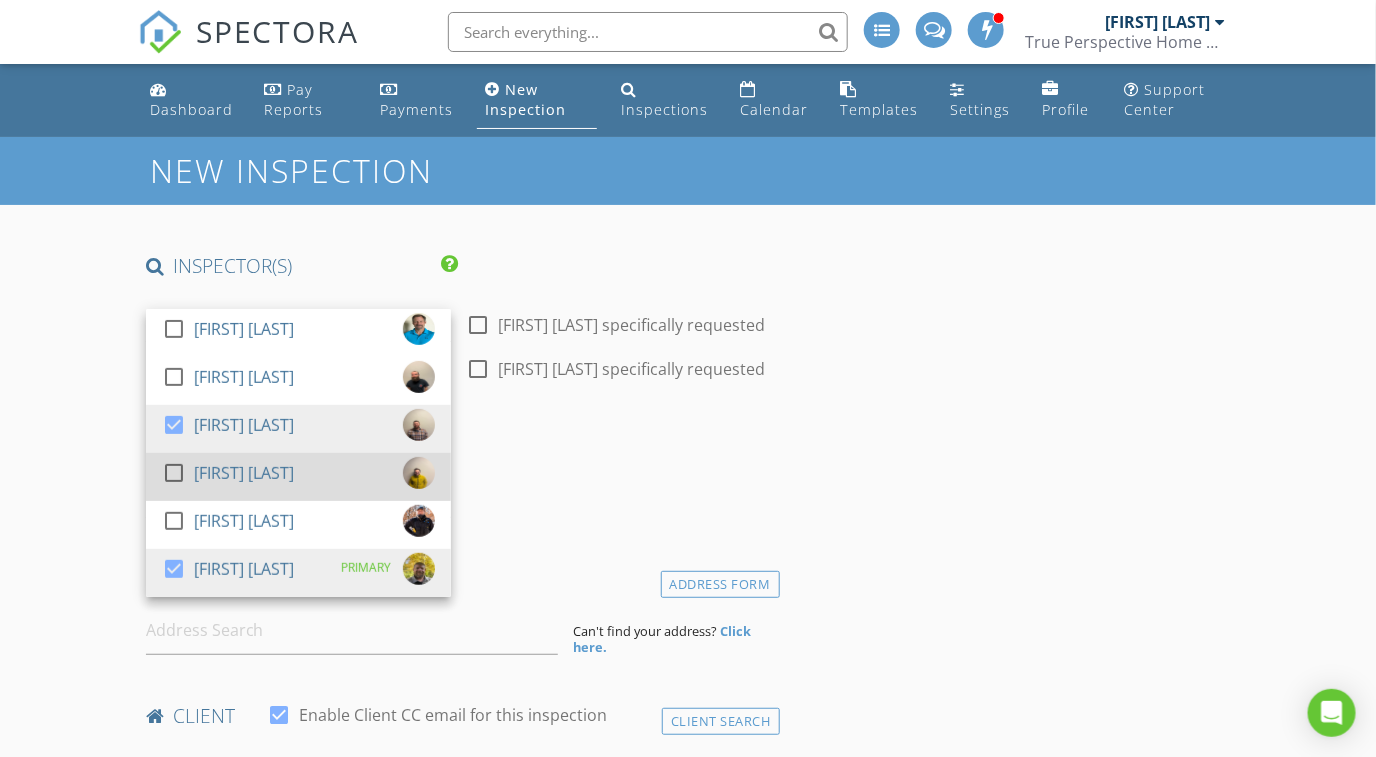 click at bounding box center (174, 473) 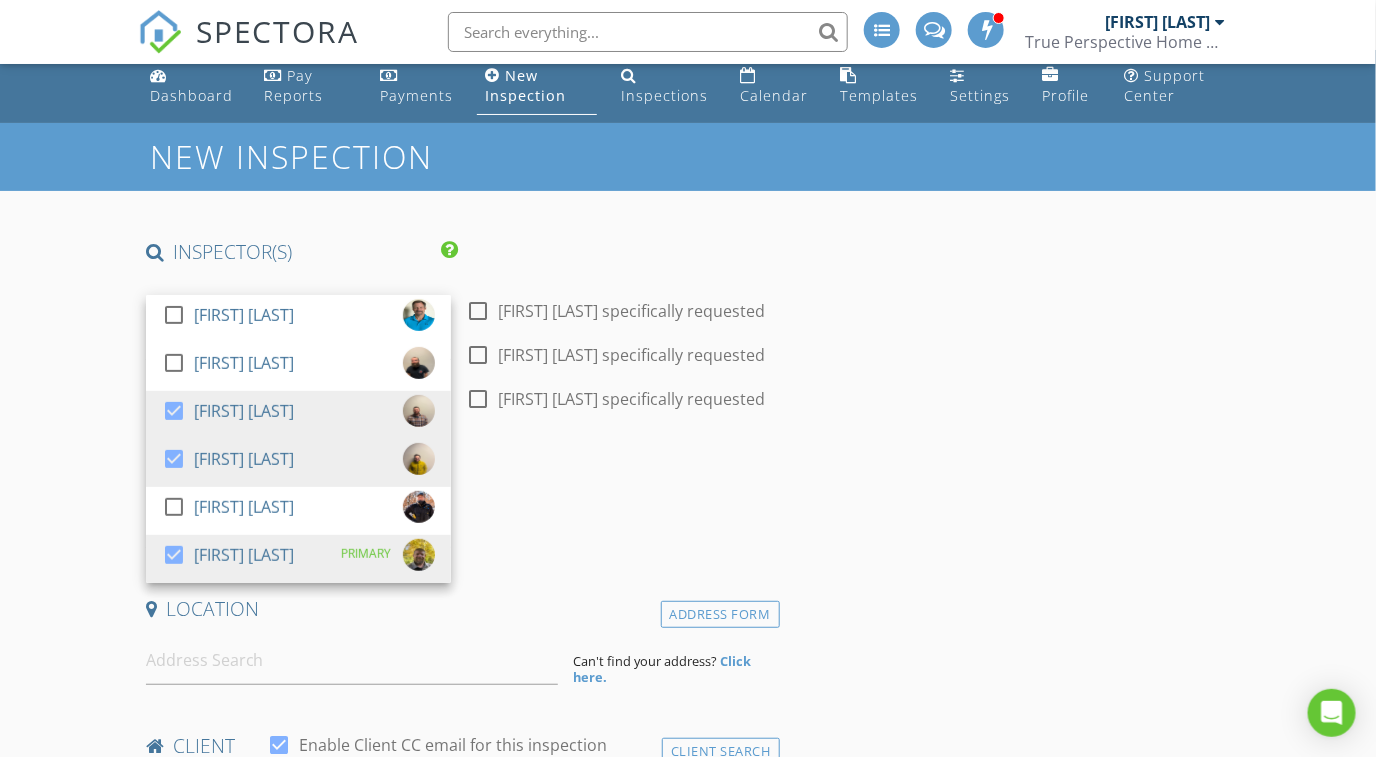 scroll, scrollTop: 0, scrollLeft: 0, axis: both 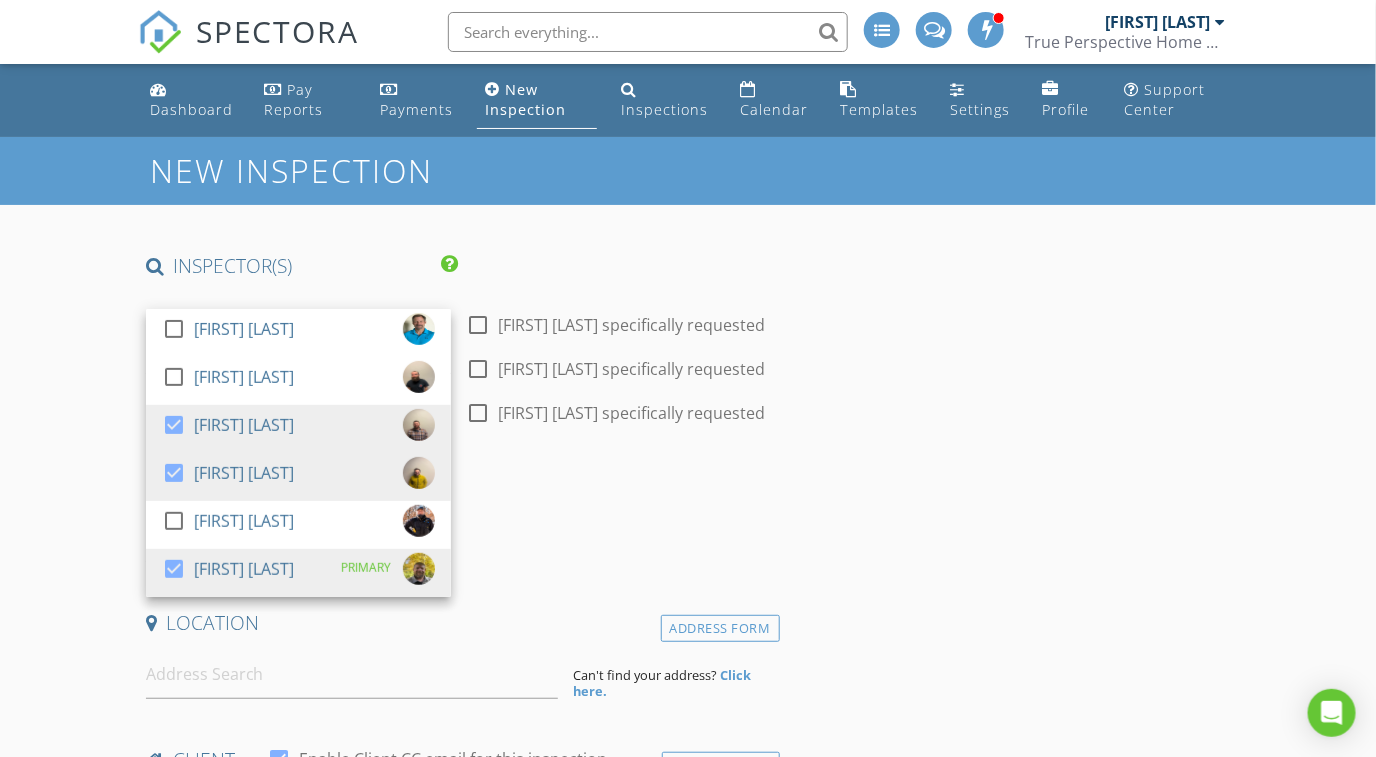 click on "New Inspection
INSPECTOR(S)
check_box_outline_blank   Ron Amass     check_box_outline_blank   Dustin Lucas     check_box   Adam Frodge     check_box   Hayden Wylie     check_box_outline_blank   Chris Jobson     check_box   Adam Cunningham   PRIMARY   Adam Cunningham,  Adam Frodge,  Hayden Wylie arrow_drop_down   check_box_outline_blank Adam Frodge specifically requested check_box_outline_blank Hayden Wylie specifically requested check_box_outline_blank Adam Cunningham specifically requested
Date/Time
08/02/2025 9:00 AM
Location
Address Form       Can't find your address?   Click here.
client
check_box Enable Client CC email for this inspection   Client Search     check_box_outline_blank Client is a Company/Organization     First Name   Last Name   Email   CC Email   Phone         Tags         Notes   Private Notes          check_box_outline_blank" at bounding box center (688, 2037) 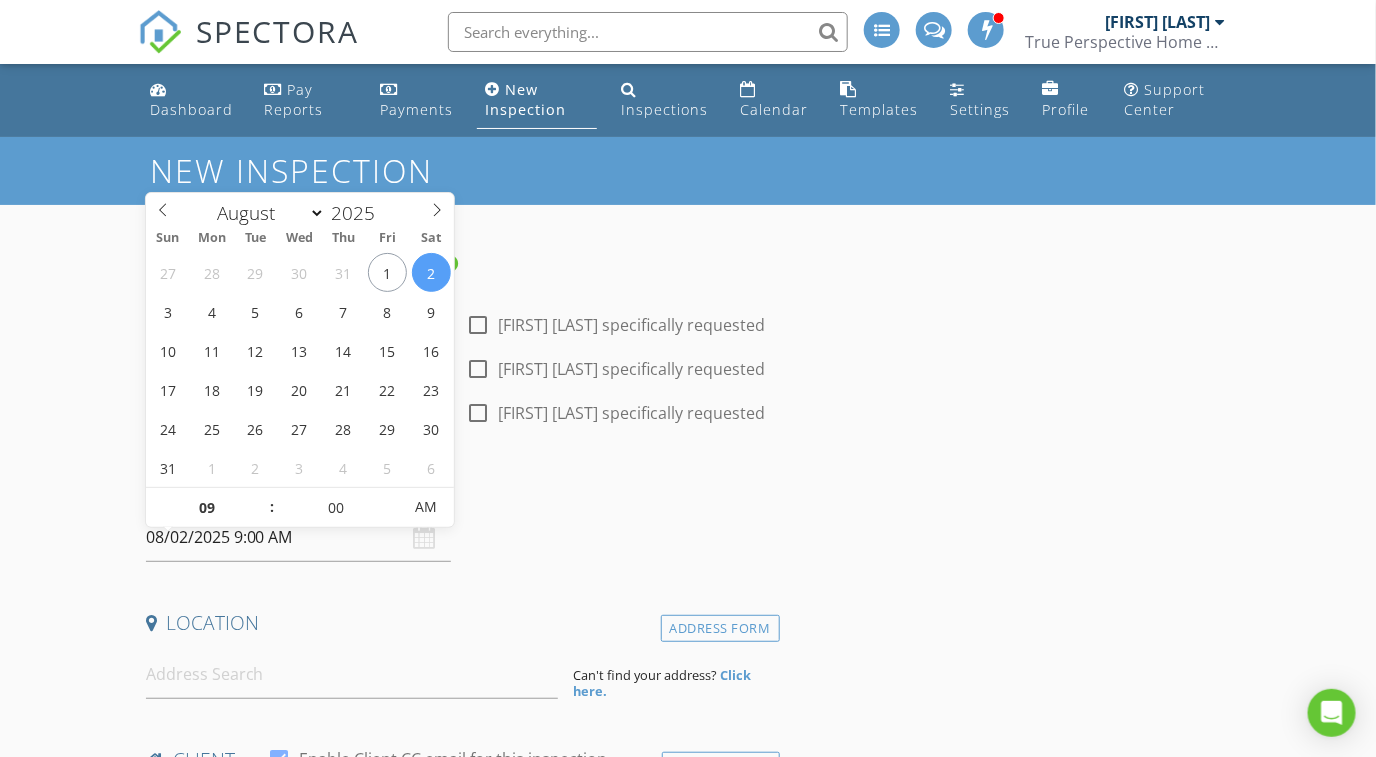 click on "08/02/2025 9:00 AM" at bounding box center [298, 537] 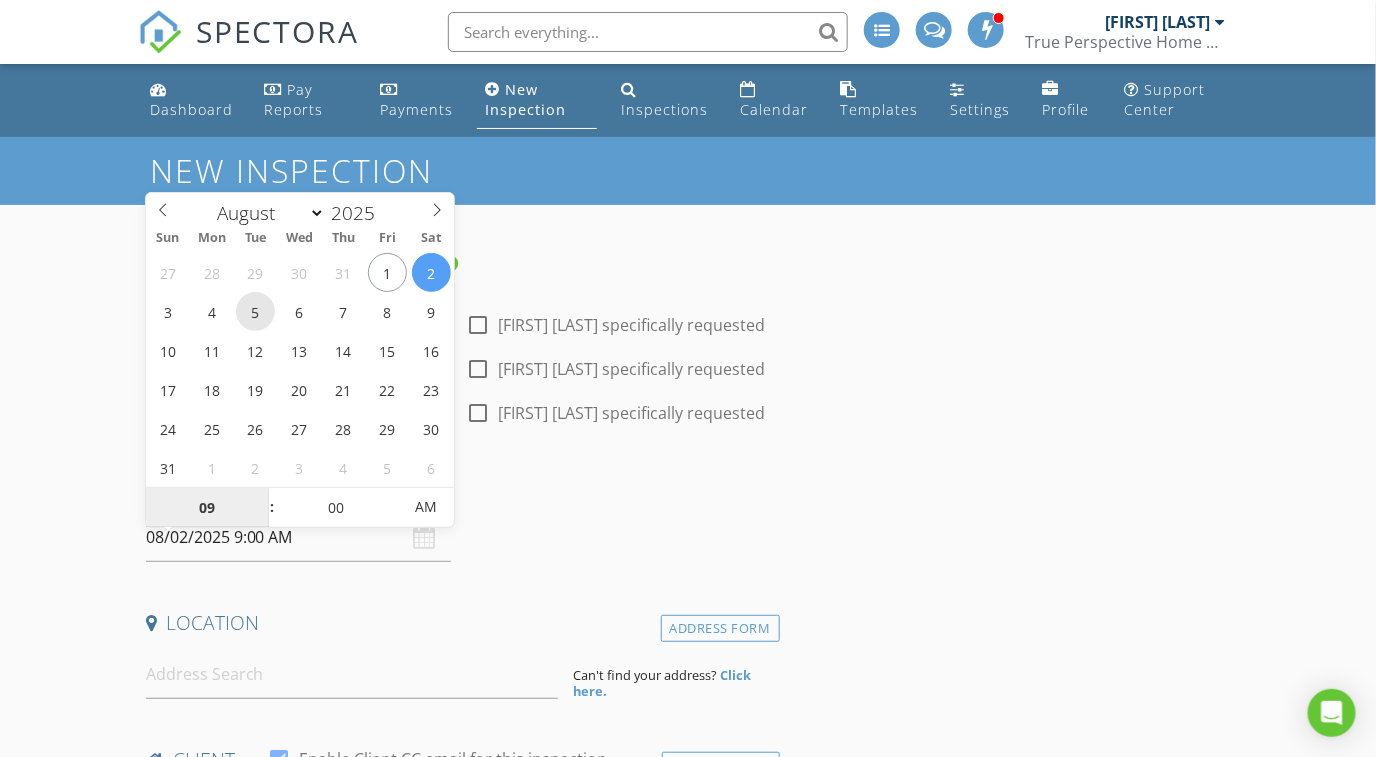 type on "08/05/2025 9:00 AM" 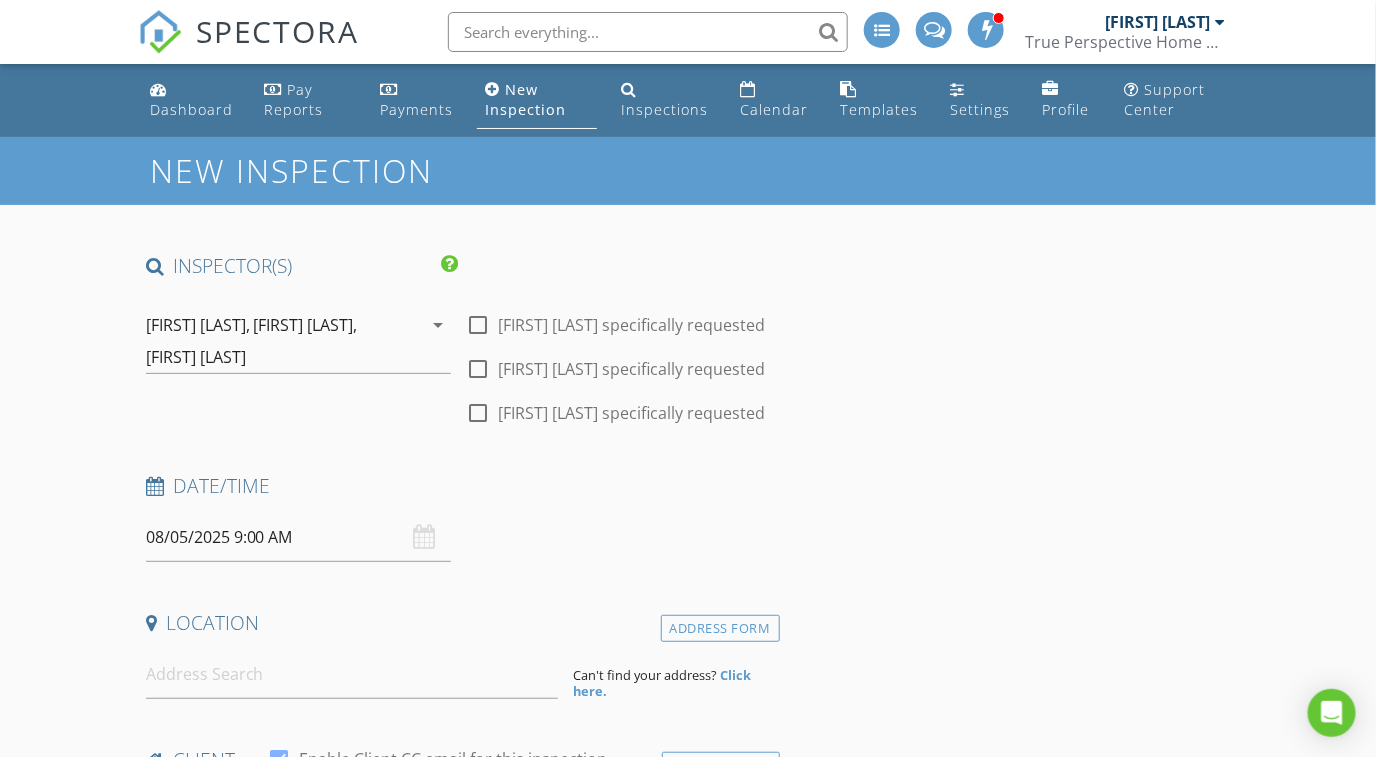 click on "New Inspection
INSPECTOR(S)
check_box_outline_blank   Ron Amass     check_box_outline_blank   Dustin Lucas     check_box   Adam Frodge     check_box   Hayden Wylie     check_box_outline_blank   Chris Jobson     check_box   Adam Cunningham   PRIMARY   Adam Cunningham,  Adam Frodge,  Hayden Wylie arrow_drop_down   check_box_outline_blank Adam Frodge specifically requested check_box_outline_blank Hayden Wylie specifically requested check_box_outline_blank Adam Cunningham specifically requested
Date/Time
08/05/2025 9:00 AM
Location
Address Form       Can't find your address?   Click here.
client
check_box Enable Client CC email for this inspection   Client Search     check_box_outline_blank Client is a Company/Organization     First Name   Last Name   Email   CC Email   Phone         Tags         Notes   Private Notes          check_box_outline_blank" at bounding box center (688, 2037) 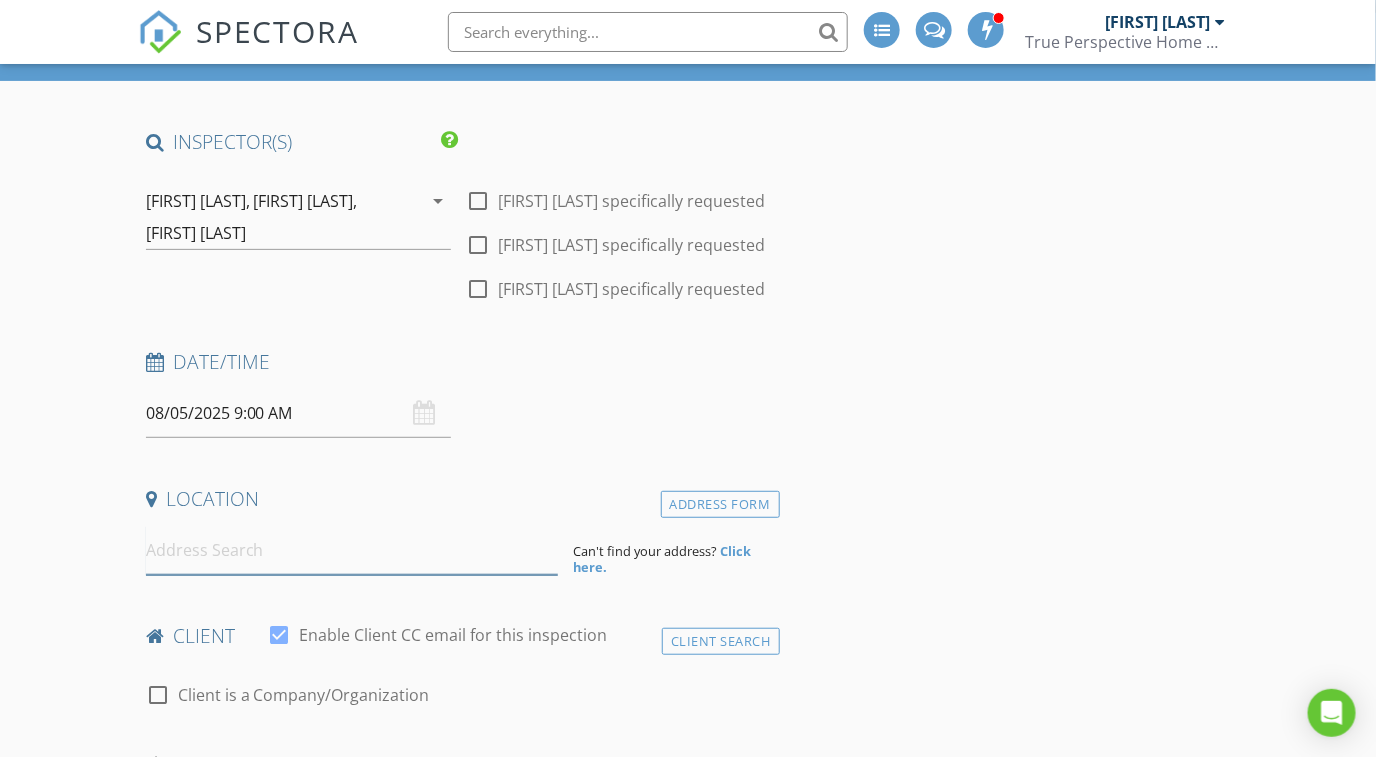 click at bounding box center [352, 550] 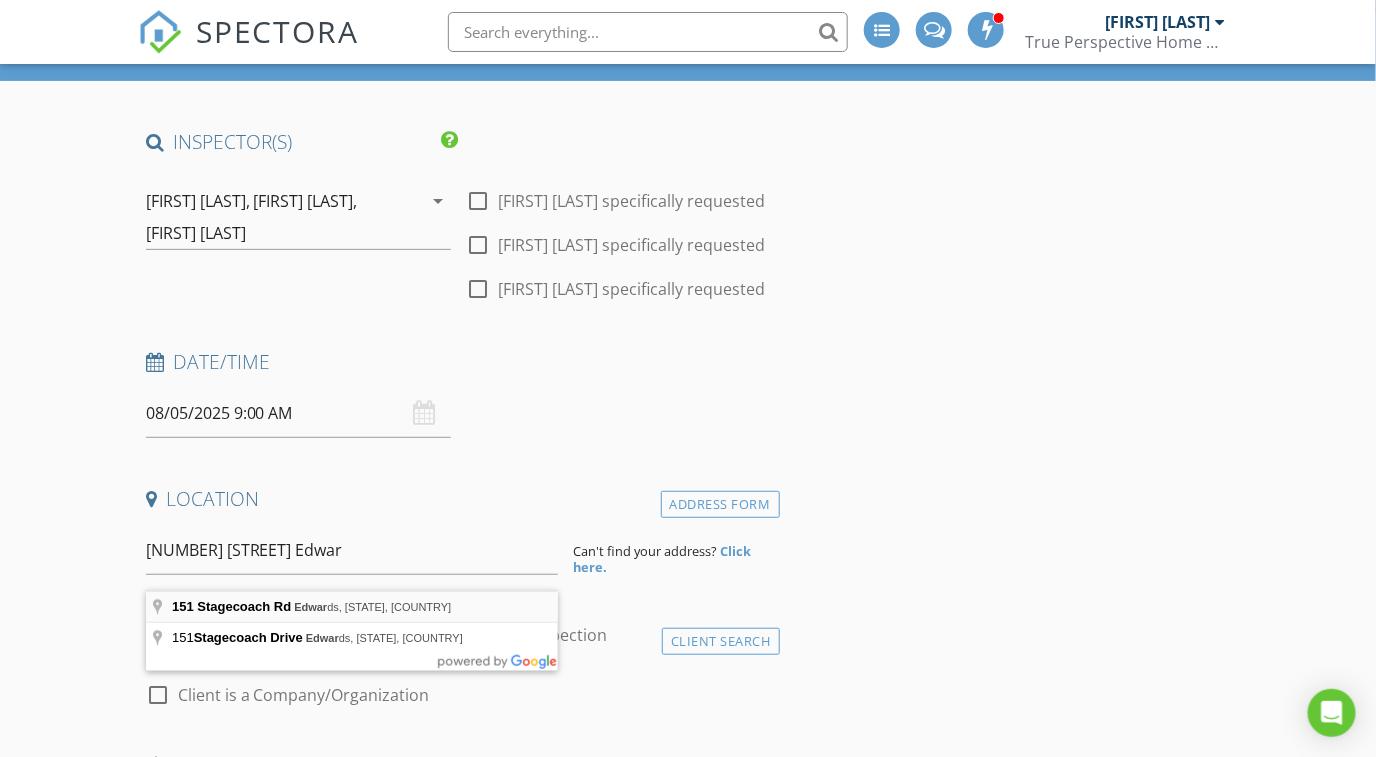 type on "151 Stagecoach Rd, Edwards, CO, USA" 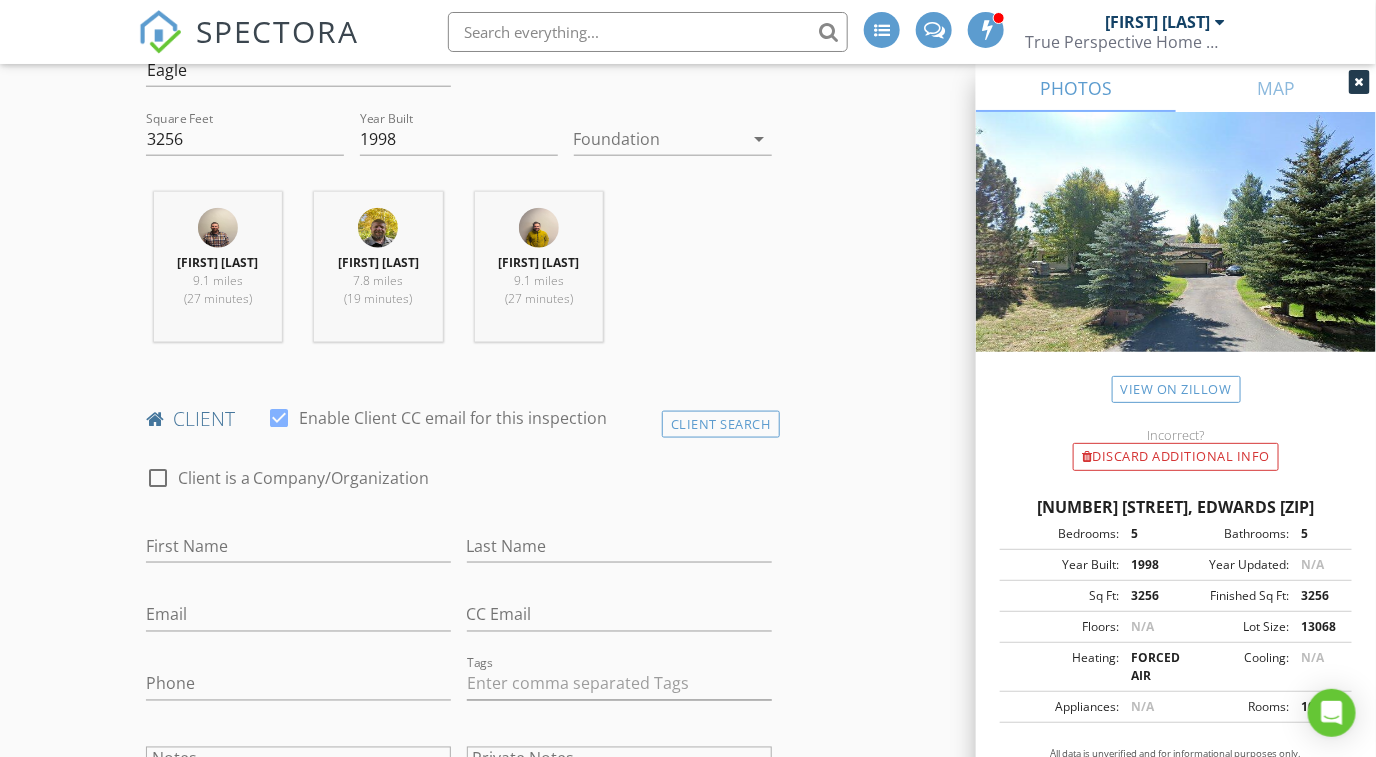 scroll, scrollTop: 874, scrollLeft: 0, axis: vertical 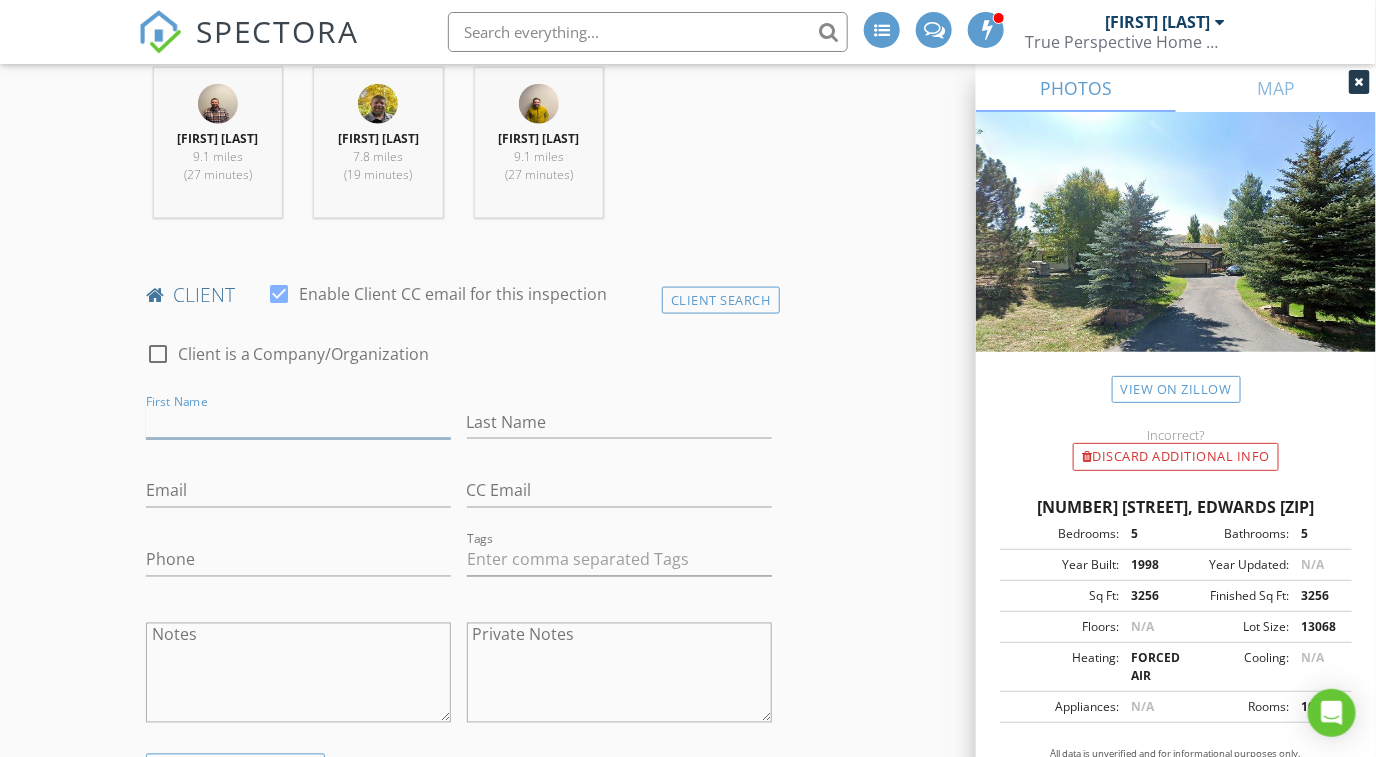 drag, startPoint x: 184, startPoint y: 457, endPoint x: 207, endPoint y: 452, distance: 23.537205 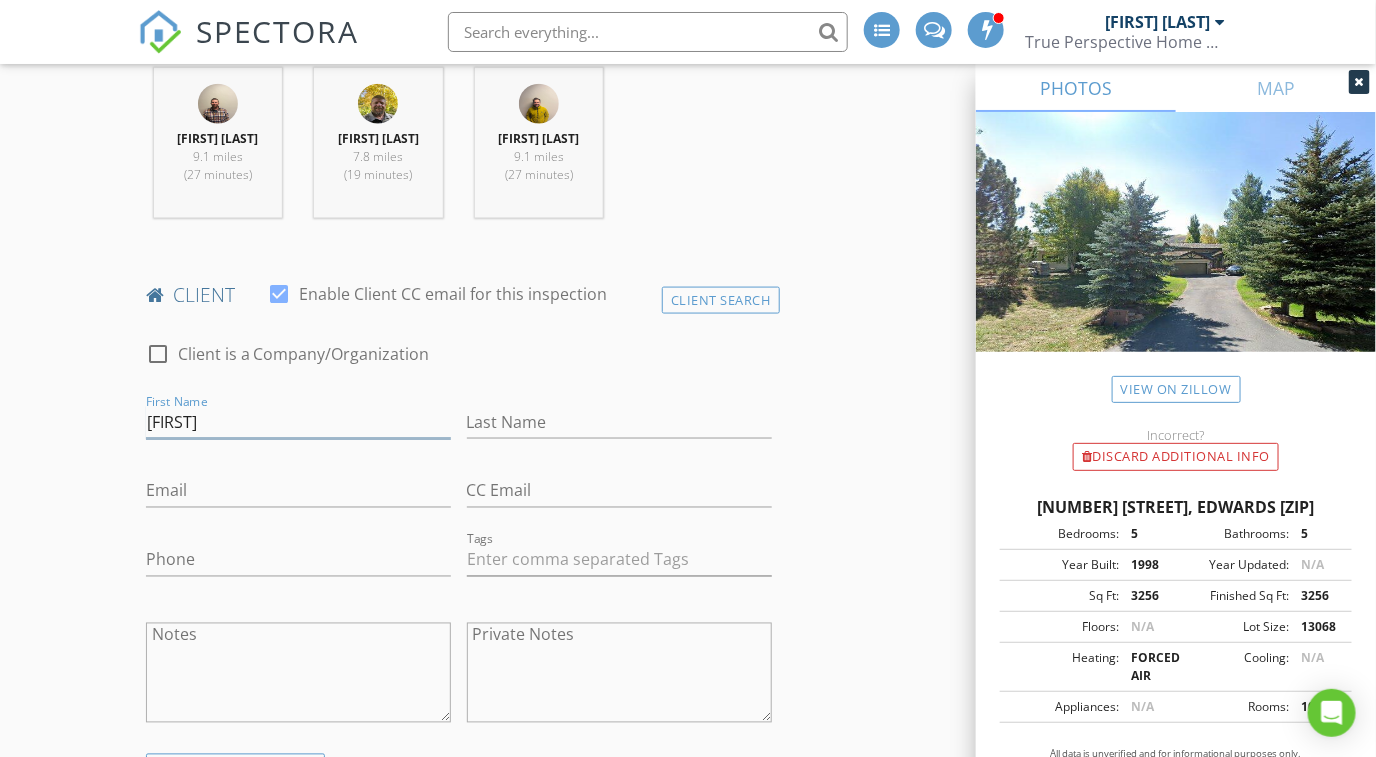 type on "Gabe" 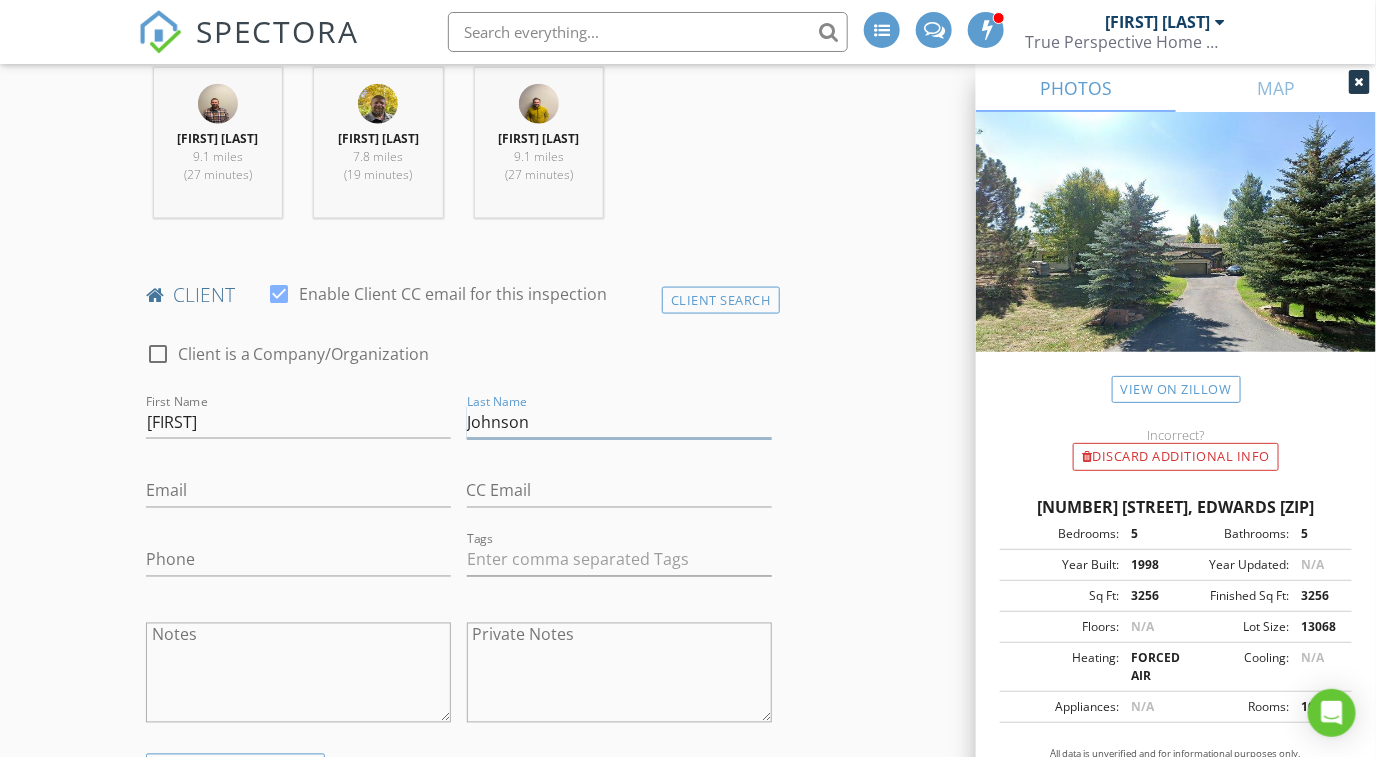 type on "Johnson" 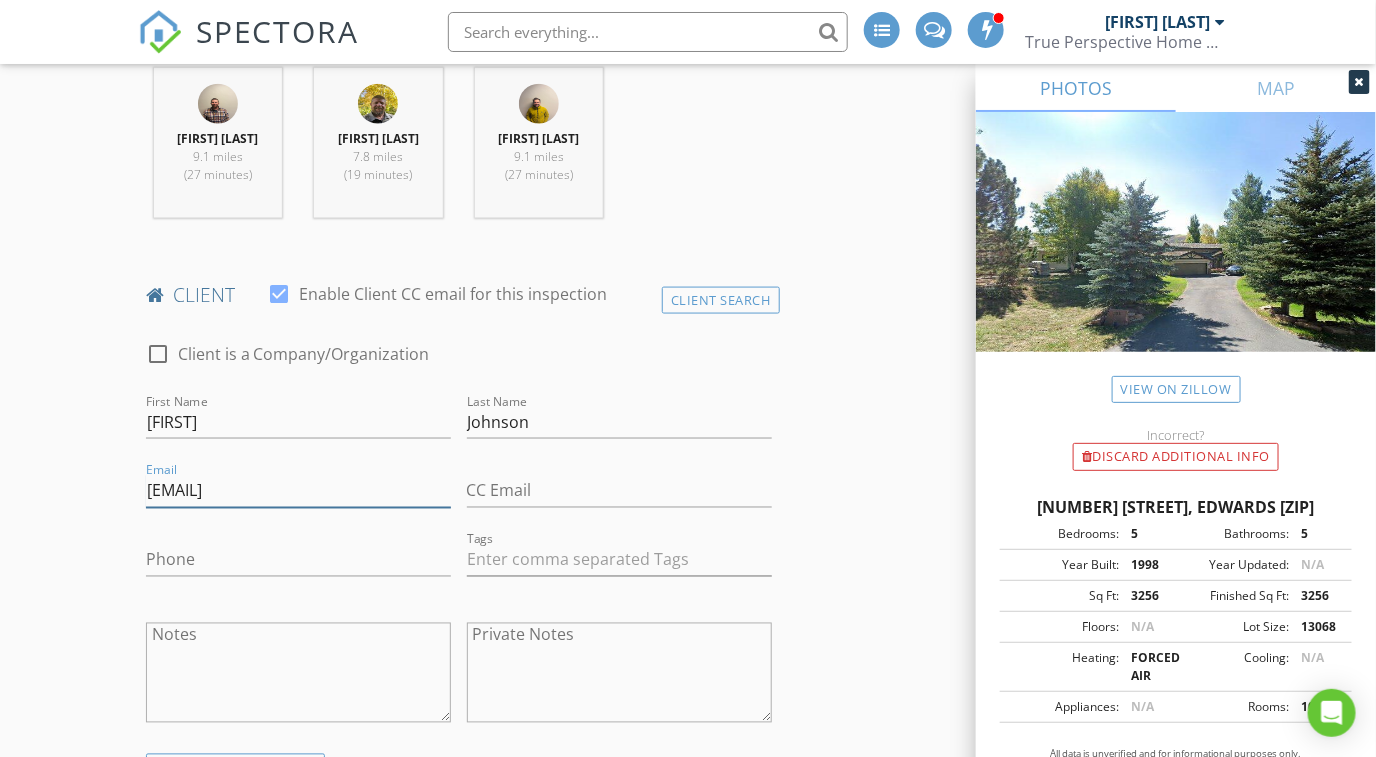 type on "gabe.johnson@gofreshusa.com" 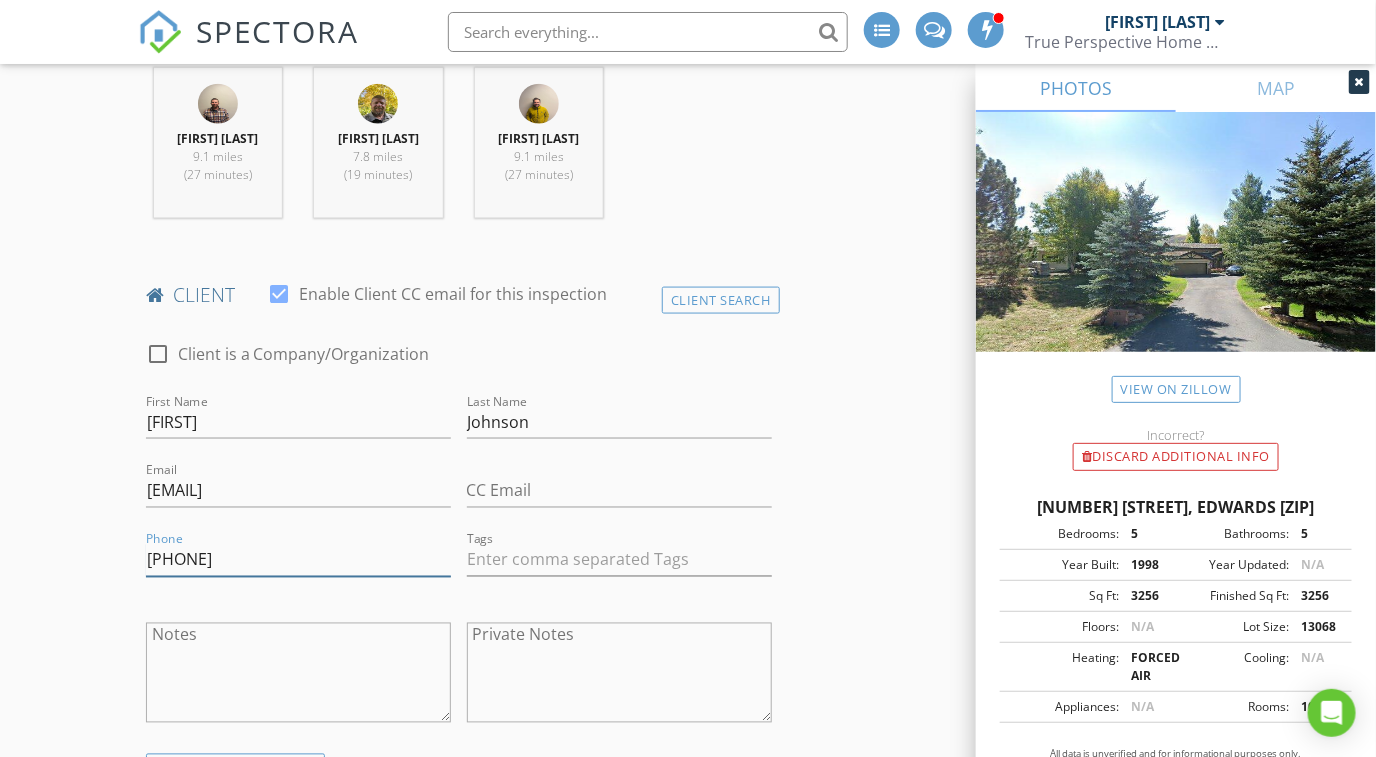 type on "918-625-6980" 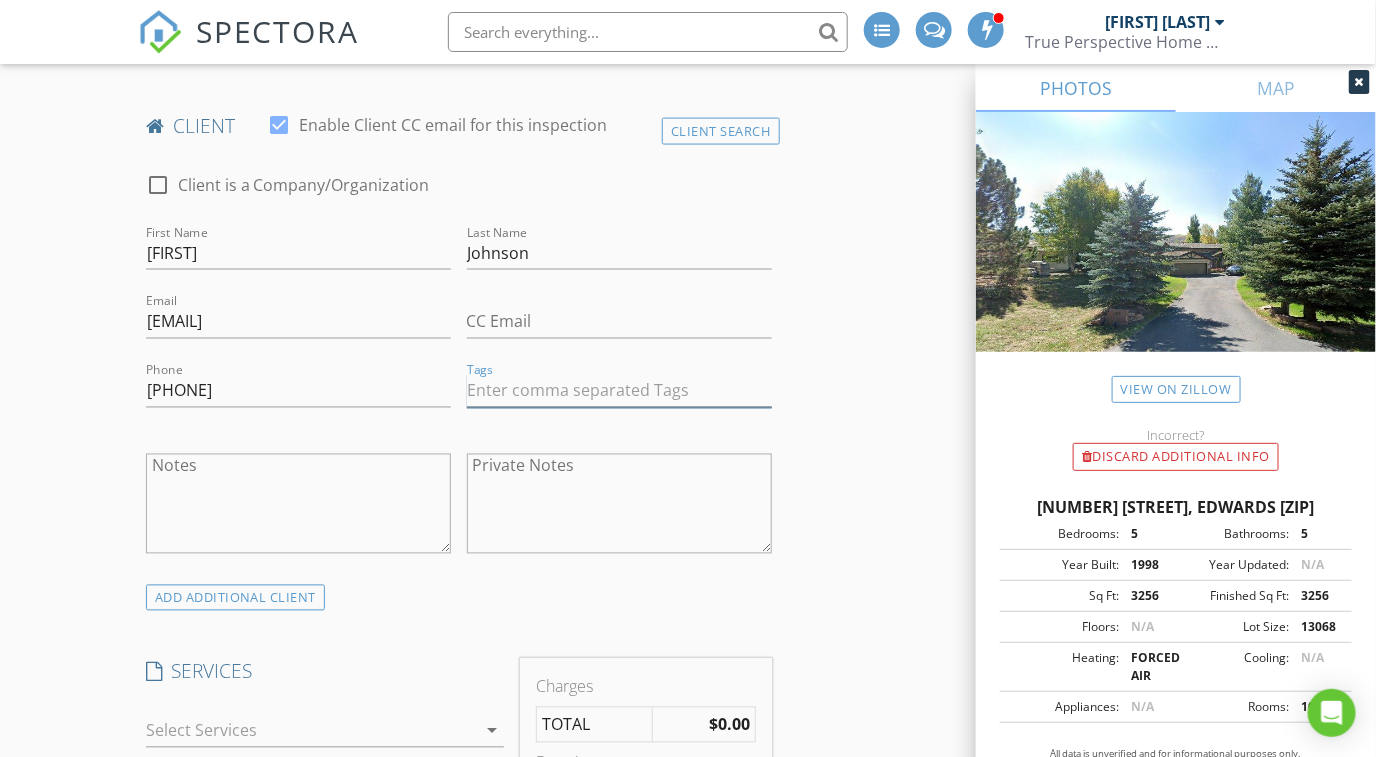 scroll, scrollTop: 1375, scrollLeft: 0, axis: vertical 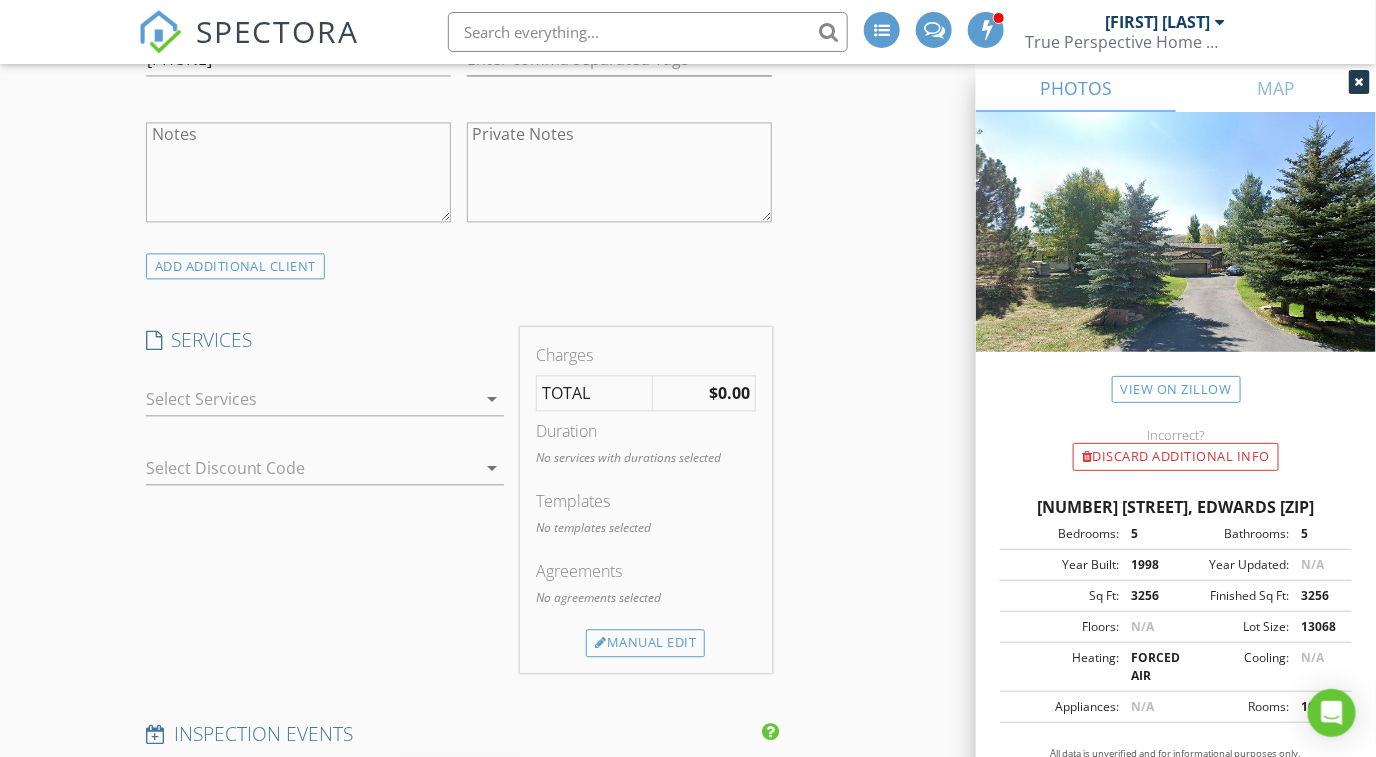 click on "arrow_drop_down" at bounding box center [492, 399] 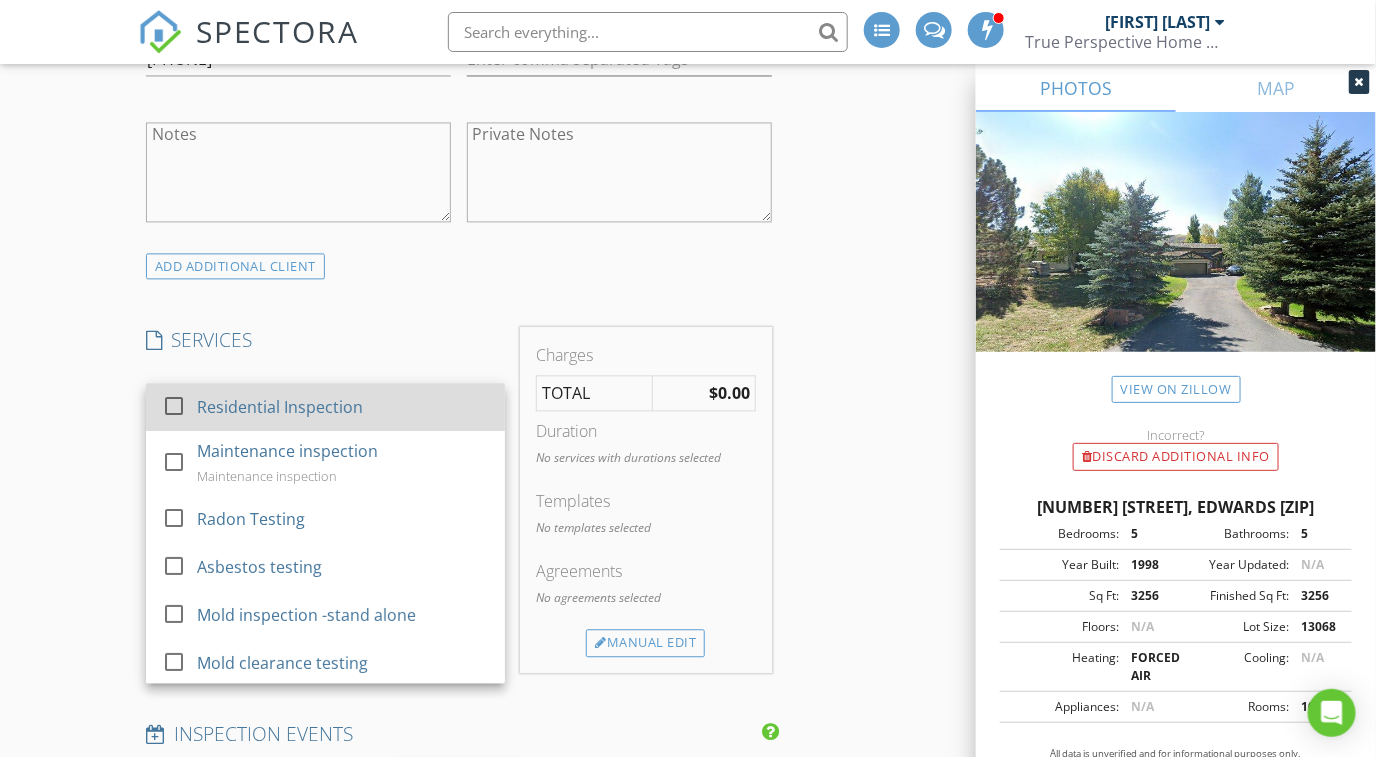 click on "Residential Inspection" at bounding box center [280, 407] 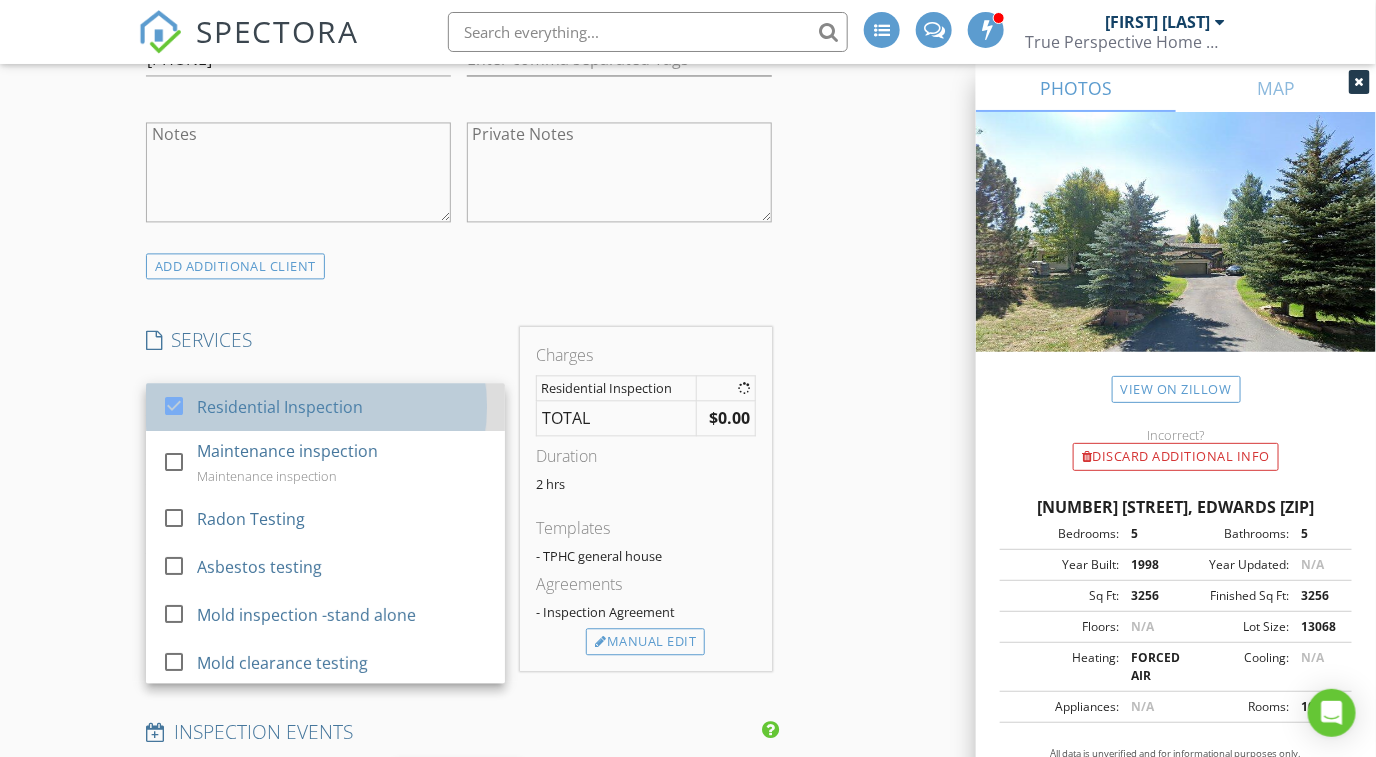 checkbox on "true" 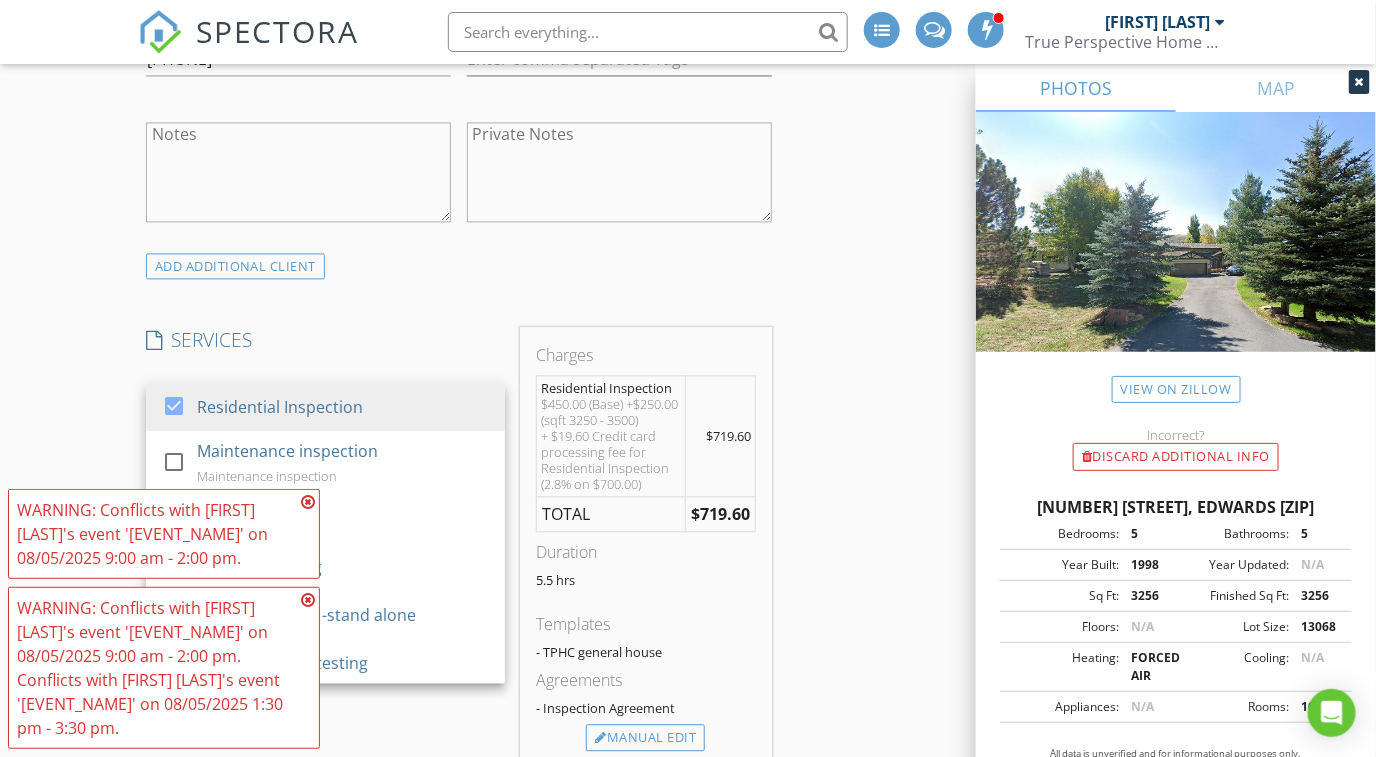 click on "New Inspection
INSPECTOR(S)
check_box_outline_blank   Ron Amass     check_box_outline_blank   Dustin Lucas     check_box   Adam Frodge     check_box   Hayden Wylie     check_box_outline_blank   Chris Jobson     check_box   Adam Cunningham   PRIMARY   Adam Cunningham,  Adam Frodge,  Hayden Wylie arrow_drop_down   check_box_outline_blank Adam Frodge specifically requested check_box_outline_blank Hayden Wylie specifically requested check_box_outline_blank Adam Cunningham specifically requested
Date/Time
08/05/2025 9:00 AM
Location
Address Search       Address 151 Stagecoach Rd   Unit   City Edwards   State CO   Zip 81632   County Eagle     Square Feet 3256   Year Built 1998   Foundation arrow_drop_down     Adam Frodge     9.1 miles     (27 minutes)         Adam Cunningham     7.8 miles     (19 minutes)         Hayden Wylie     9.1 miles     (27 minutes)           check_box   Client Search" at bounding box center [688, 914] 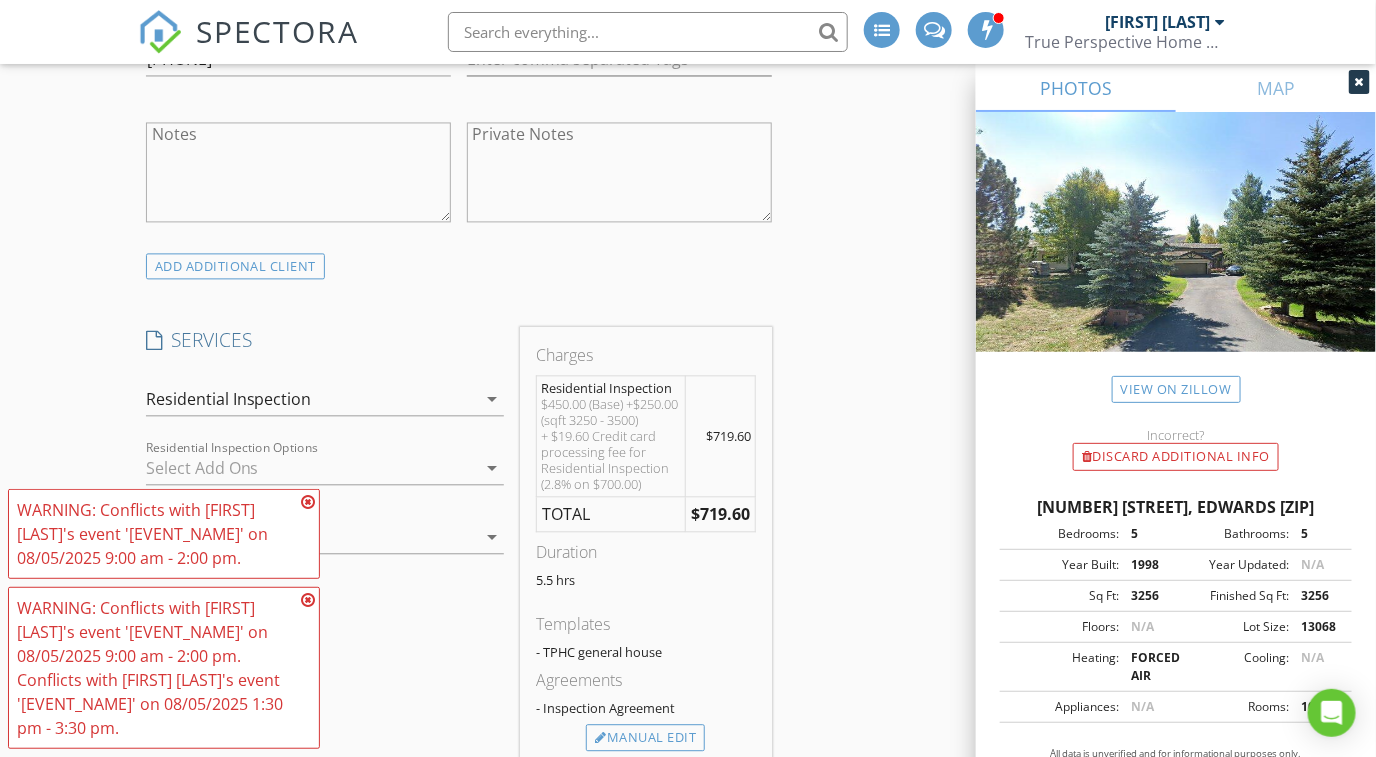 click at bounding box center (308, 502) 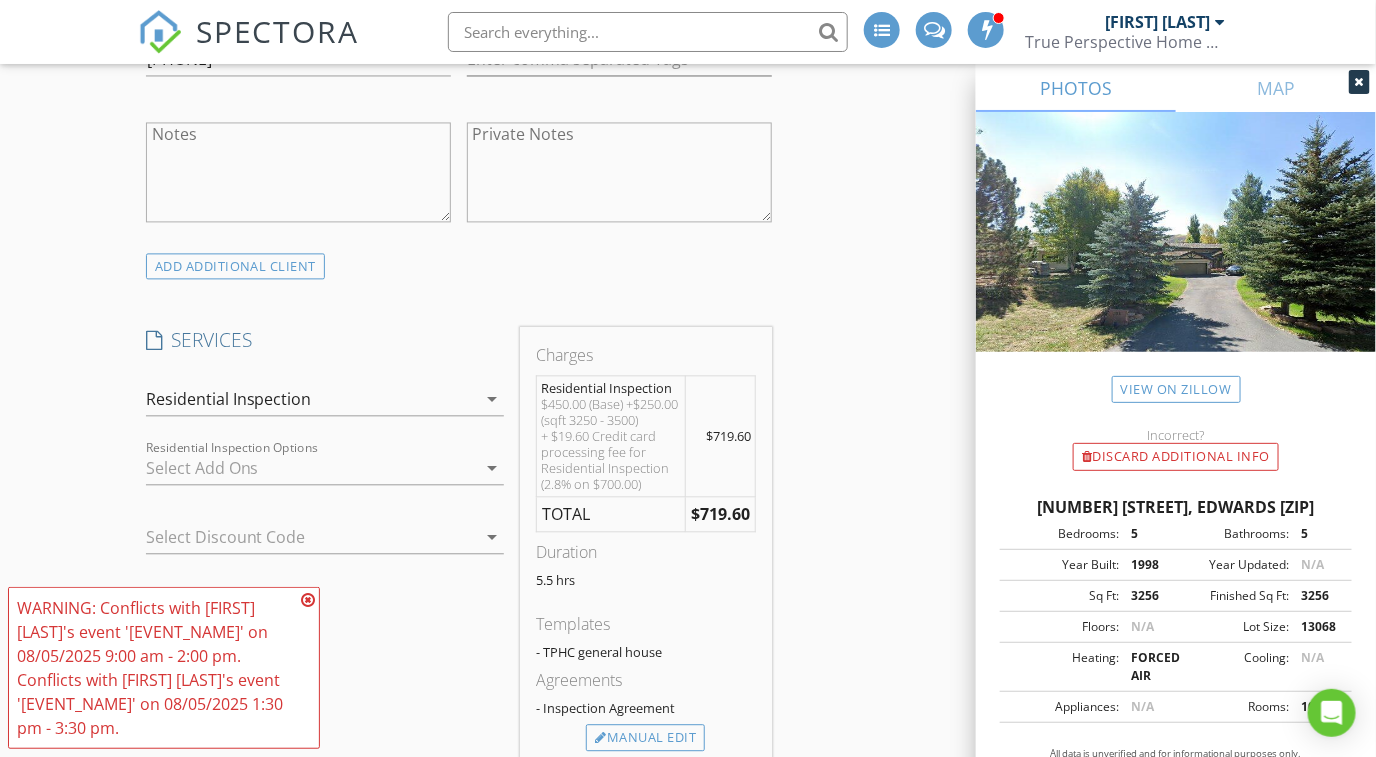 click at bounding box center [308, 600] 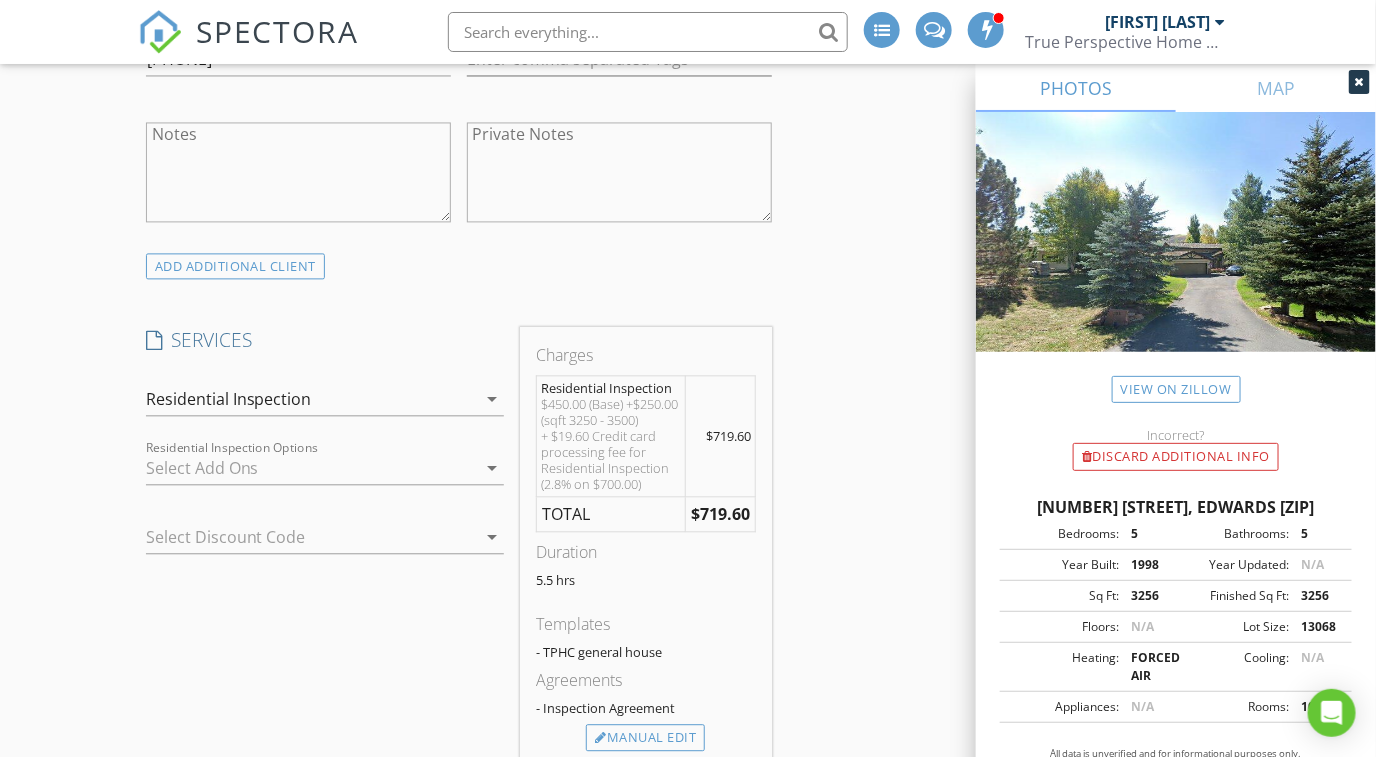 click at bounding box center [311, 468] 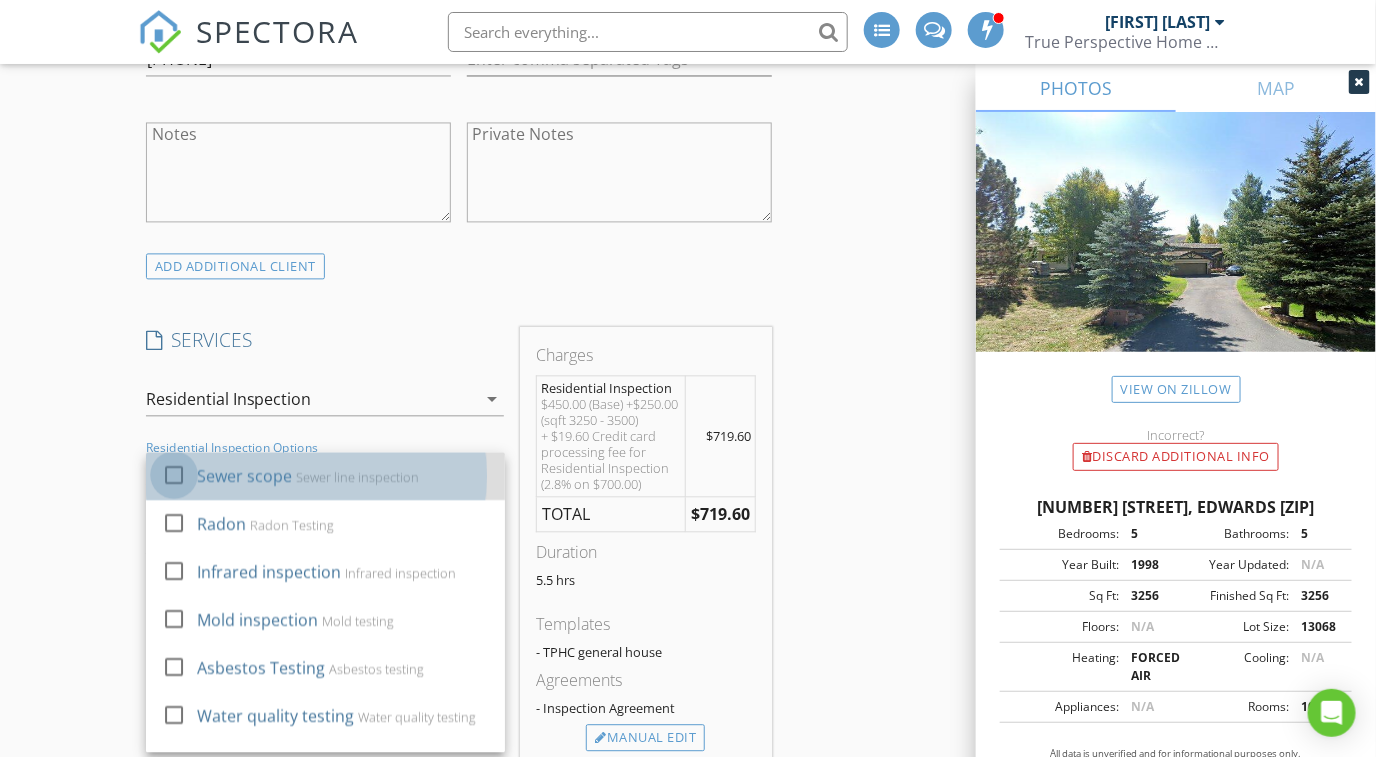 click at bounding box center [174, 475] 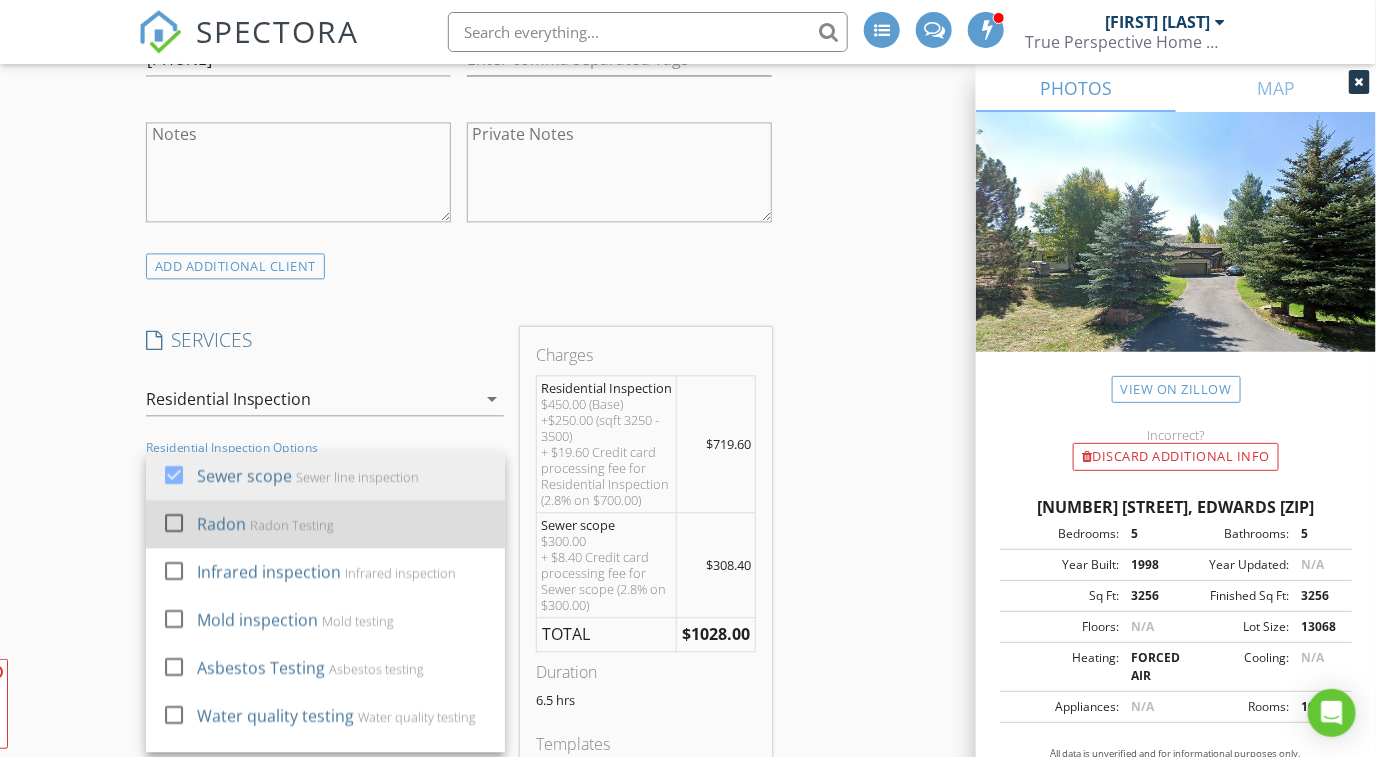 click at bounding box center [174, 523] 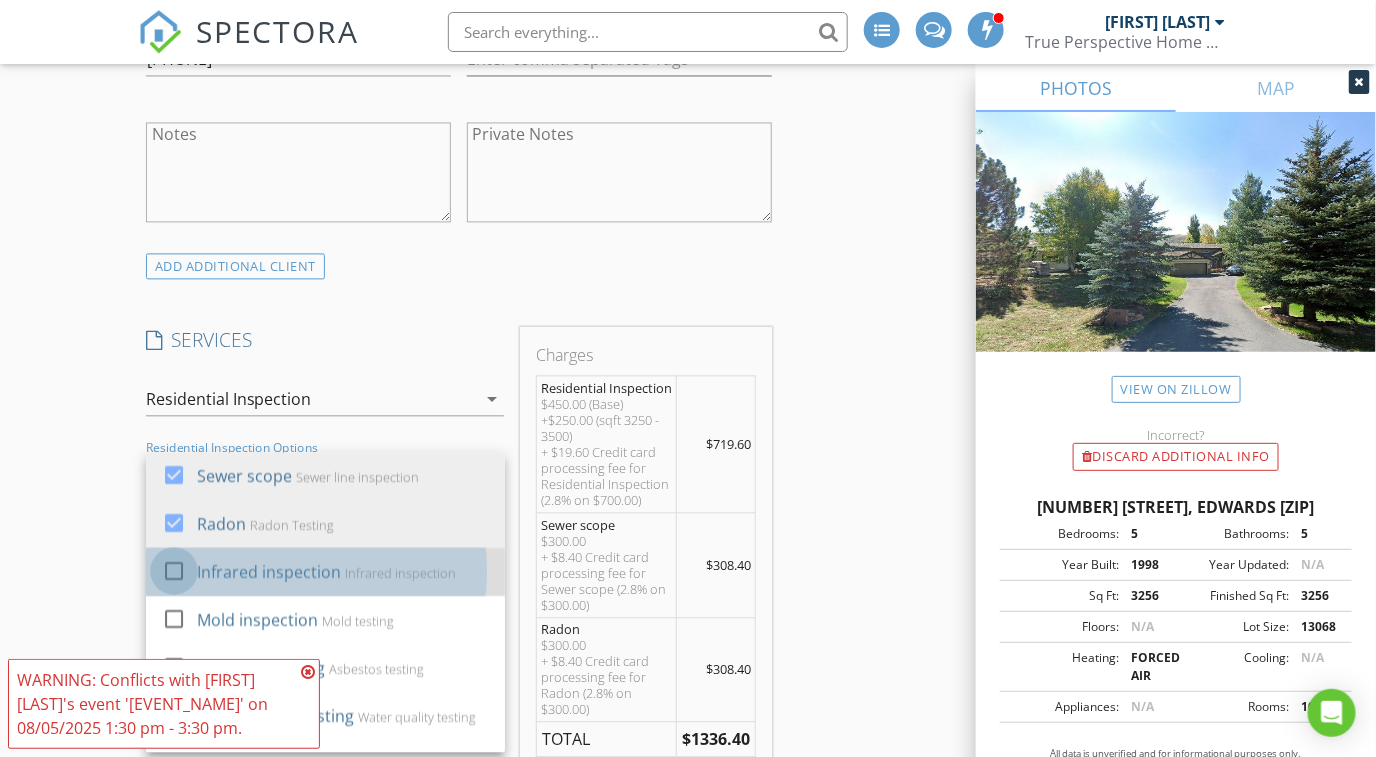 click at bounding box center [174, 571] 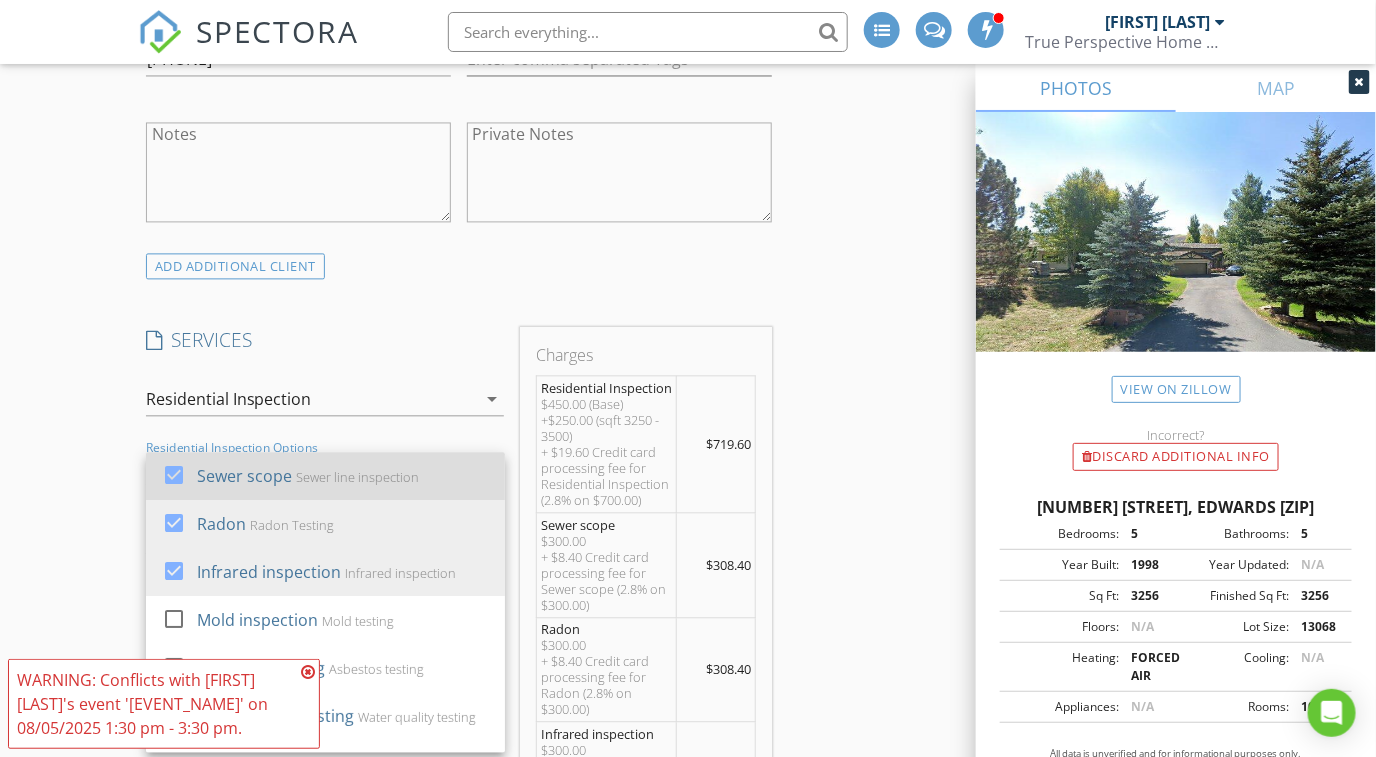 scroll, scrollTop: 115, scrollLeft: 0, axis: vertical 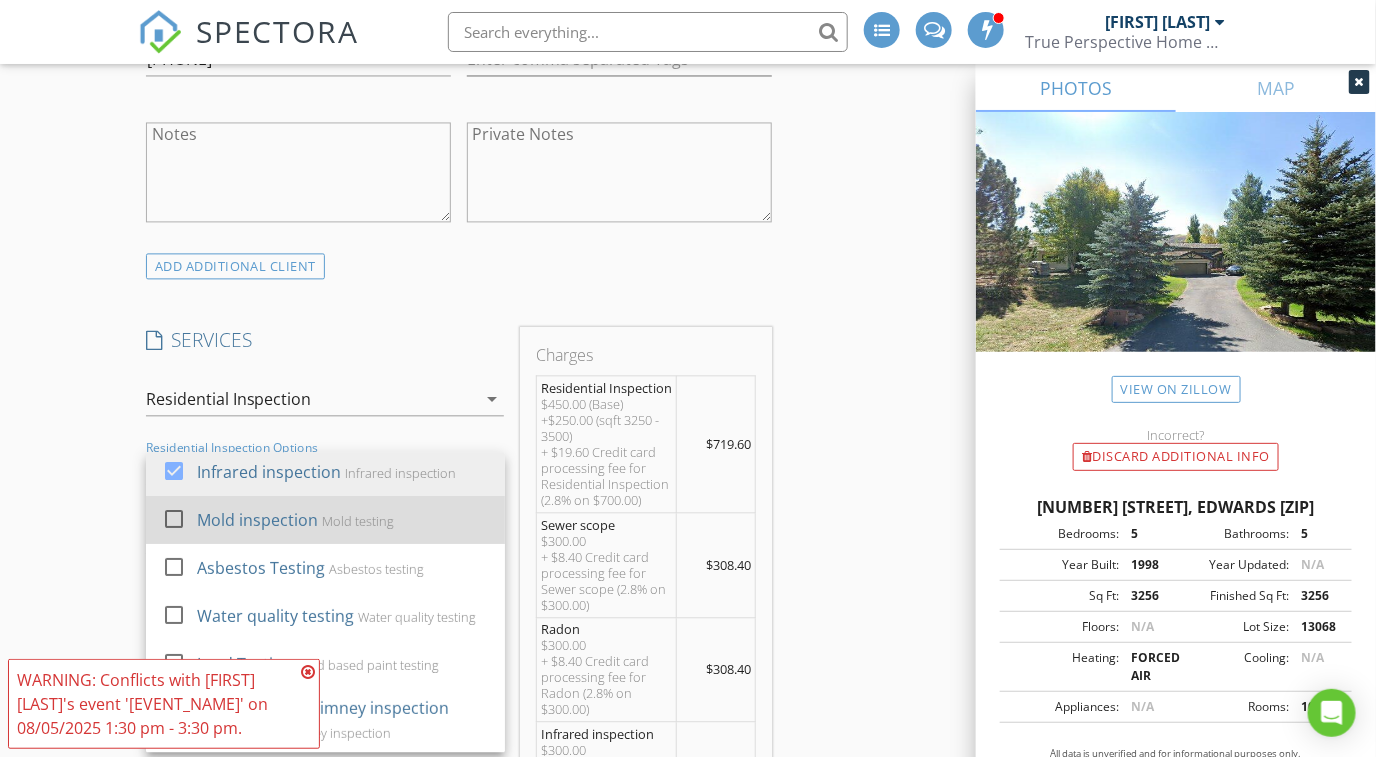 click at bounding box center (174, 519) 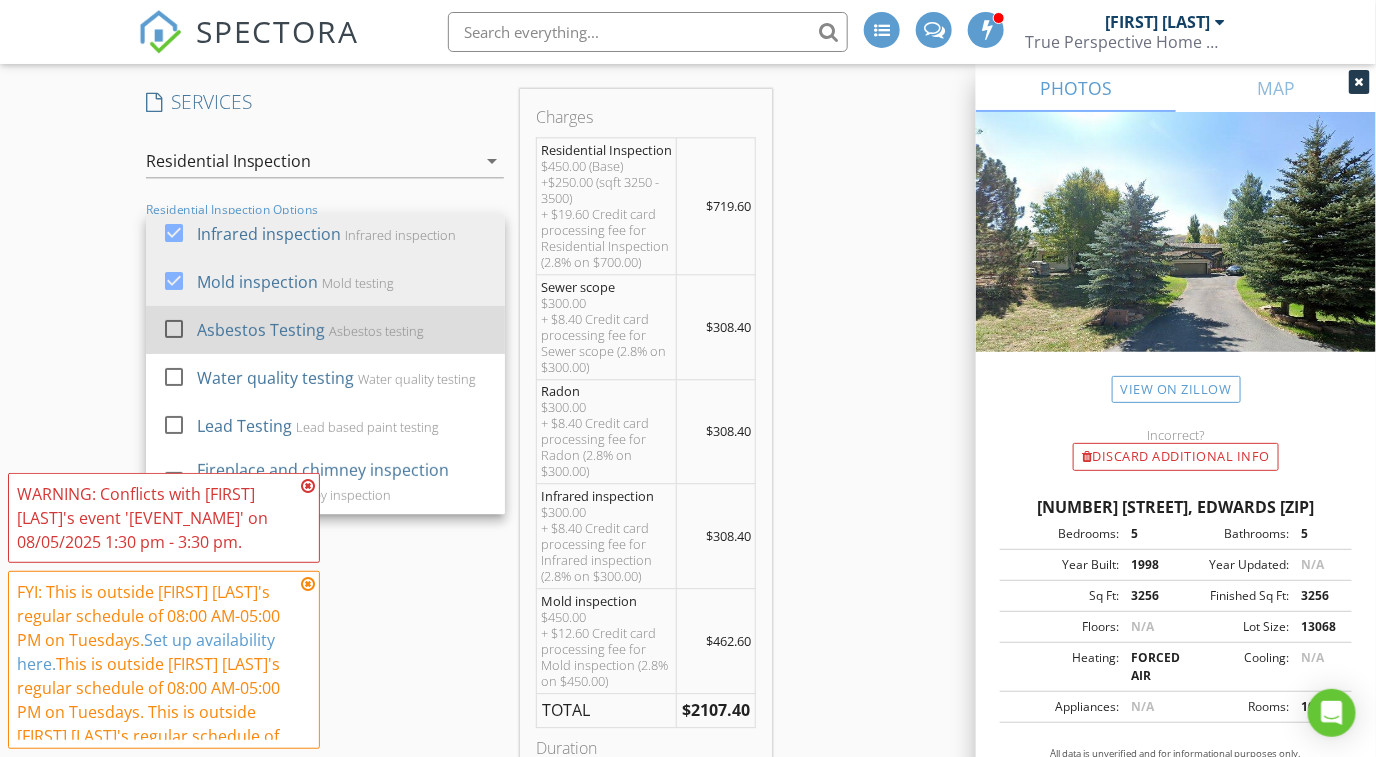 scroll, scrollTop: 1624, scrollLeft: 0, axis: vertical 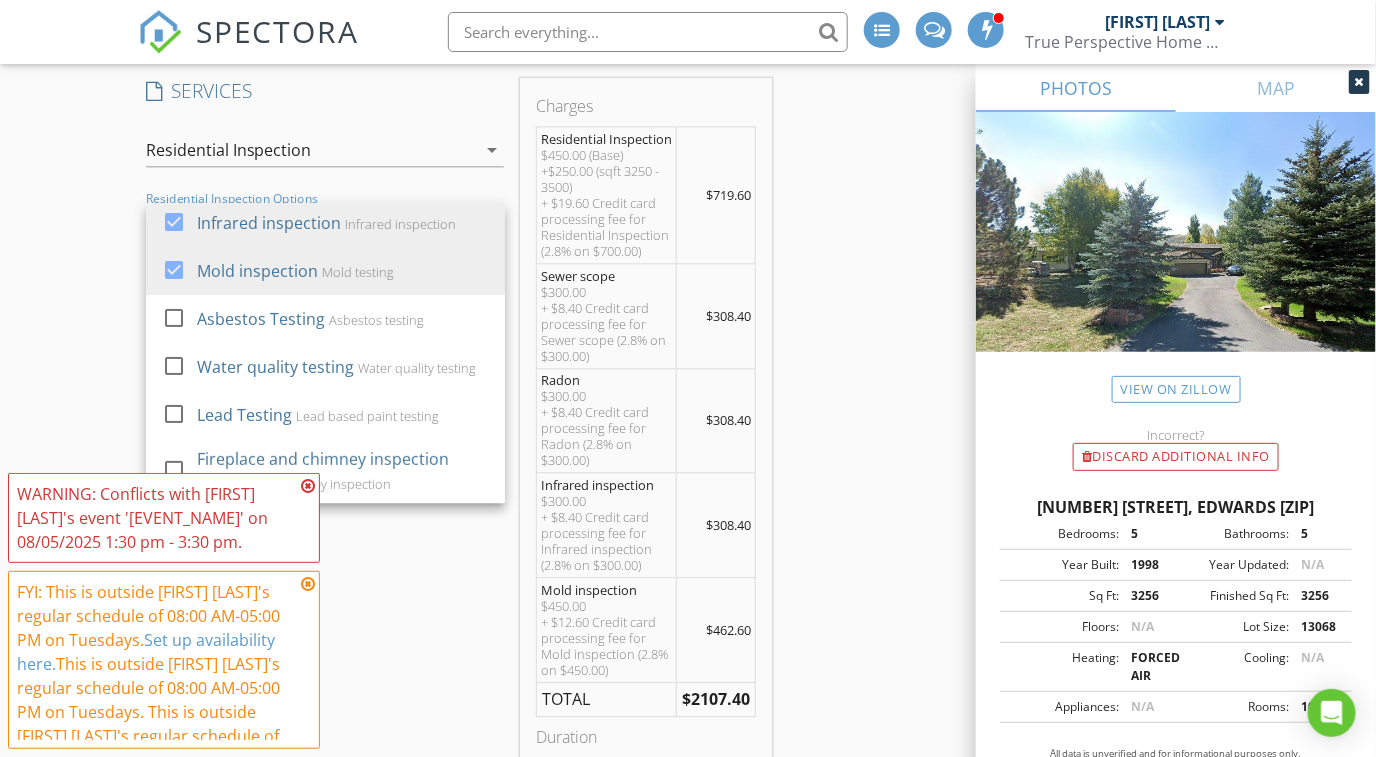 click at bounding box center [308, 486] 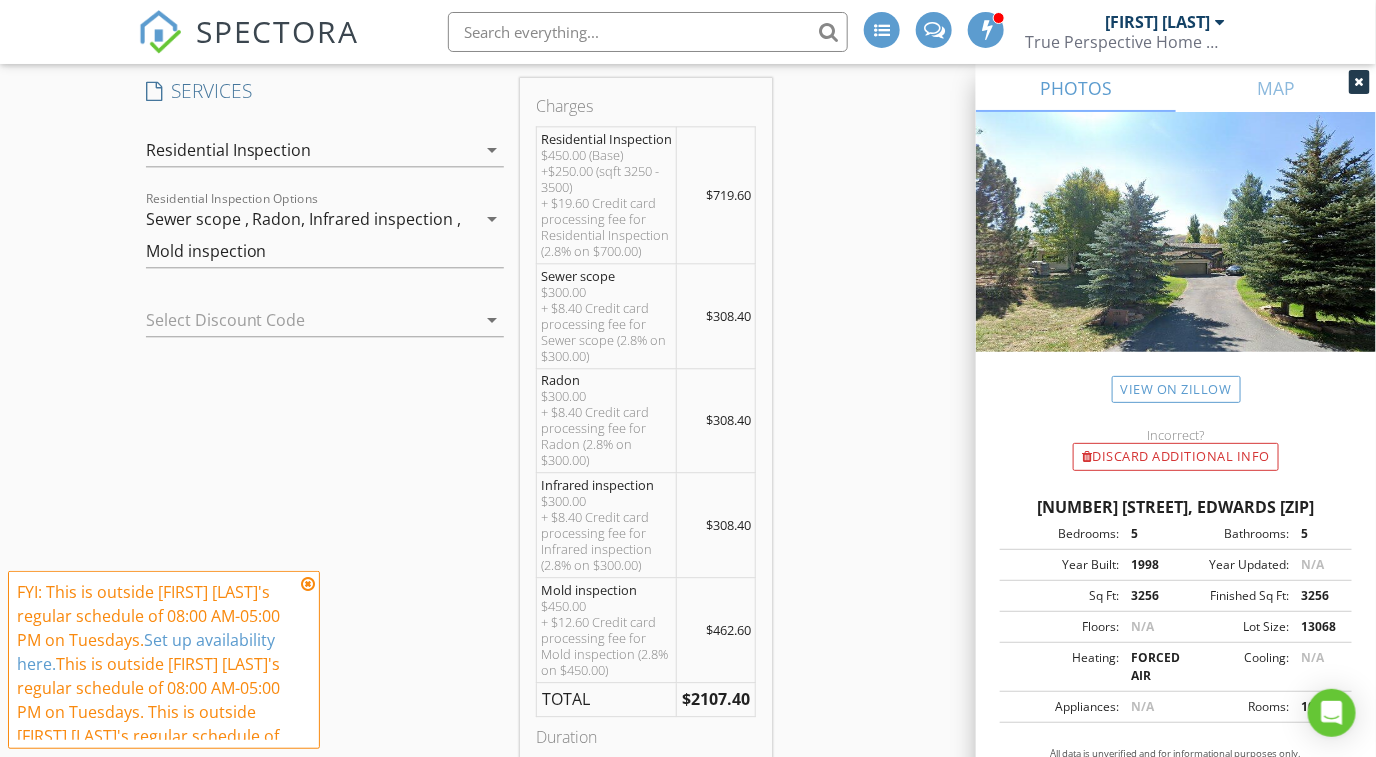 click at bounding box center (308, 584) 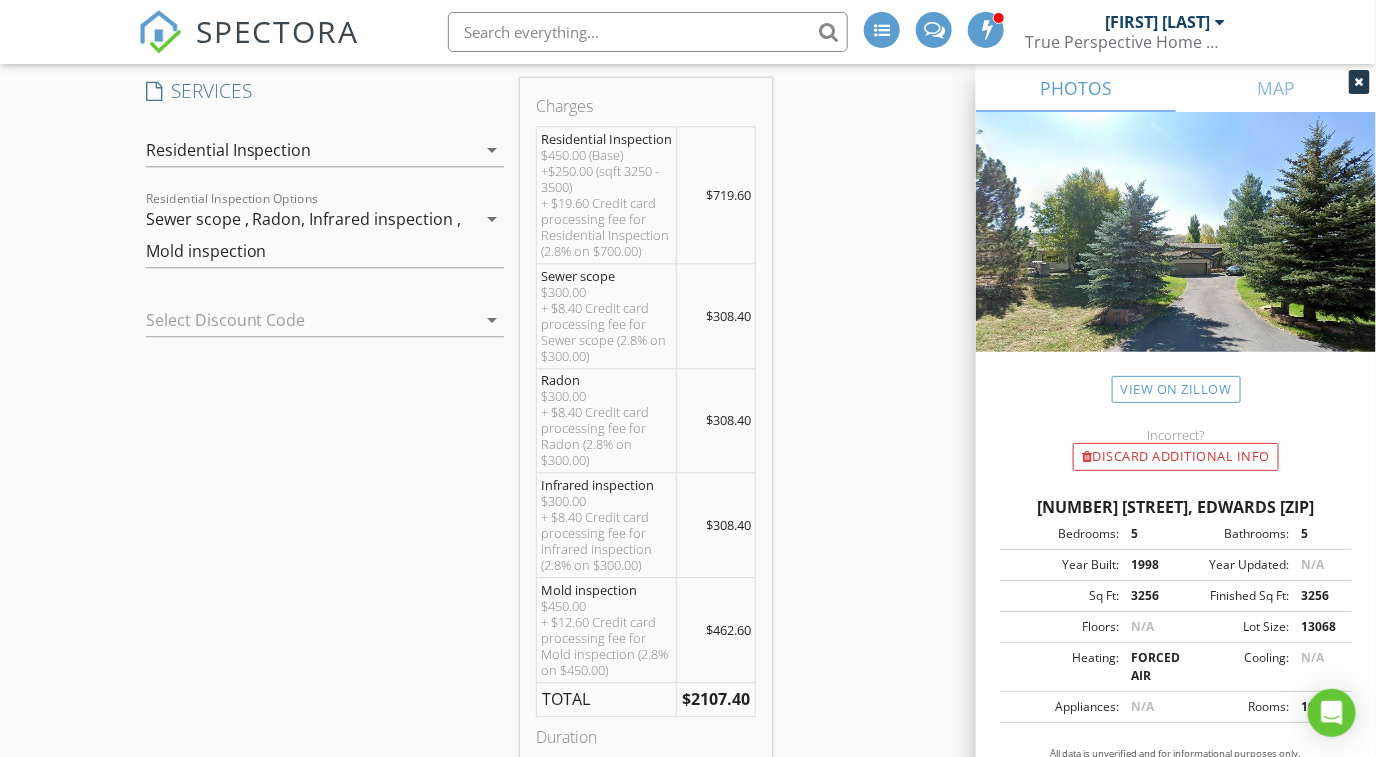 click on "Mold inspection" at bounding box center (206, 251) 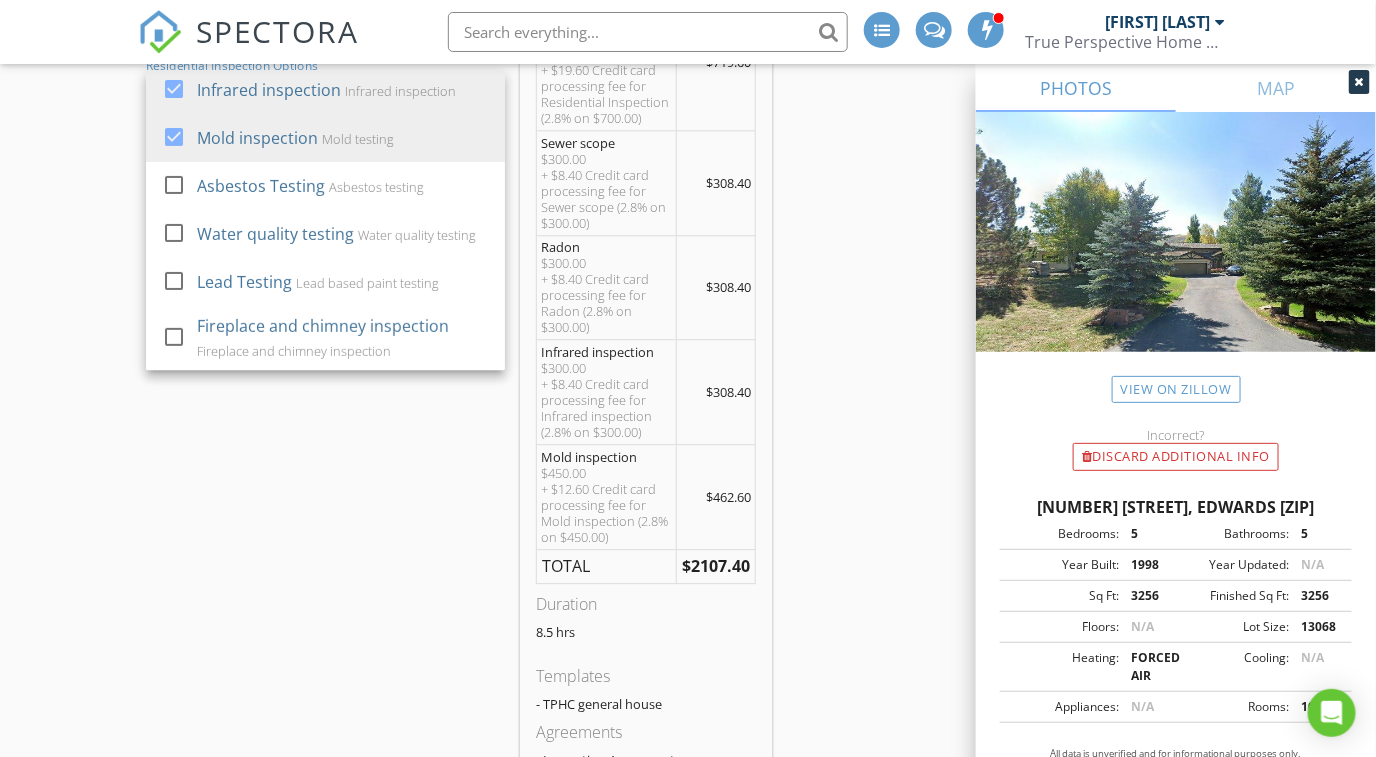 scroll, scrollTop: 1749, scrollLeft: 0, axis: vertical 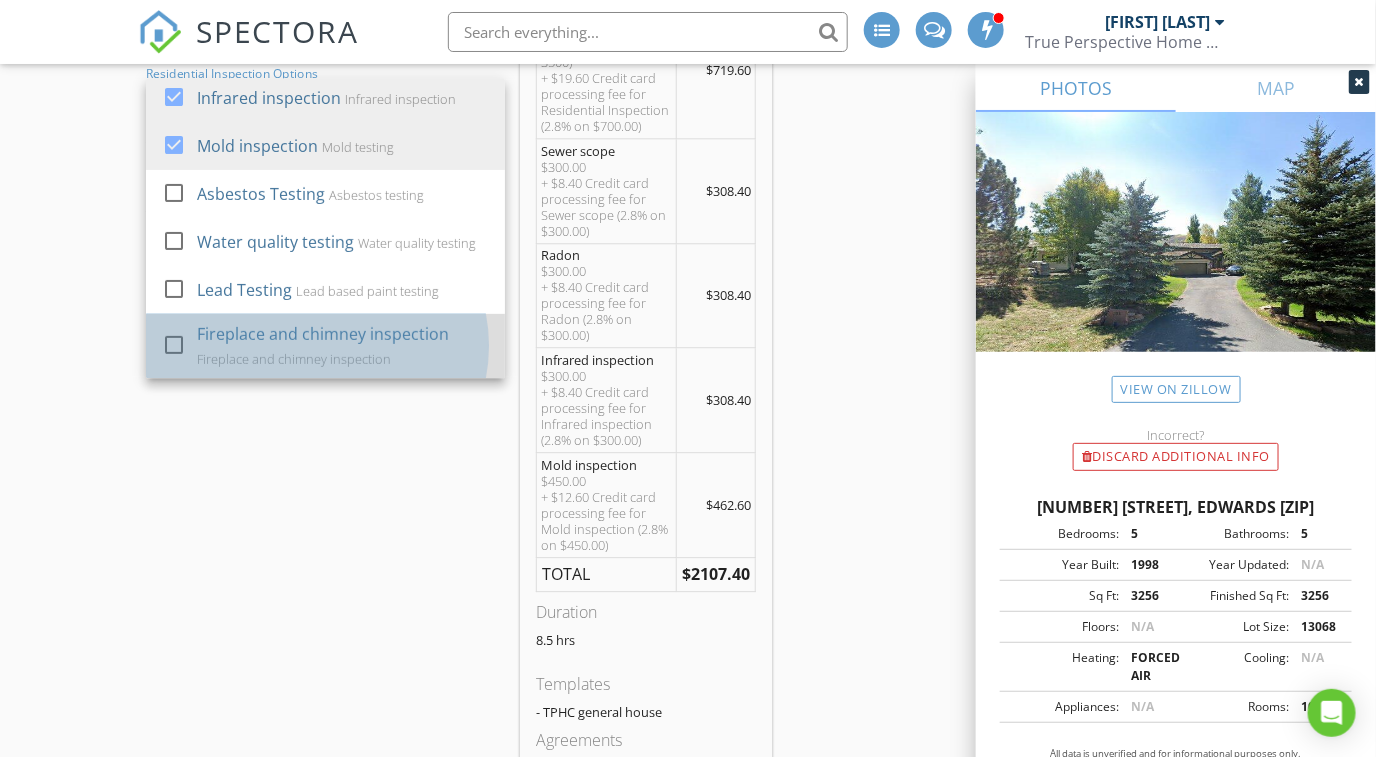 click at bounding box center (178, 363) 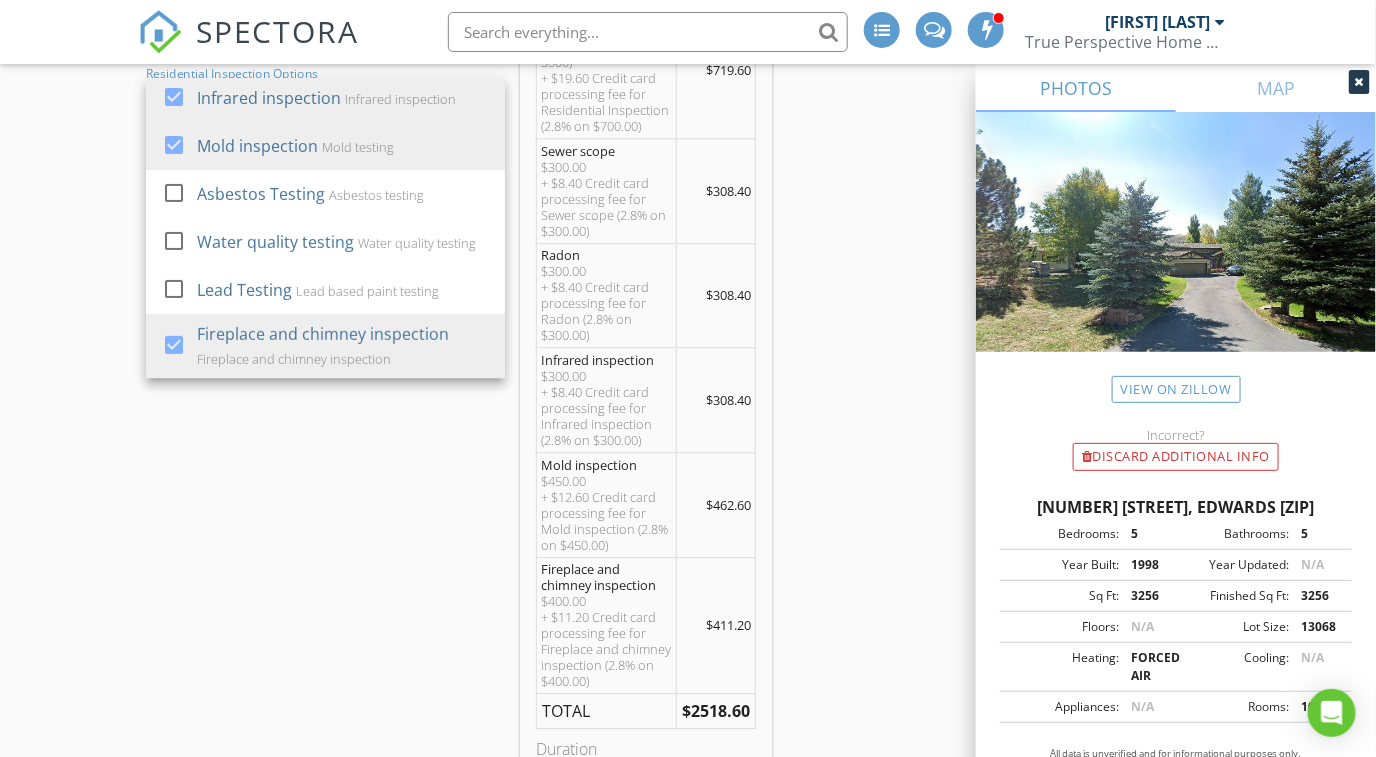click on "SERVICES
check_box   Residential Inspection   check_box_outline_blank   Maintenance inspection    Maintenance inspection  check_box_outline_blank   Radon Testing    check_box_outline_blank   Asbestos testing    check_box_outline_blank   Mold inspection -stand alone    check_box_outline_blank   Mold clearance testing    check_box_outline_blank   Re-inspection    check_box_outline_blank   Indoor Quality    check_box_outline_blank   Lead based paint testing    check_box_outline_blank   Water quality testing    check_box_outline_blank   Radon system inspection    Radon system inspection check_box_outline_blank   Fireplace and chimney inspection    Fireplace and chimney inspection  check_box_outline_blank   Back flow preventer Certification    Back flow preventer certification   check_box_outline_blank   sewer scope    Sewer scope  check_box_outline_blank   asbestos samples   sample fee  check_box_outline_blank   New Service   check_box_outline_blank   Mold Lab Sample Fee" at bounding box center [325, 522] 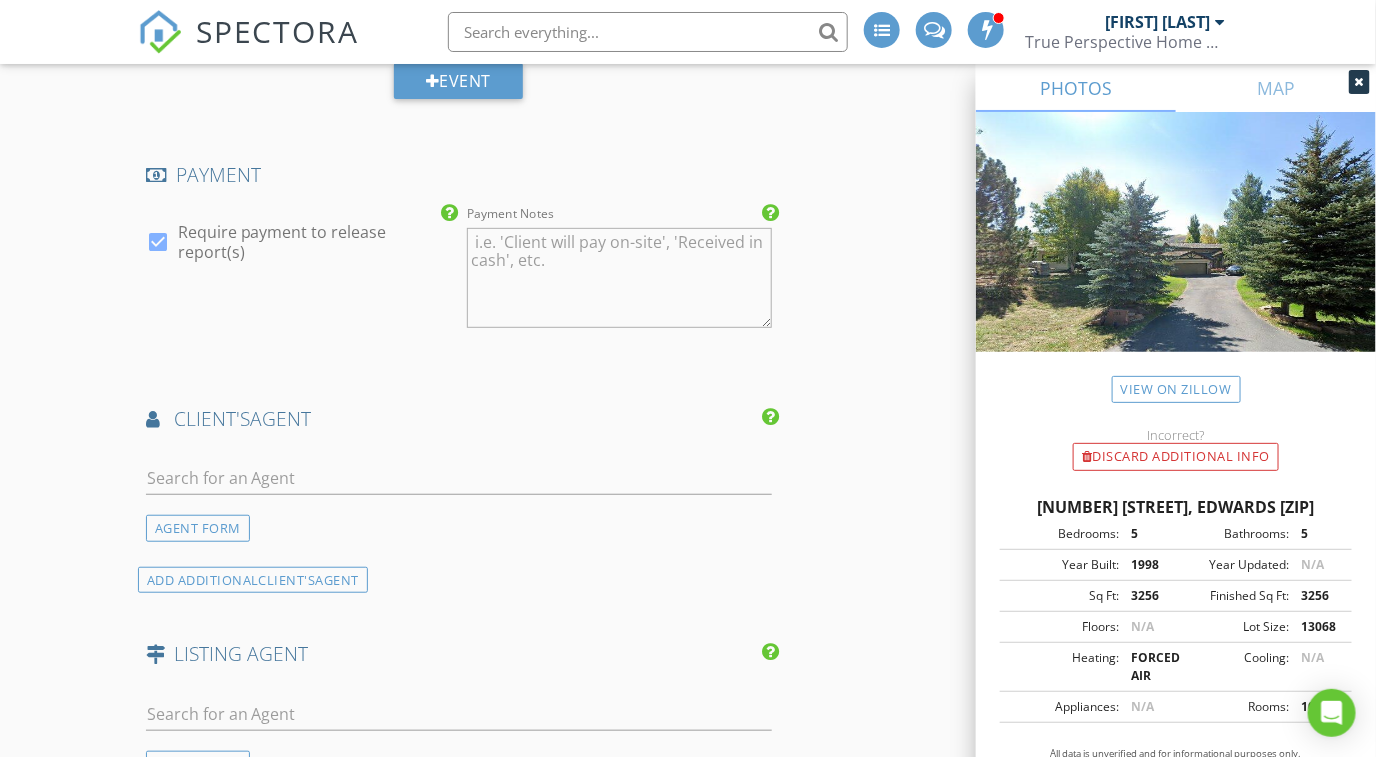scroll, scrollTop: 3000, scrollLeft: 0, axis: vertical 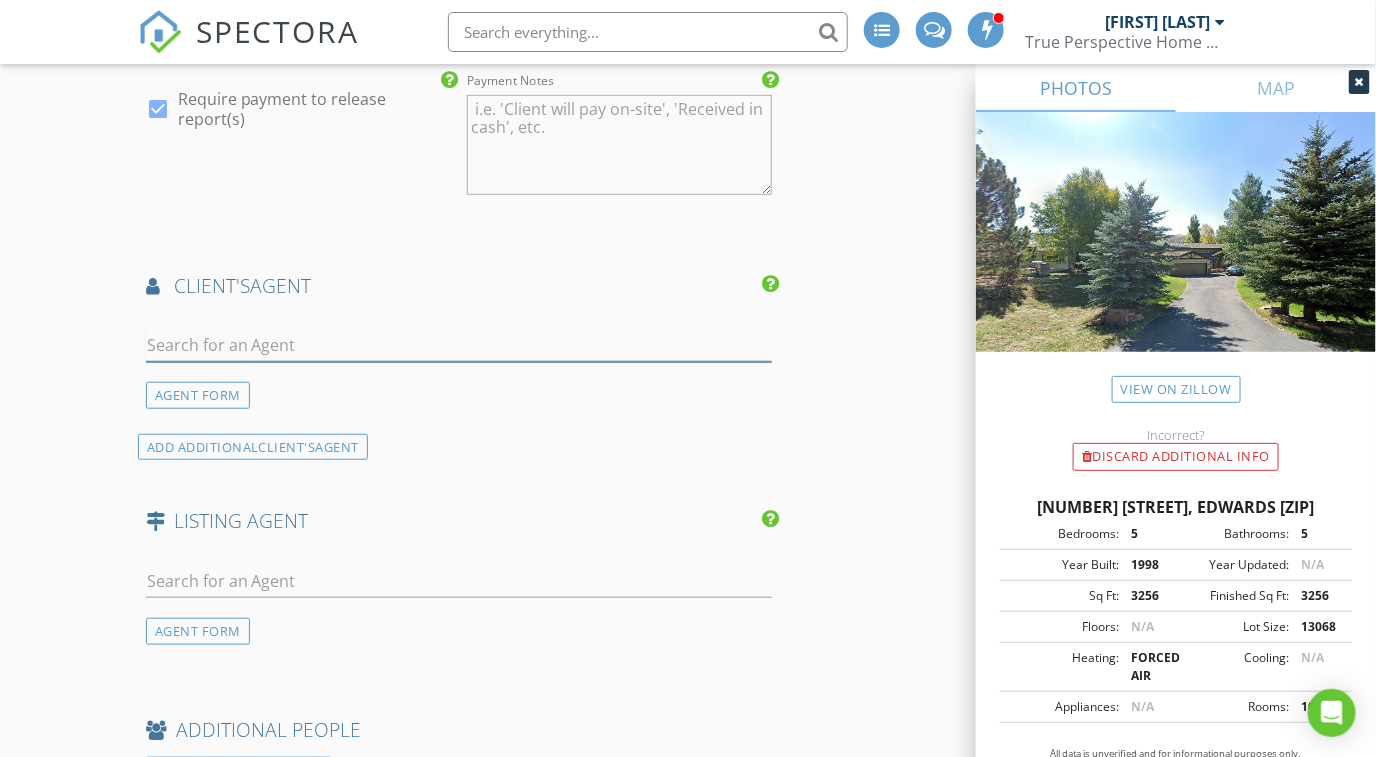 click at bounding box center (459, 345) 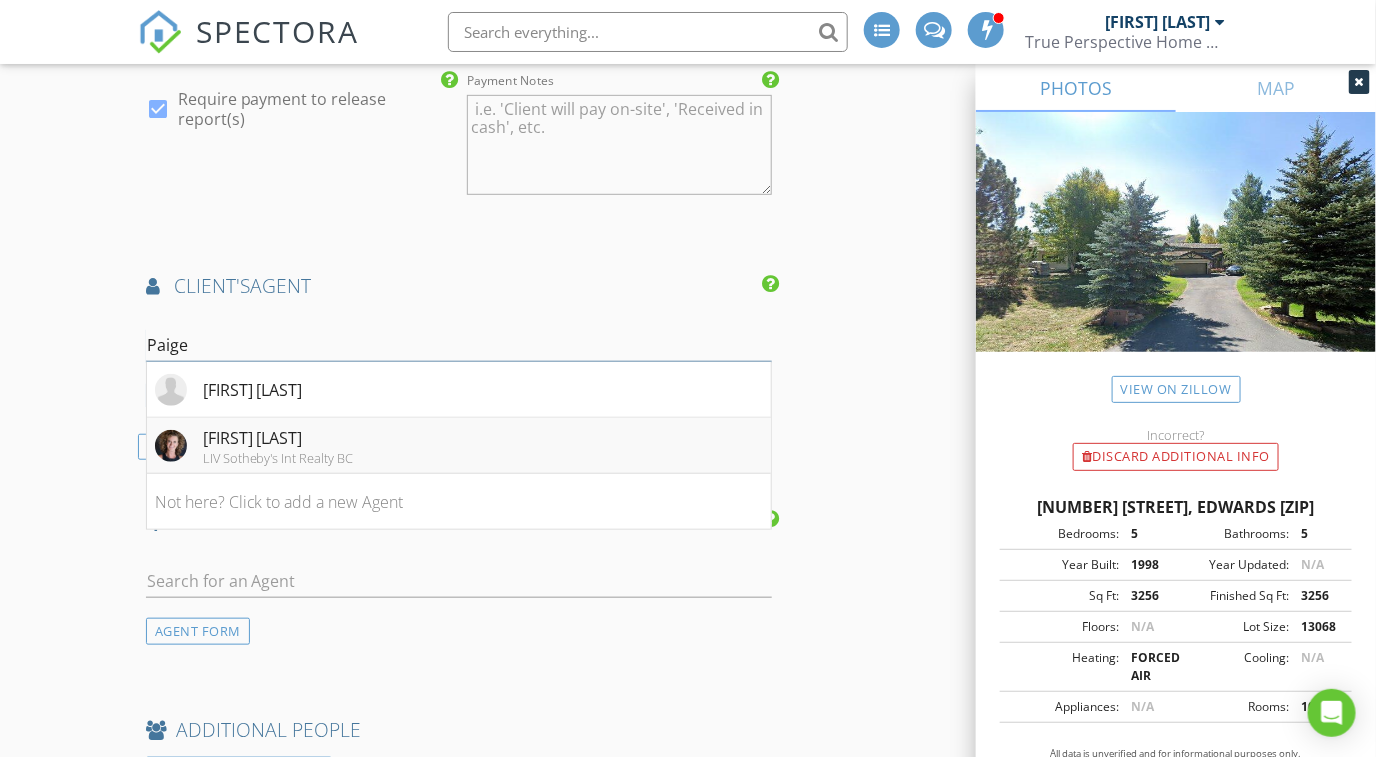type on "Paige" 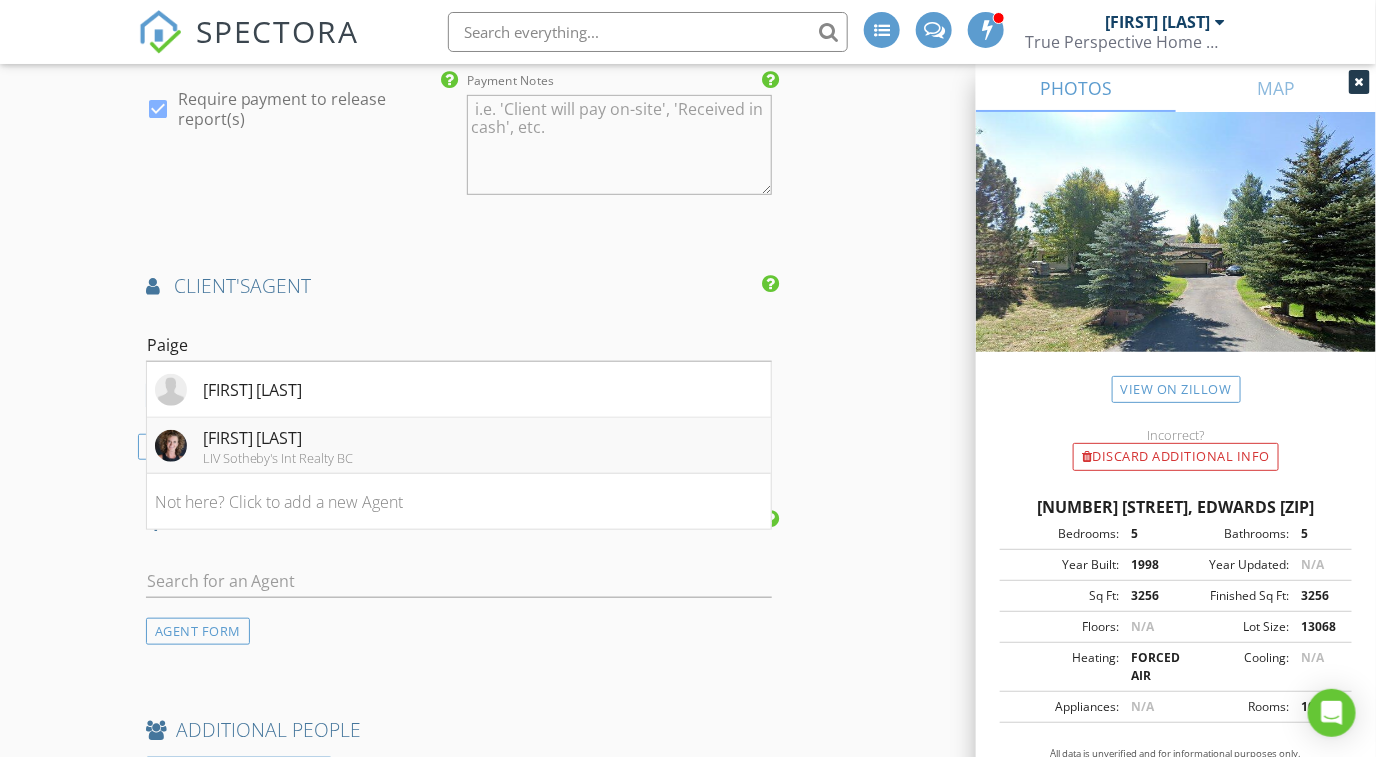 click on "Paige Shonk
LIV Sotheby's Int Realty BC" at bounding box center [459, 446] 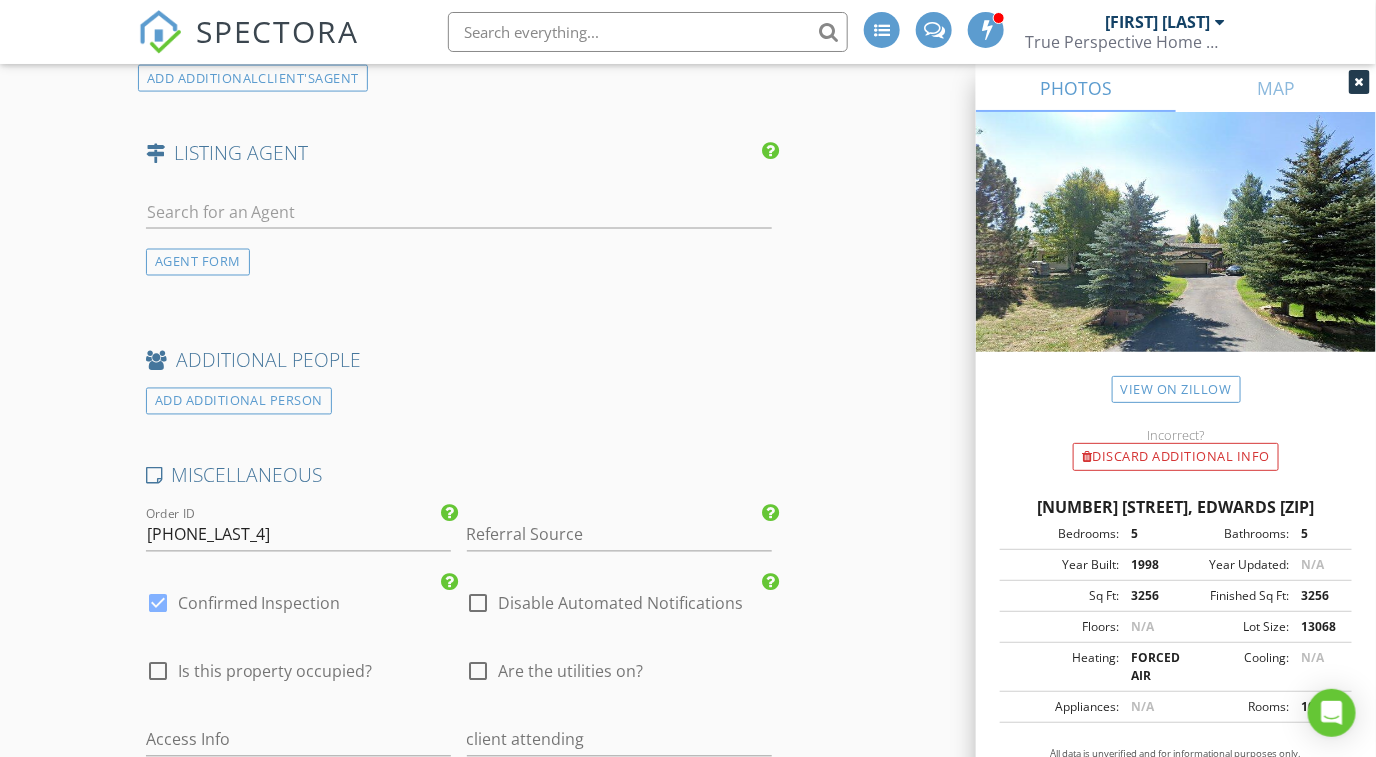 scroll, scrollTop: 3499, scrollLeft: 0, axis: vertical 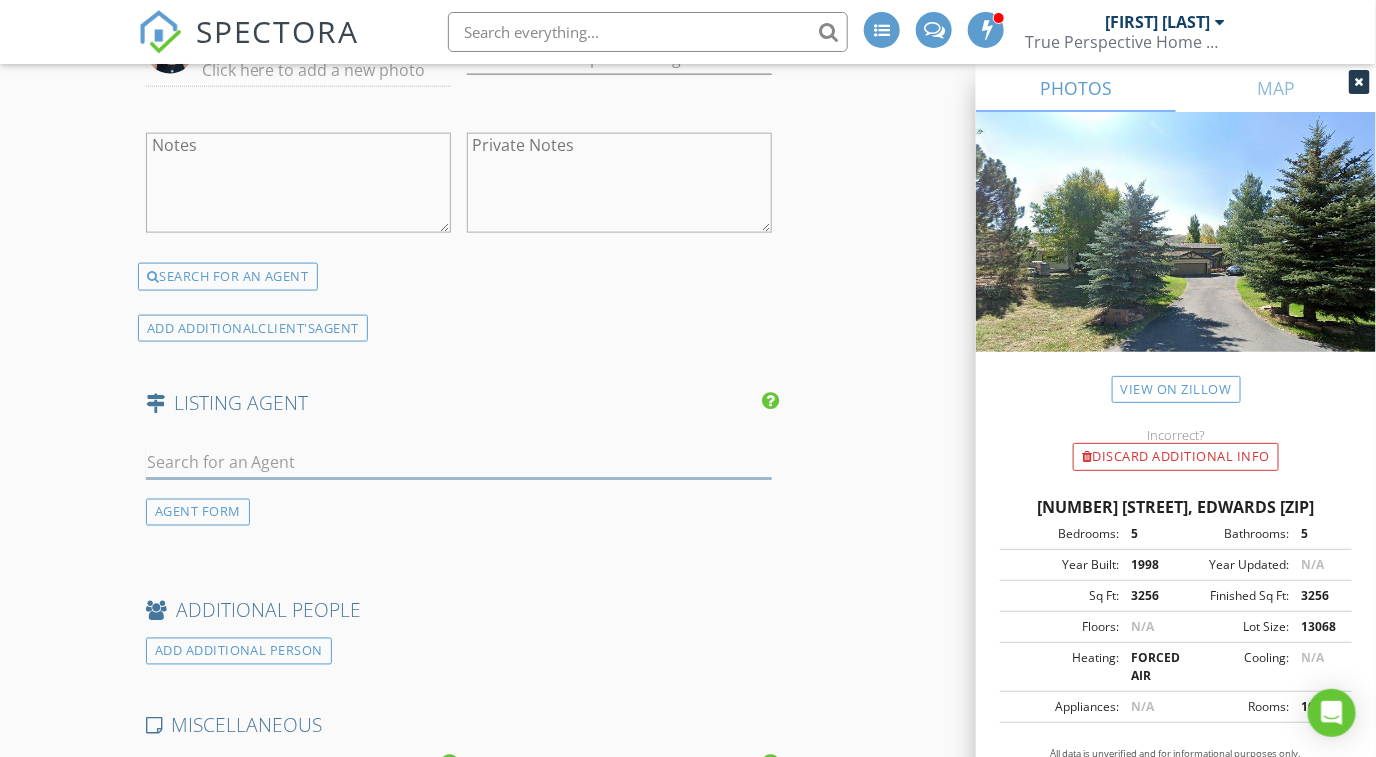 click at bounding box center (459, 462) 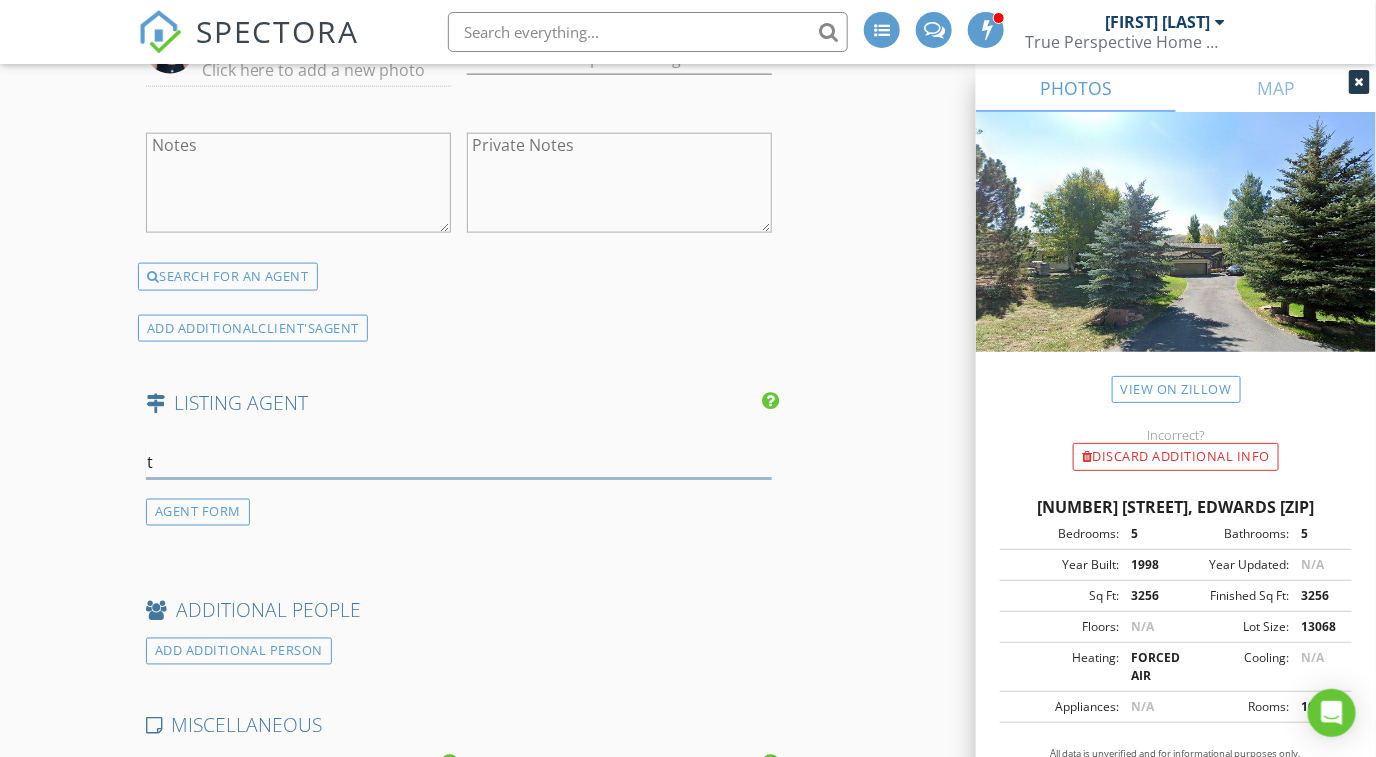type on "t" 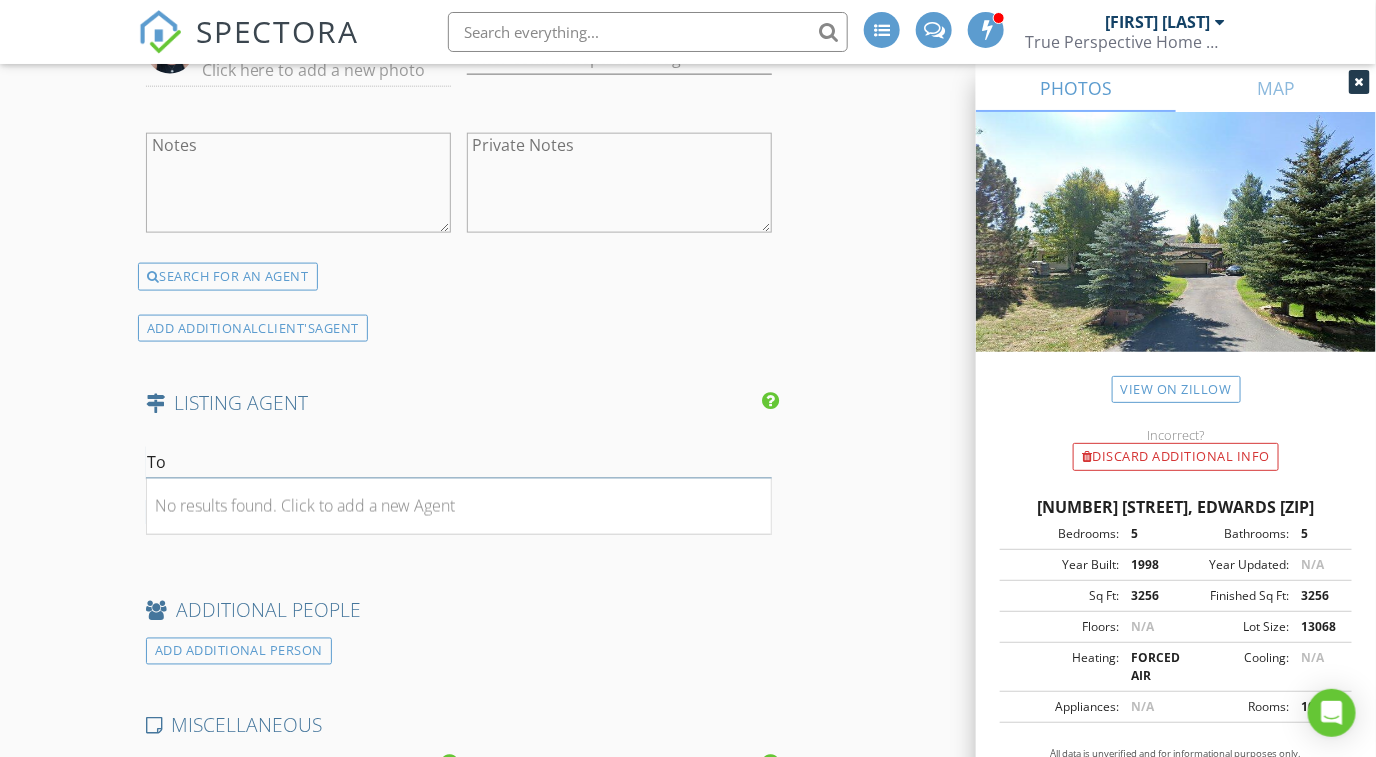 type on "T" 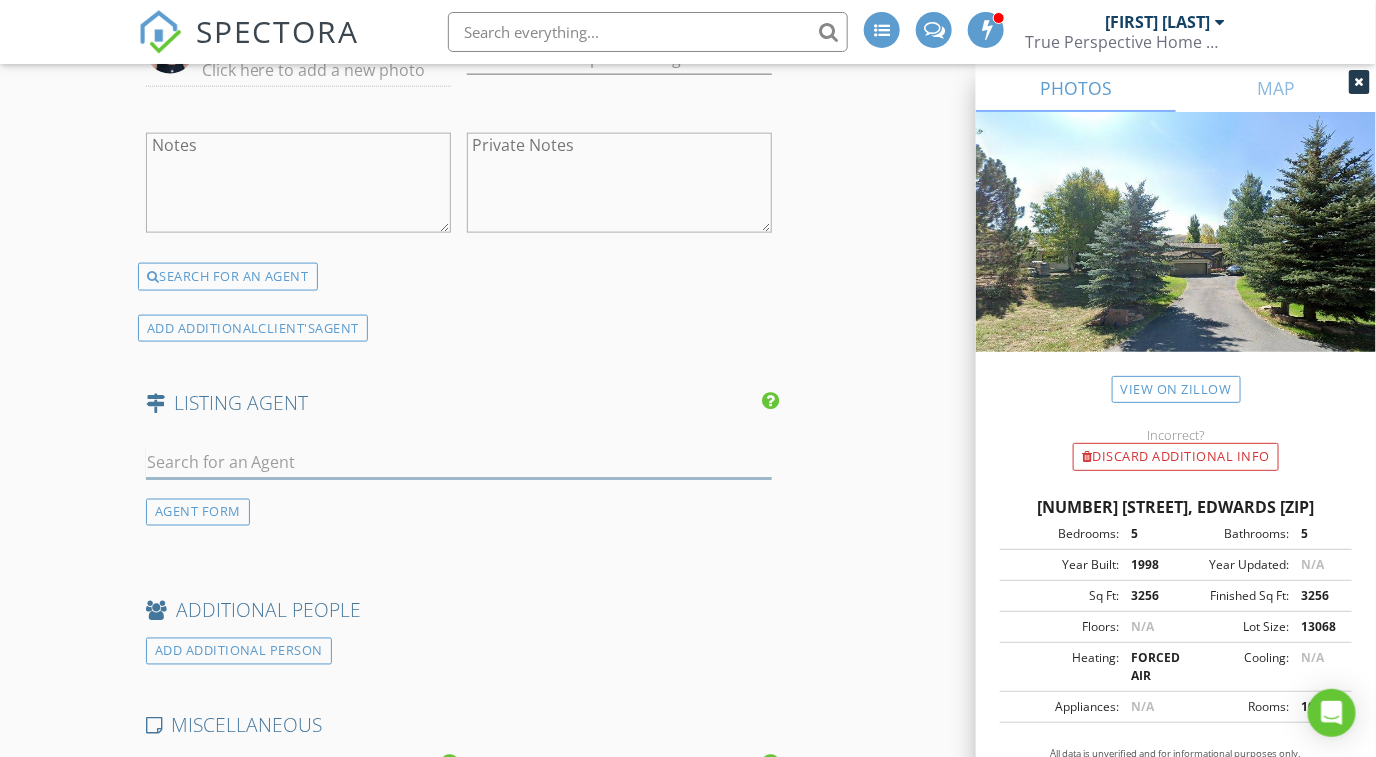 type 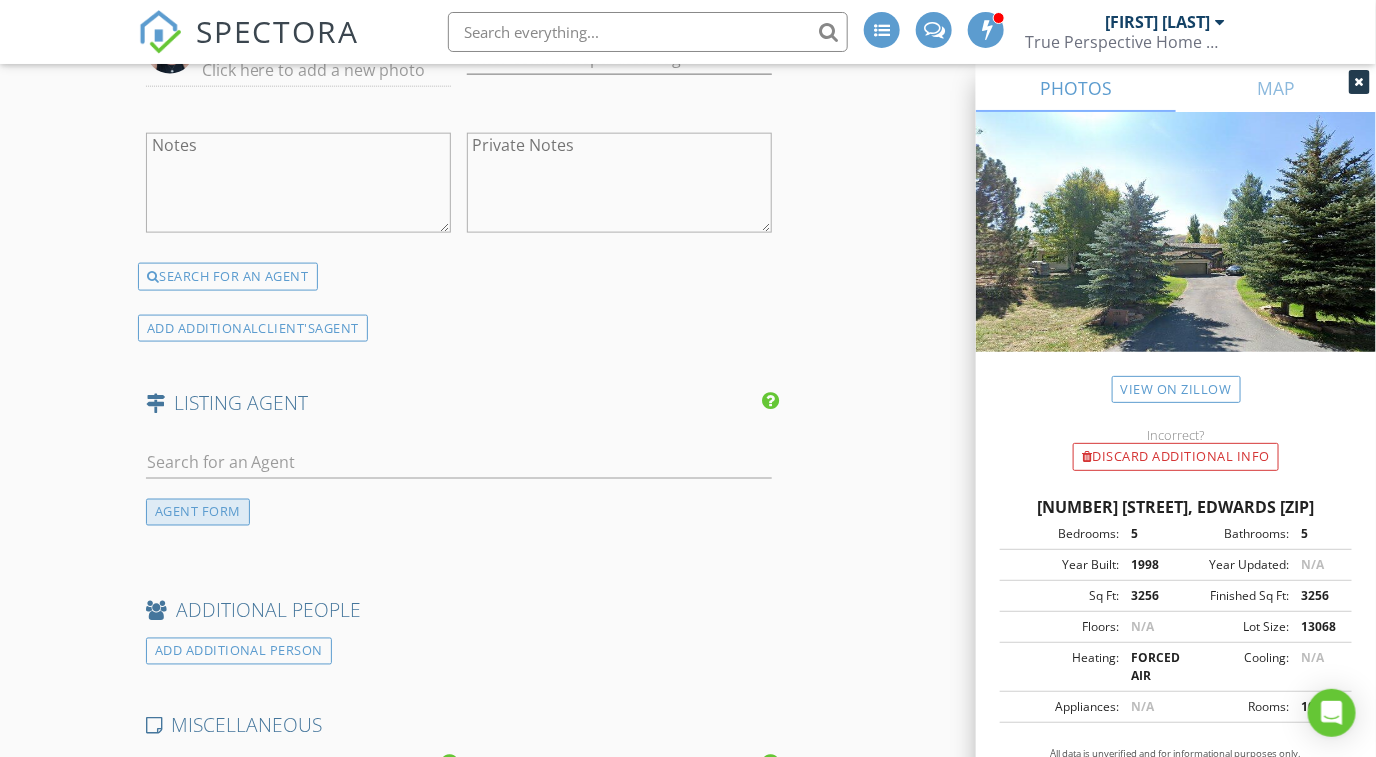 click on "AGENT FORM" at bounding box center (198, 512) 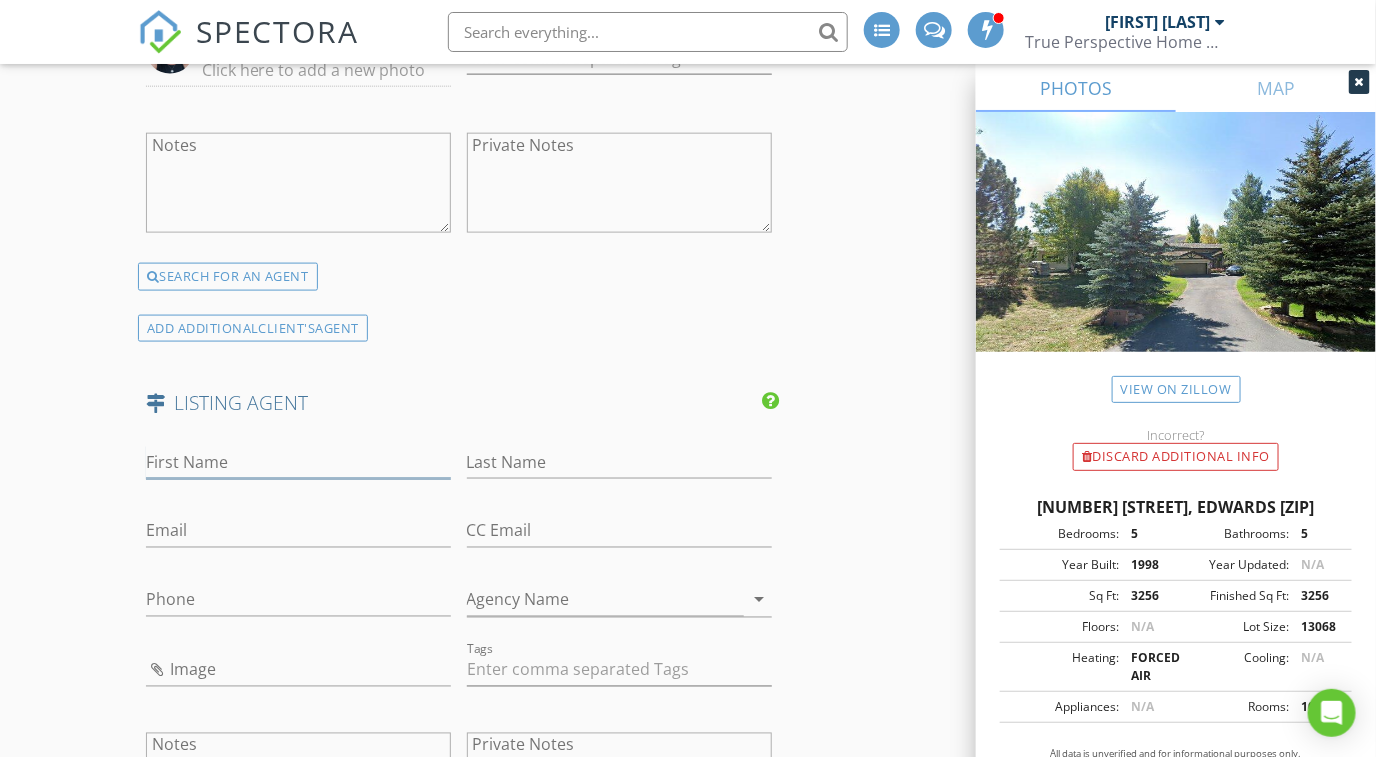 click on "First Name" at bounding box center (298, 462) 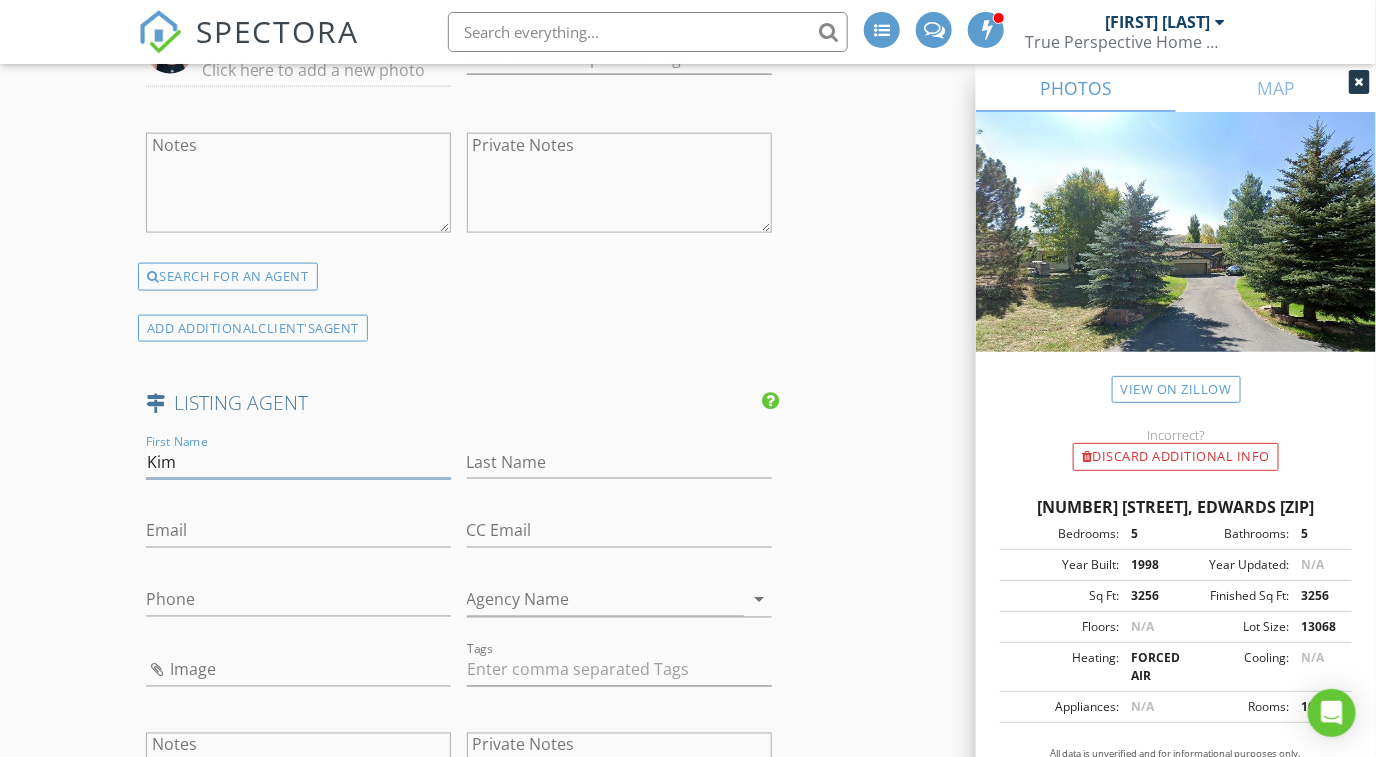 type on "Kim" 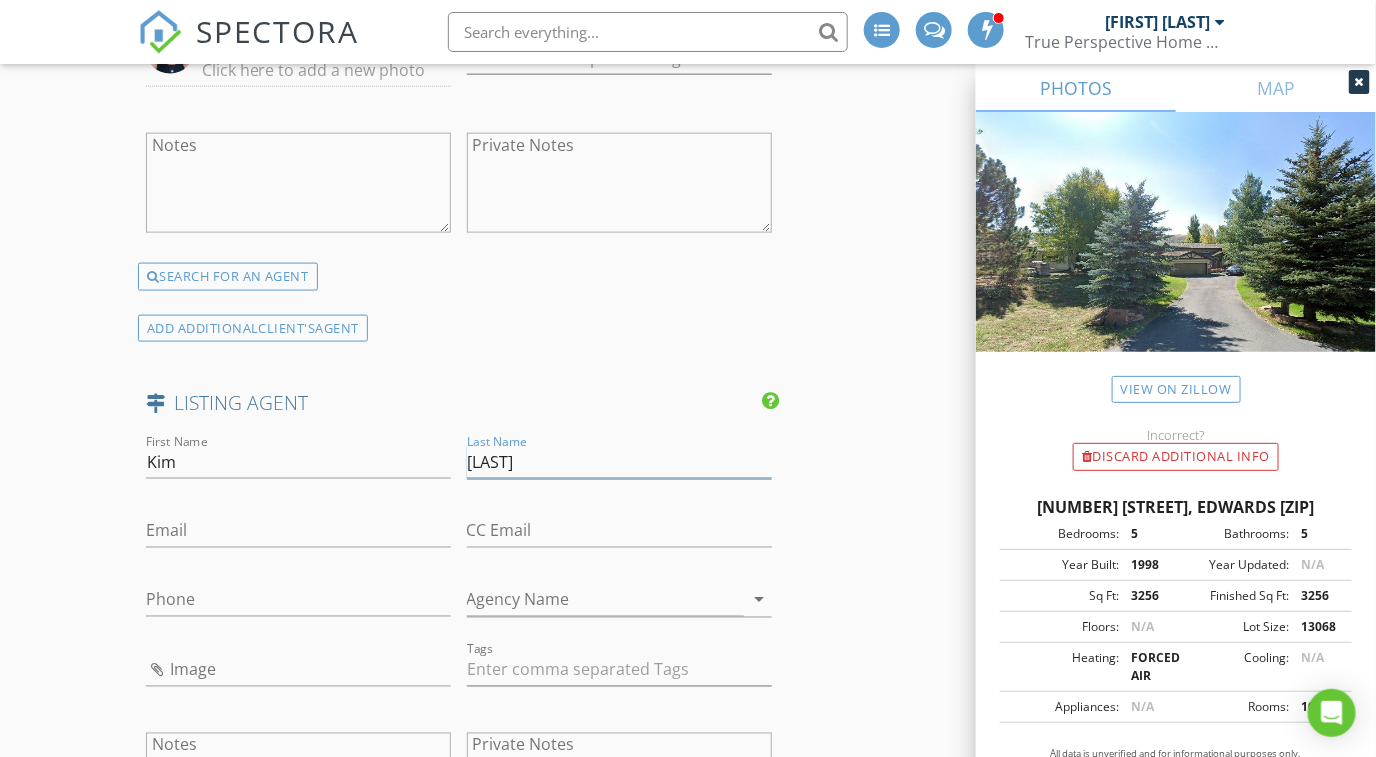 type on "Tofferi" 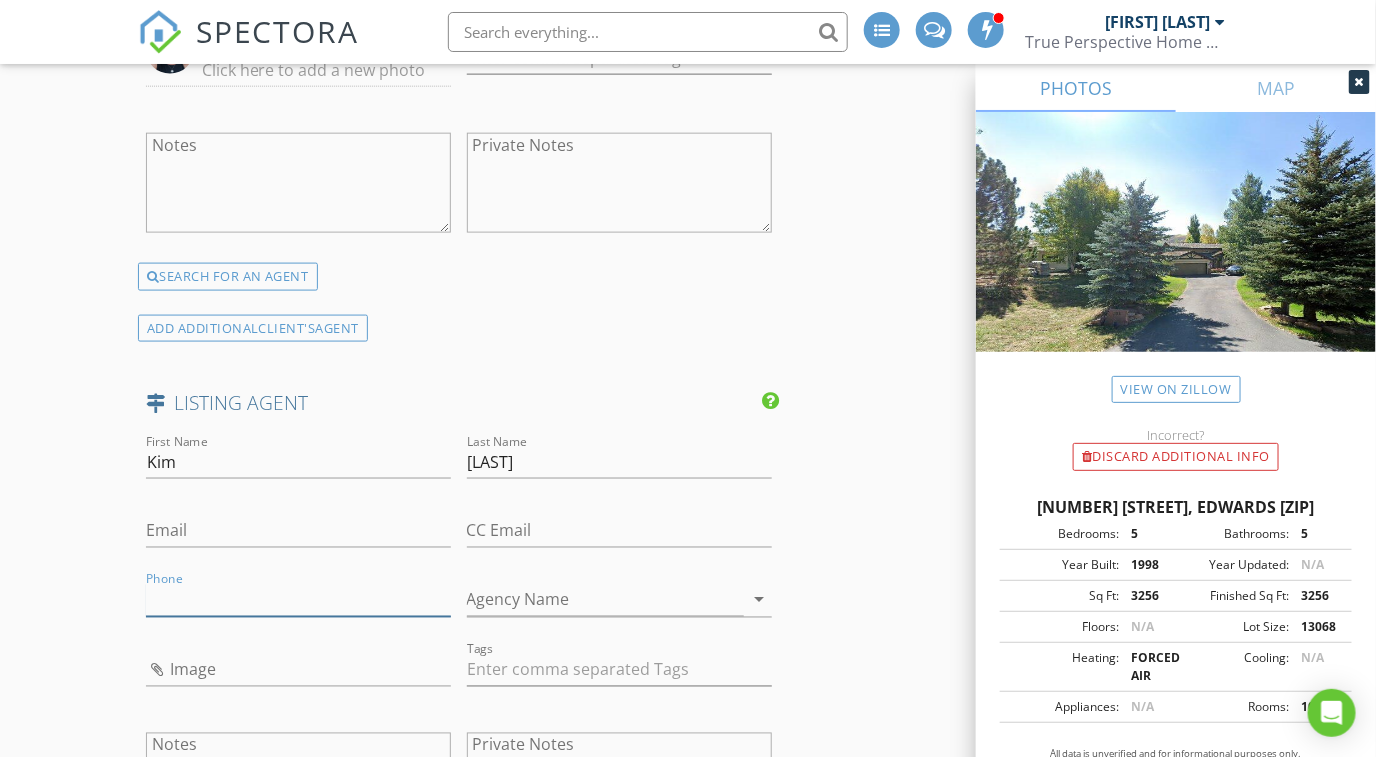 click on "Phone" at bounding box center [298, 600] 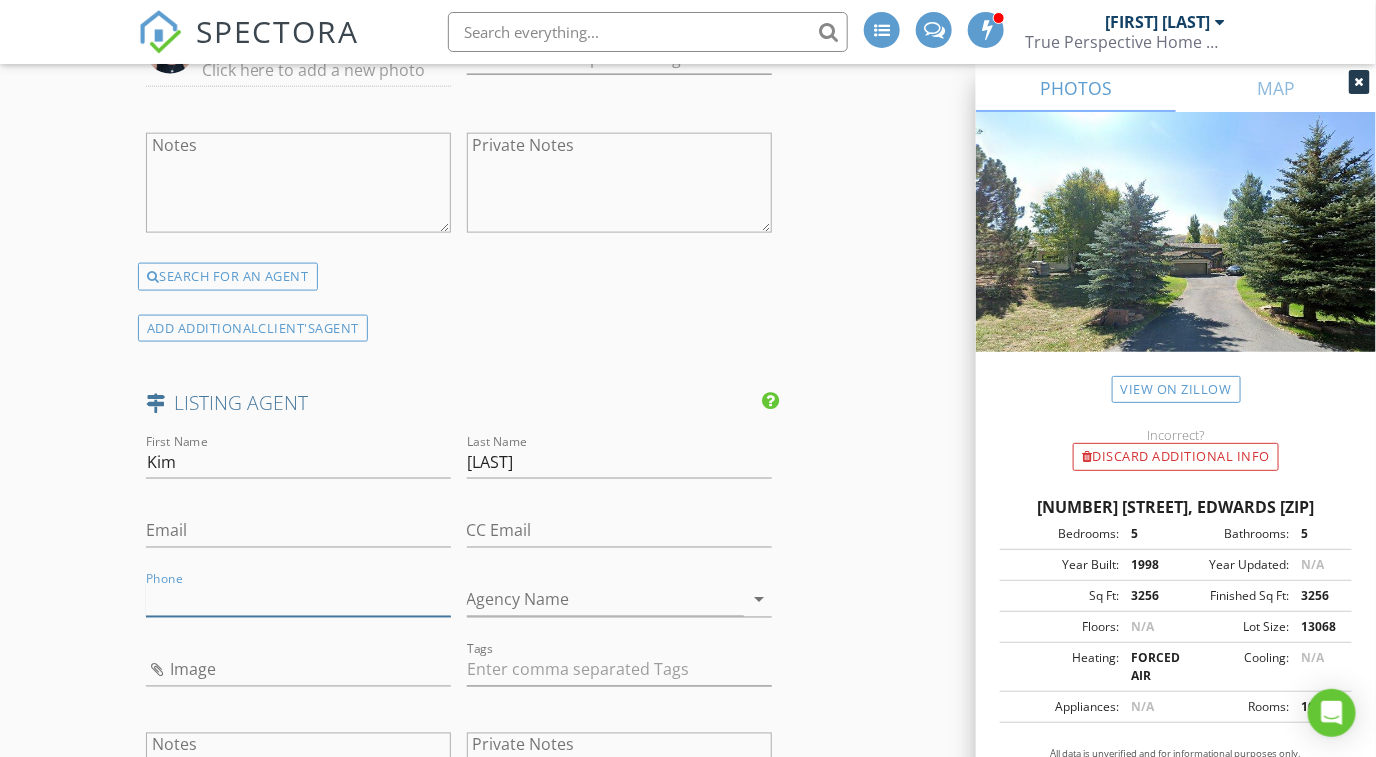 paste on "970-390-4701" 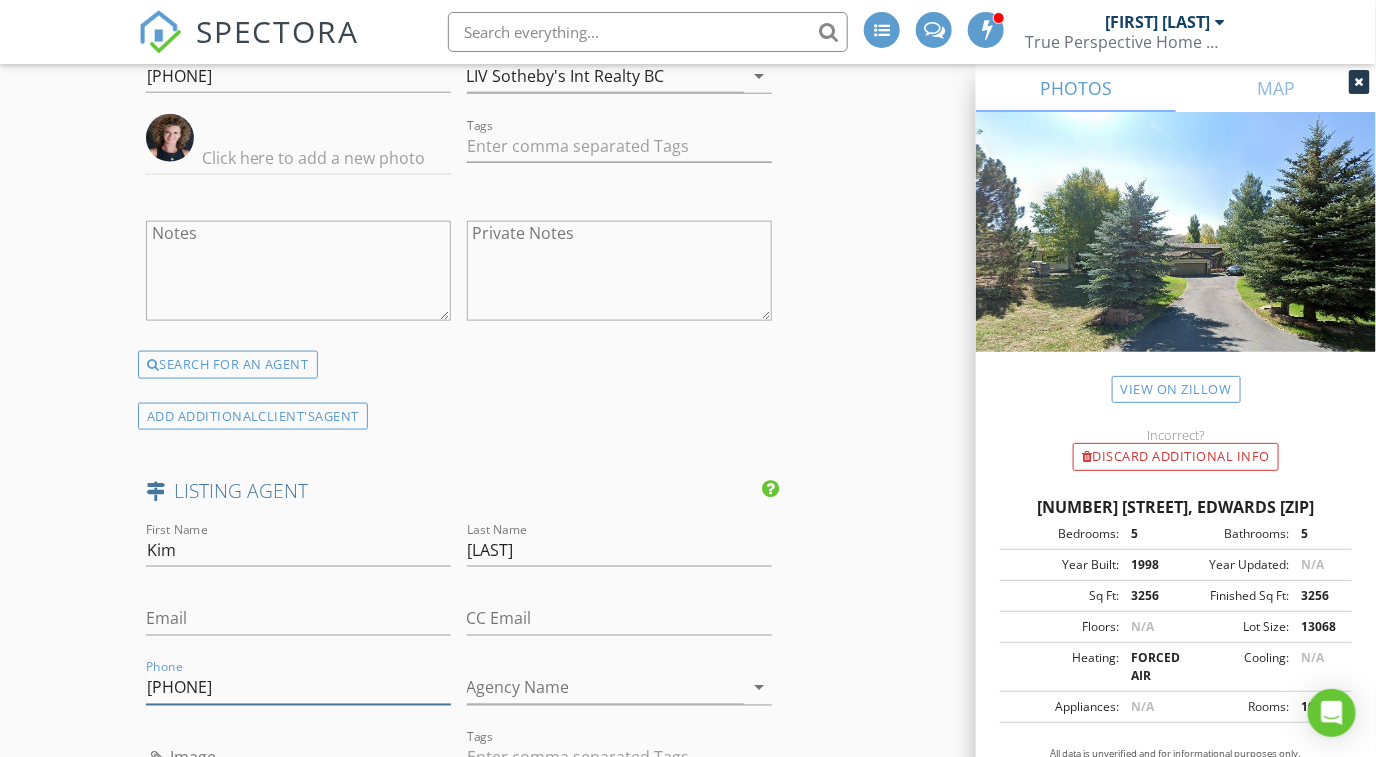 scroll, scrollTop: 3374, scrollLeft: 0, axis: vertical 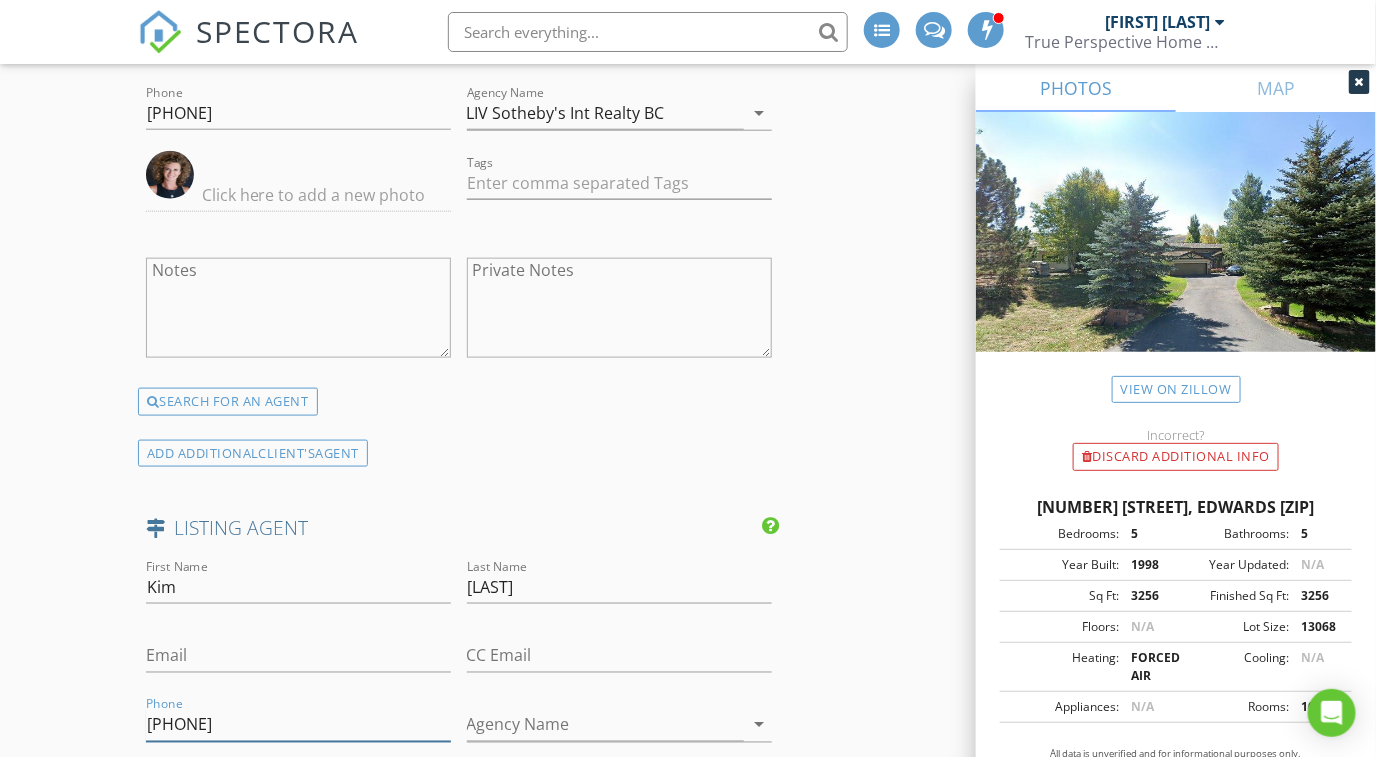 type on "970-390-4701" 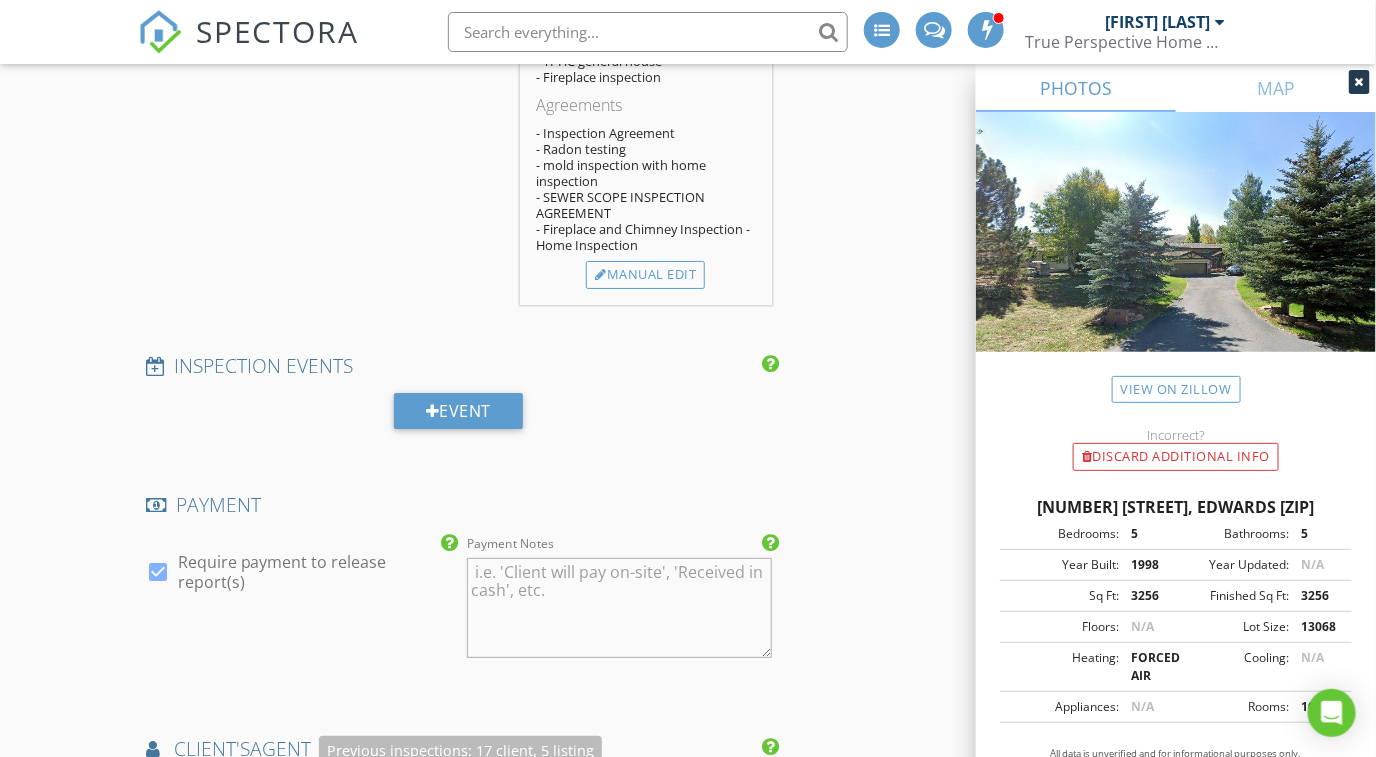 scroll, scrollTop: 2250, scrollLeft: 0, axis: vertical 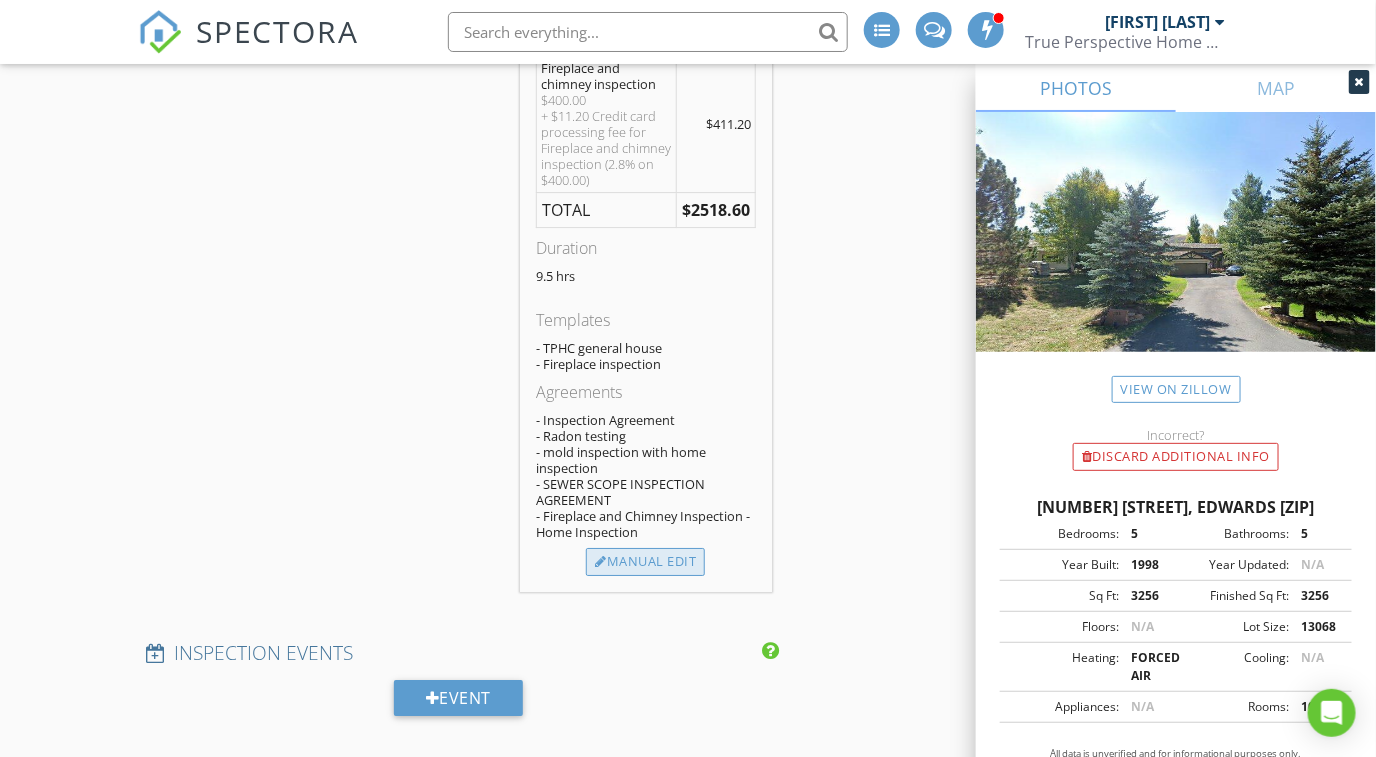 click on "Manual Edit" at bounding box center (645, 562) 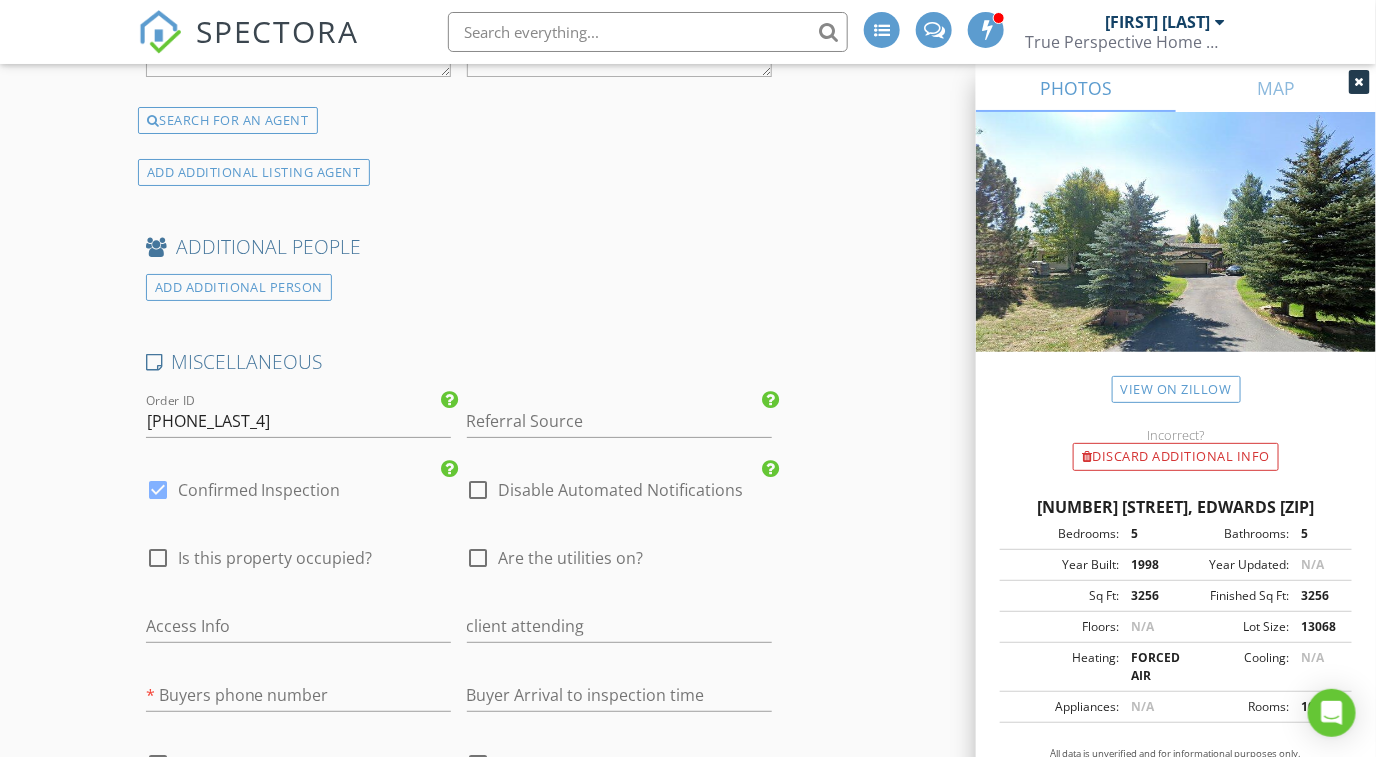 scroll, scrollTop: 5250, scrollLeft: 0, axis: vertical 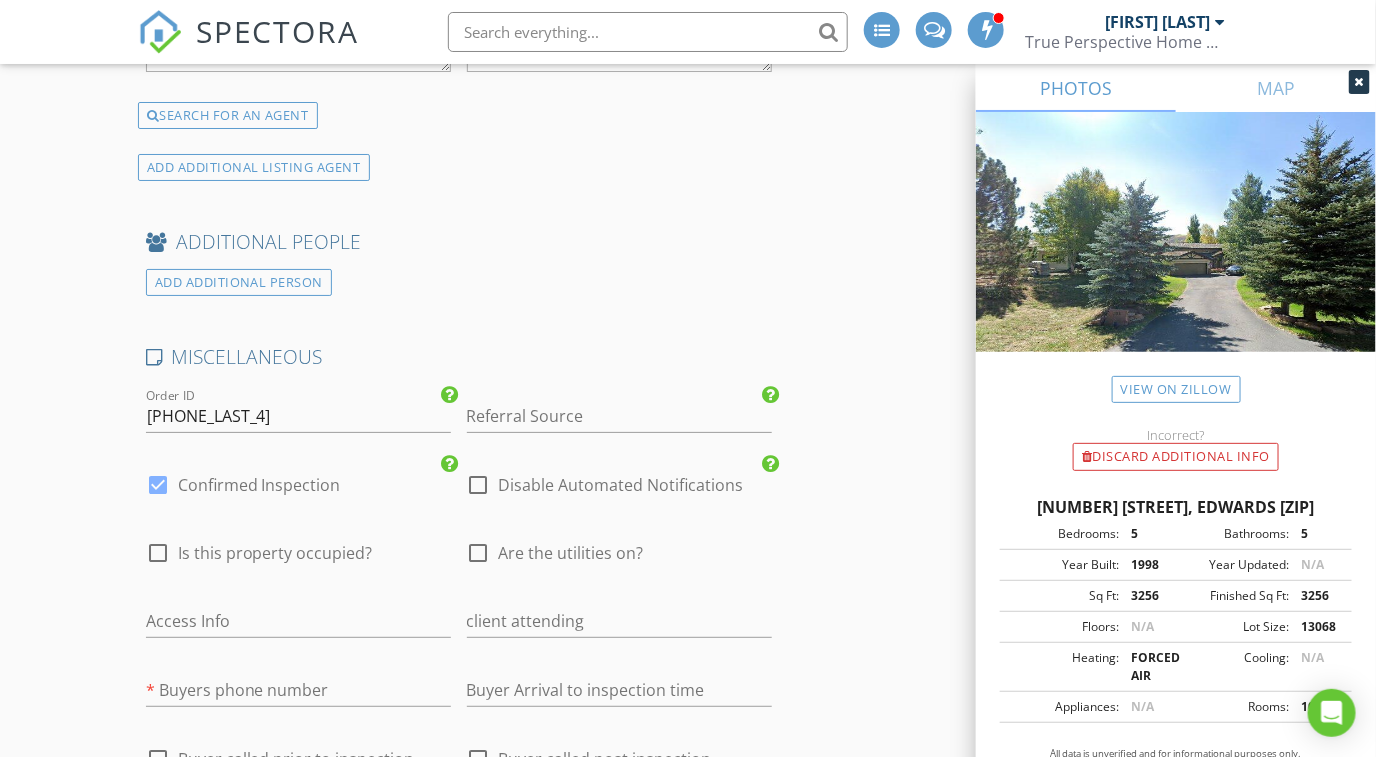 click at bounding box center (158, 485) 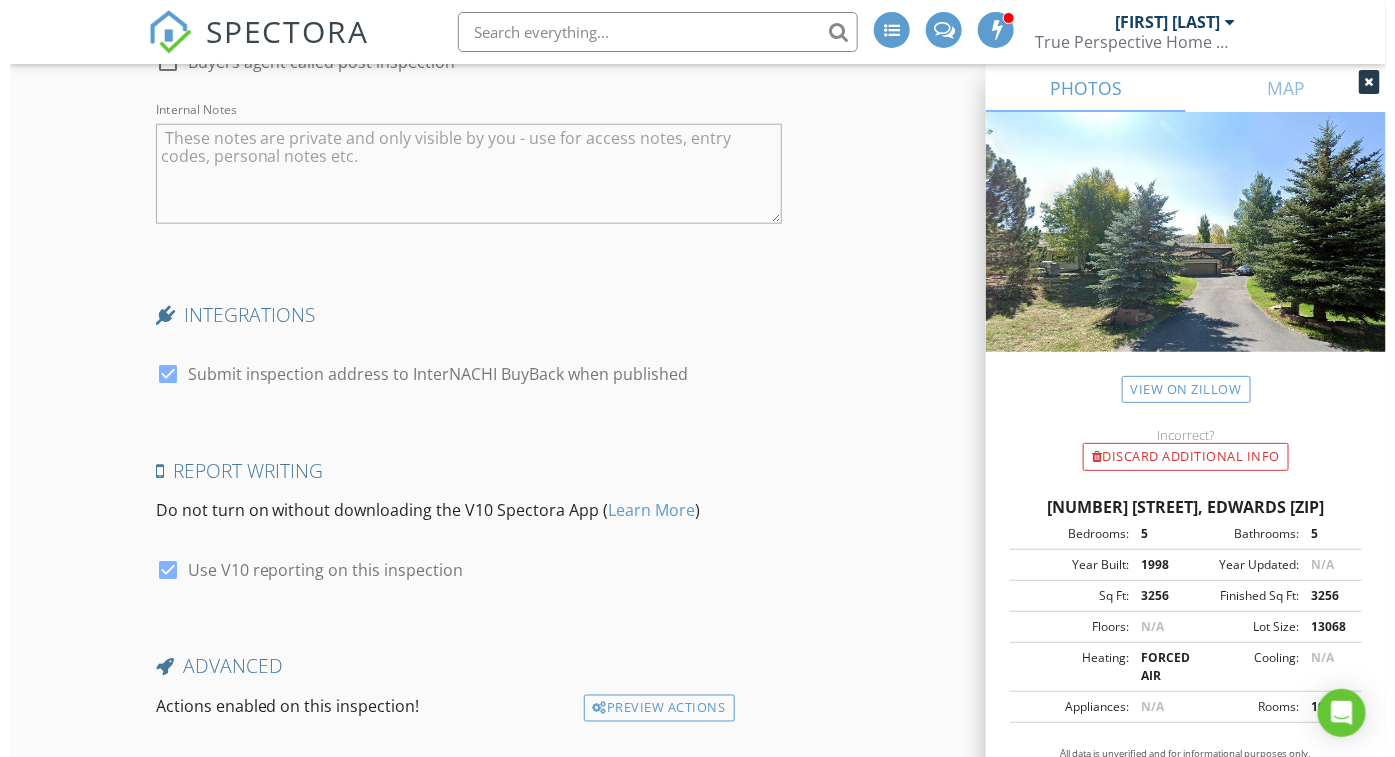 scroll, scrollTop: 6166, scrollLeft: 0, axis: vertical 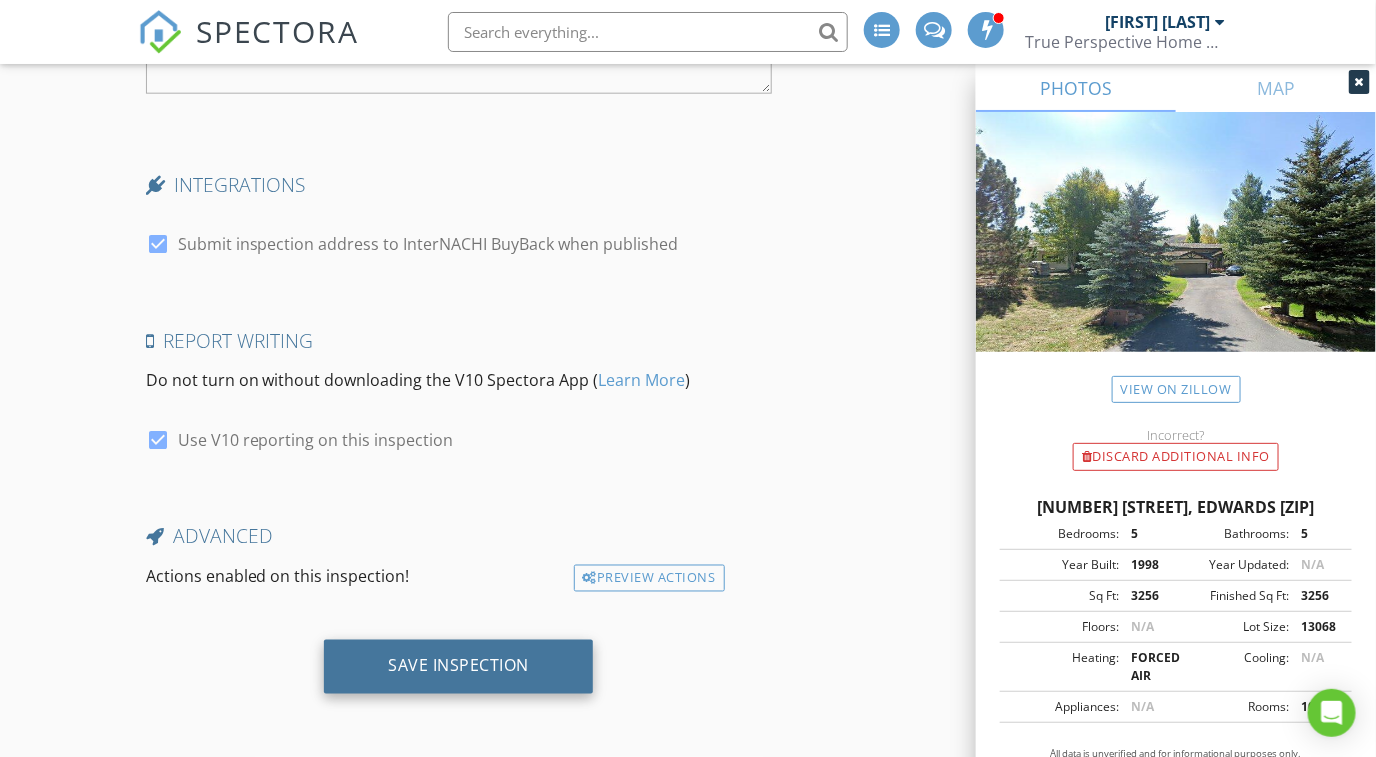 click on "Save Inspection" at bounding box center (458, 666) 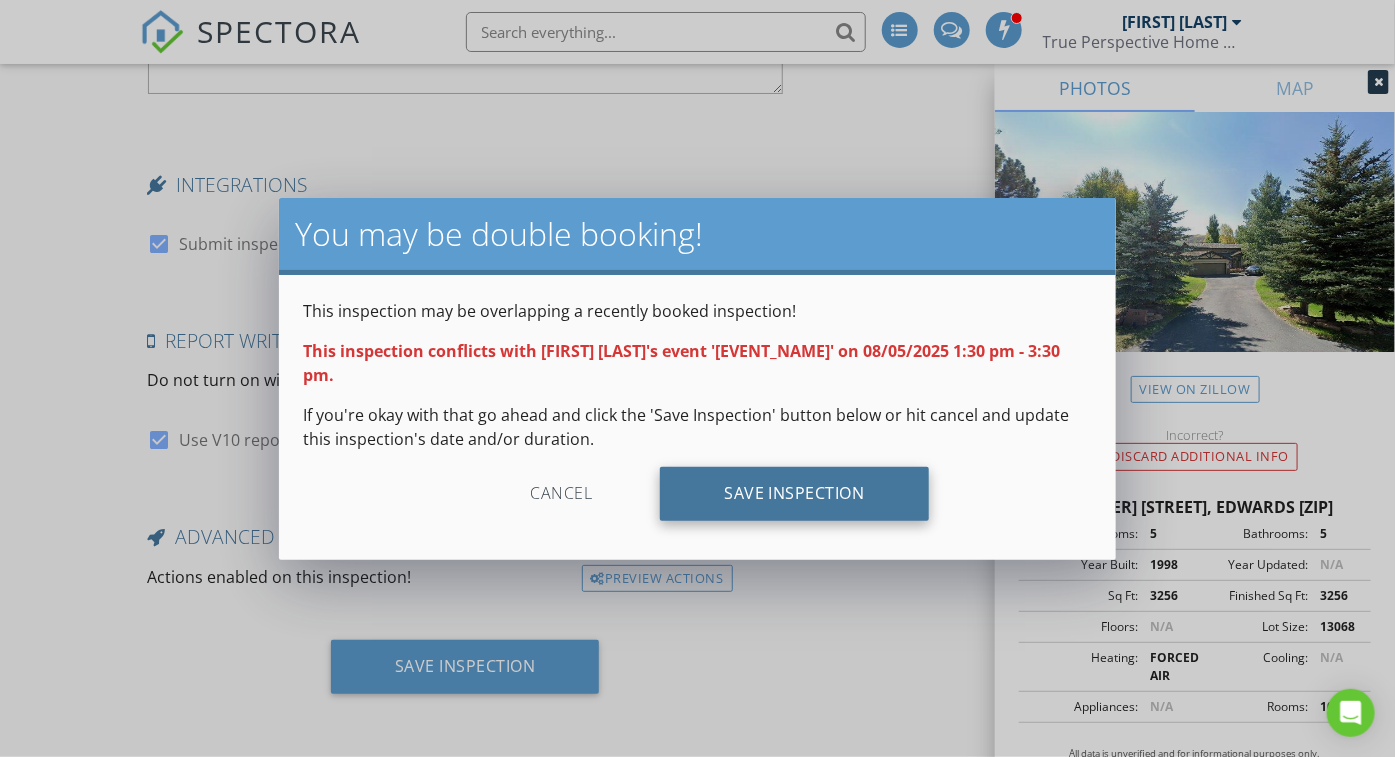 click on "Save Inspection" at bounding box center (794, 494) 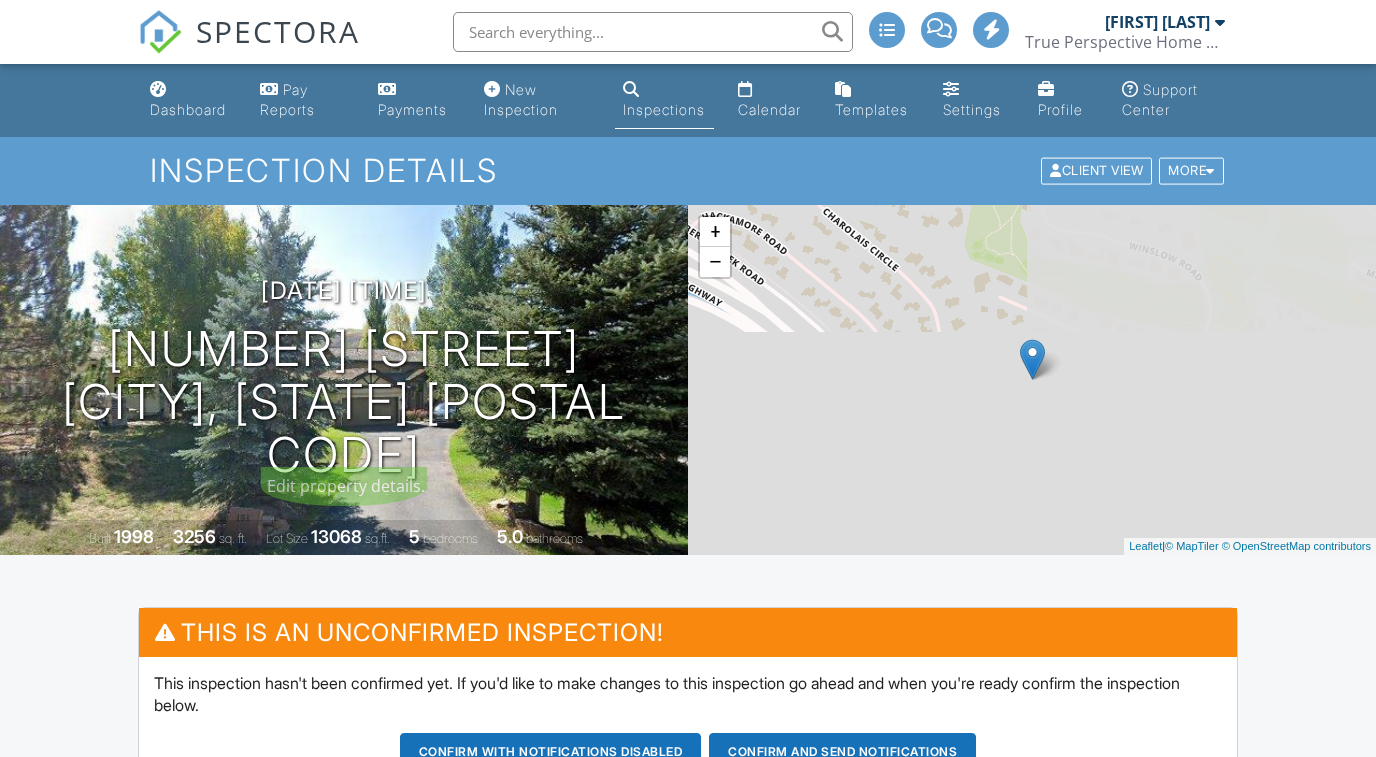 scroll, scrollTop: 2953, scrollLeft: 0, axis: vertical 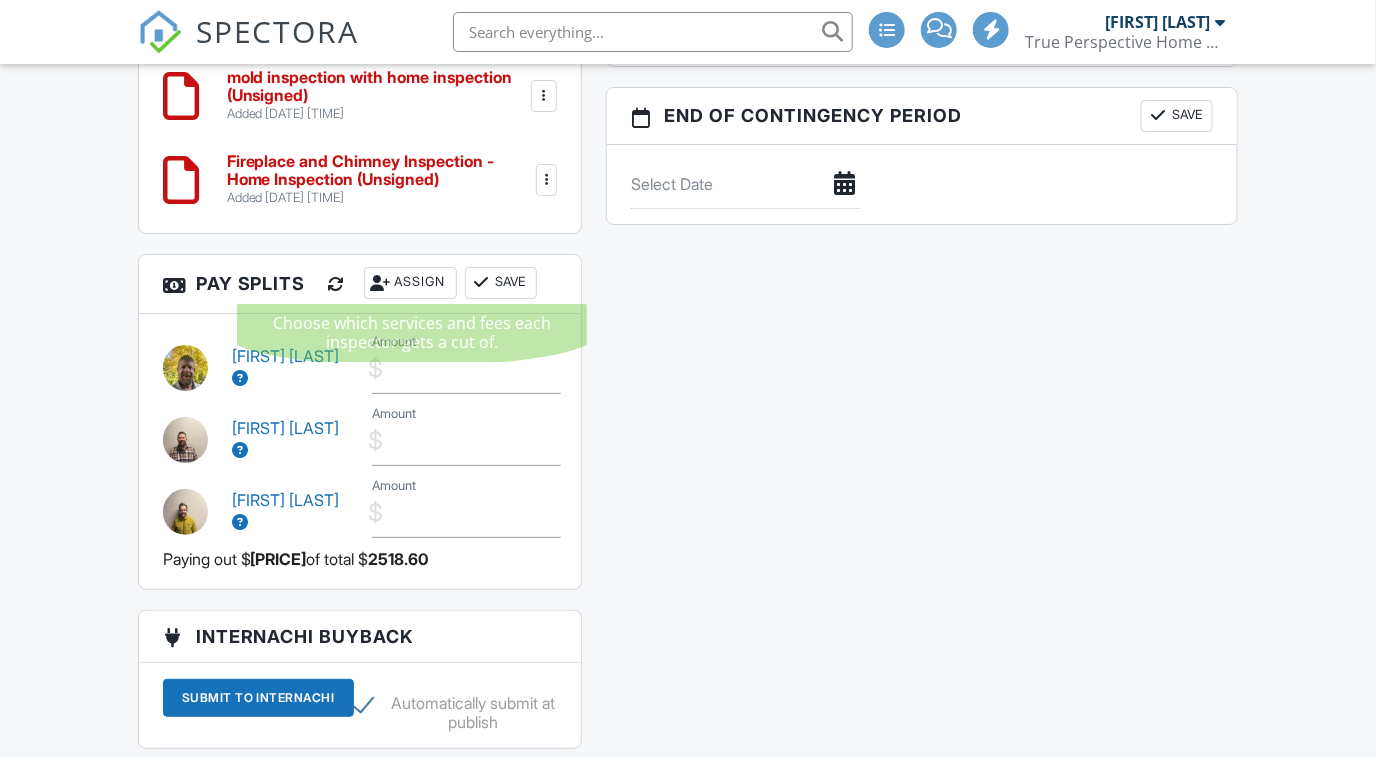 click on "Assign" at bounding box center [410, 283] 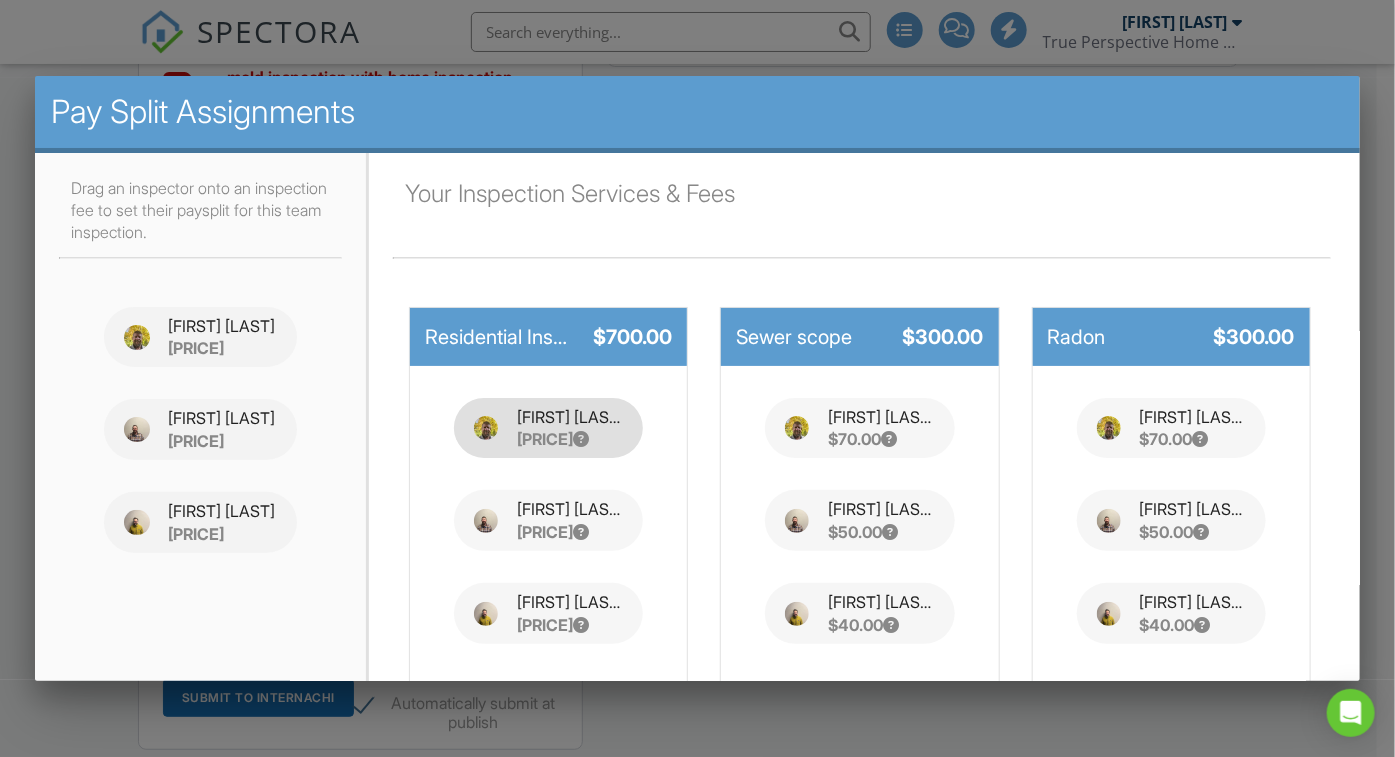 type 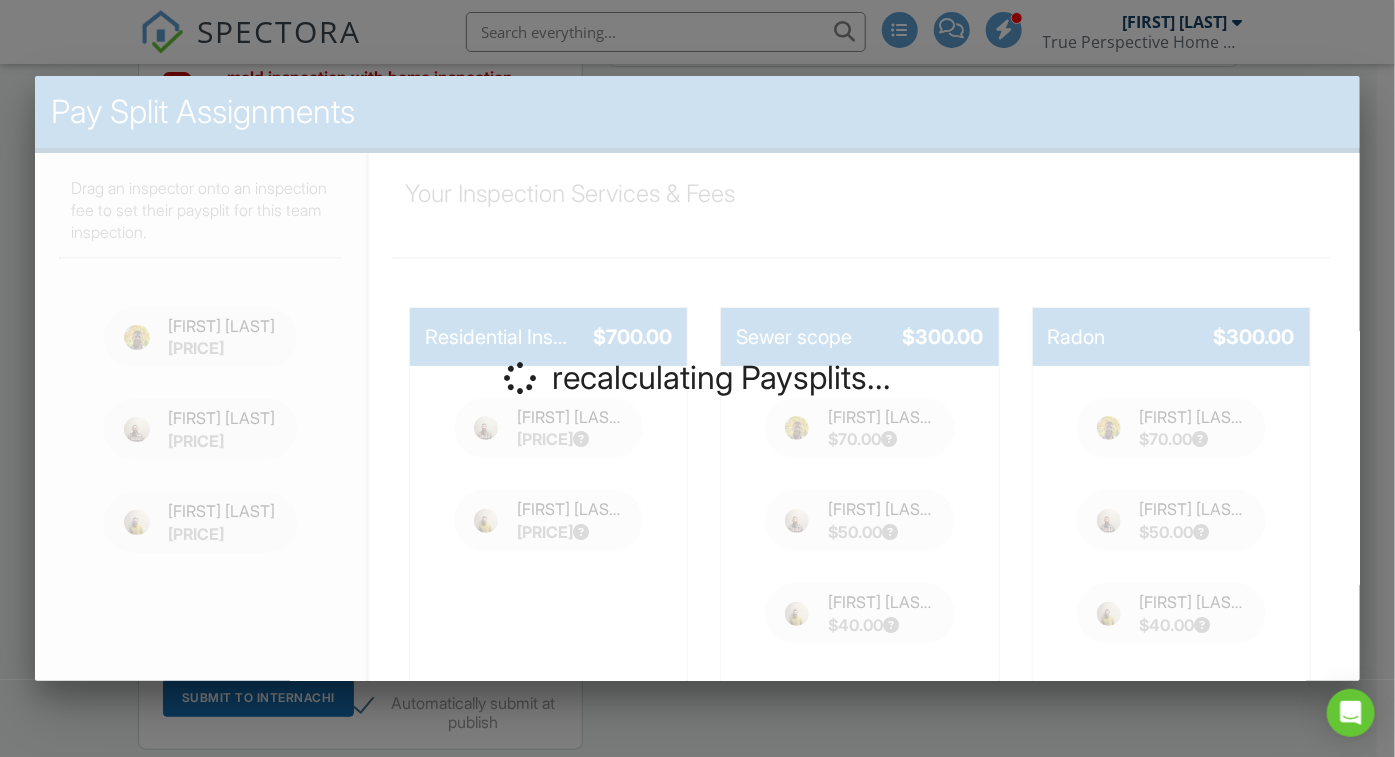click on "recalculating Paysplits..." at bounding box center (697, 379) 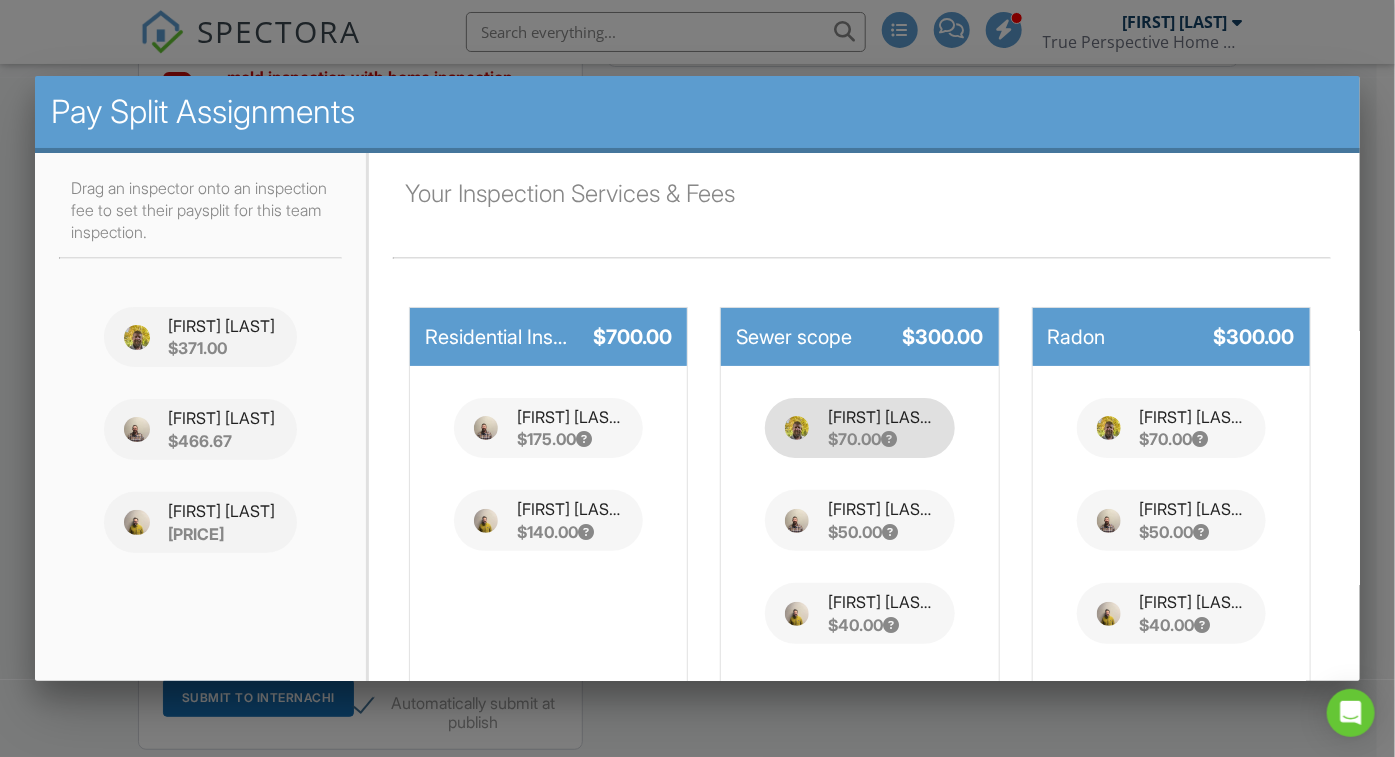 type 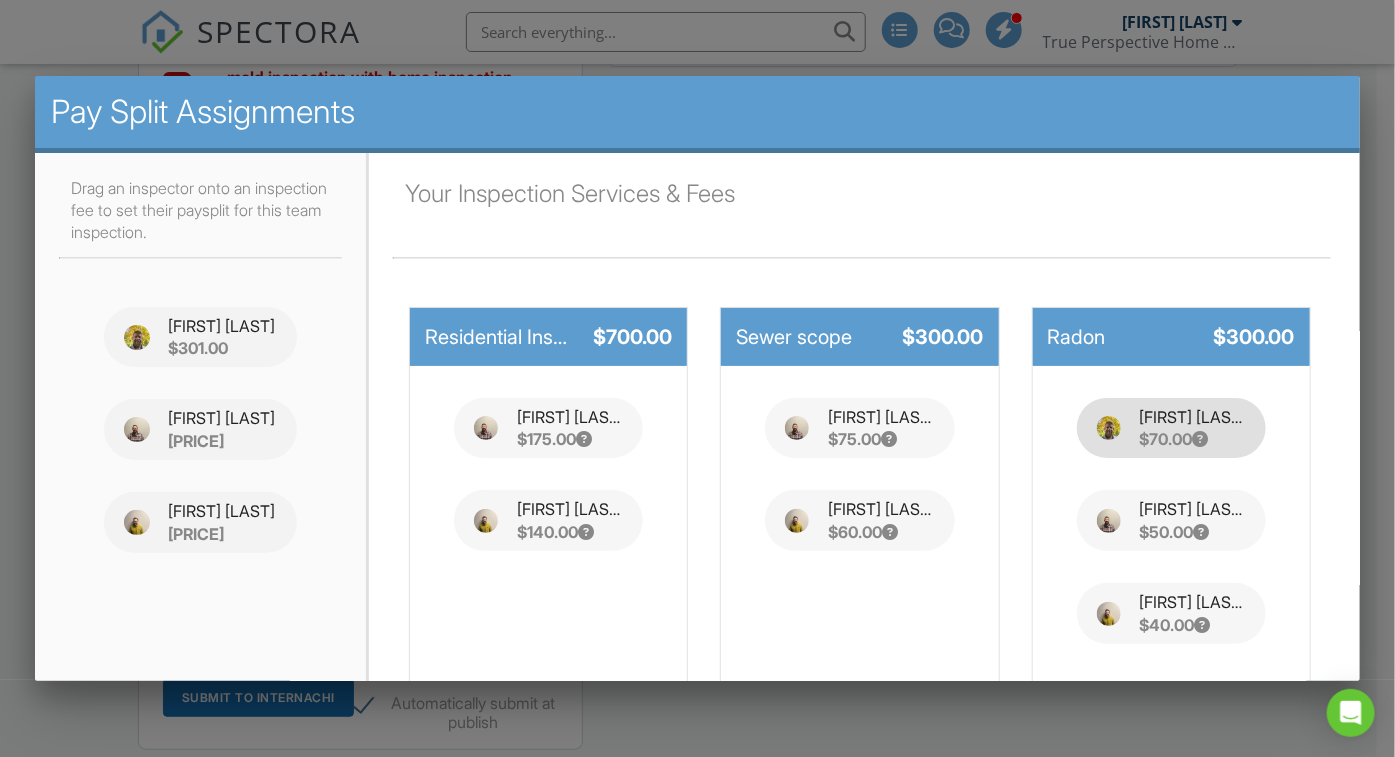 type 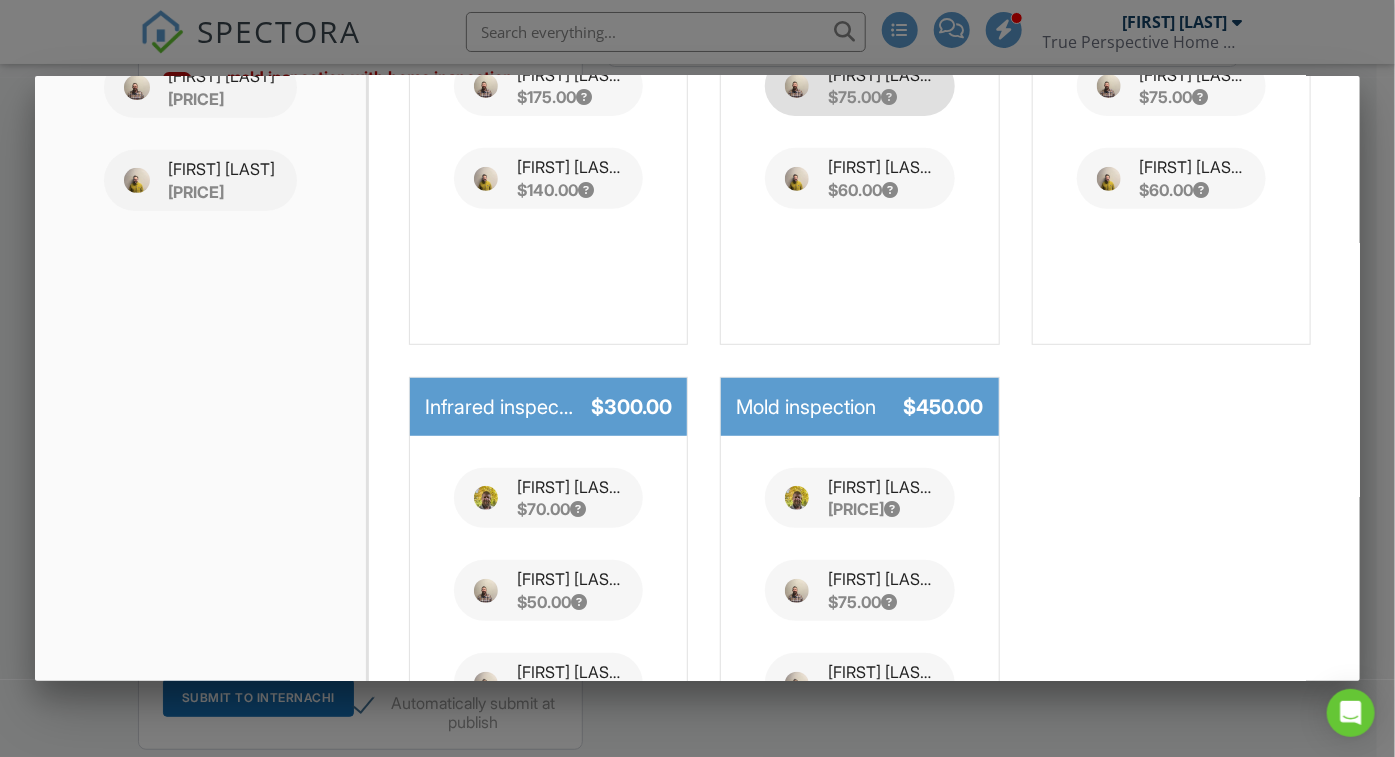 scroll, scrollTop: 375, scrollLeft: 0, axis: vertical 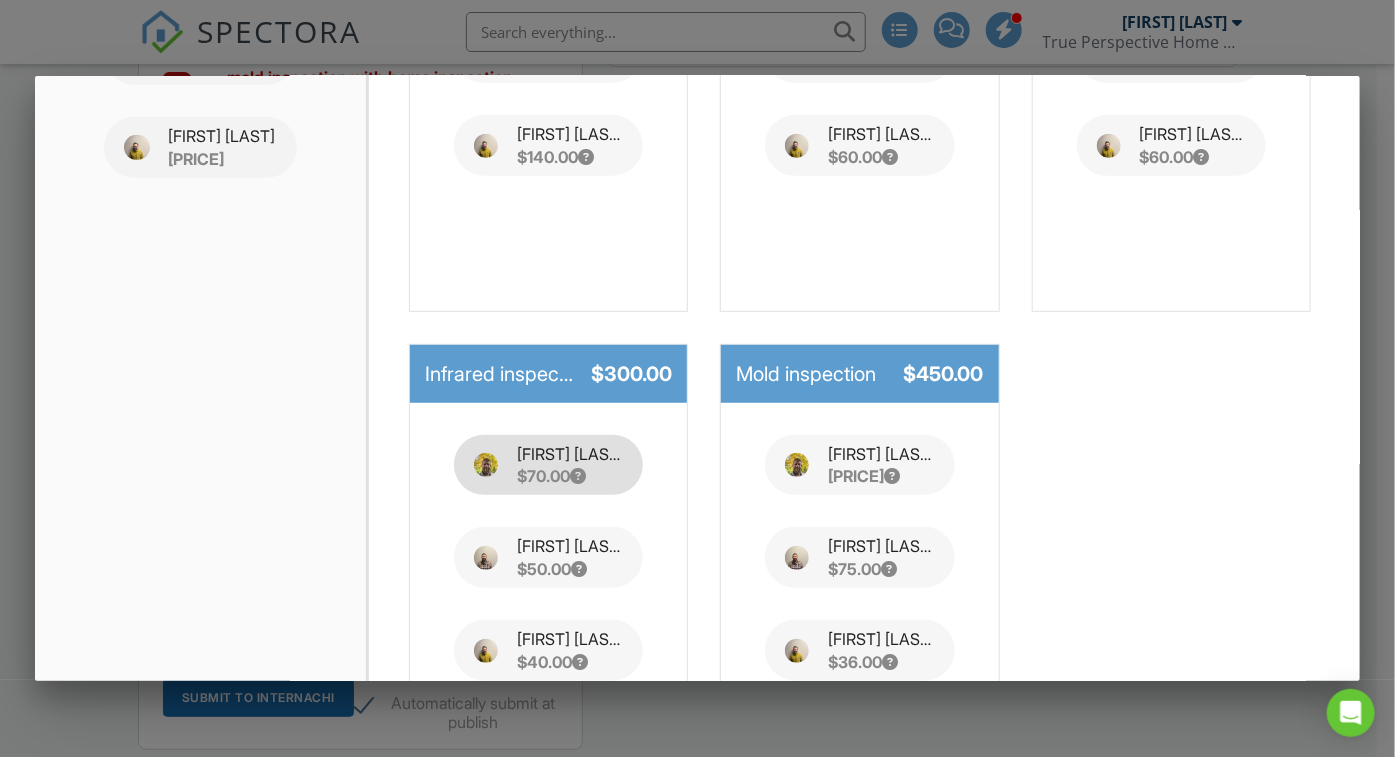 type 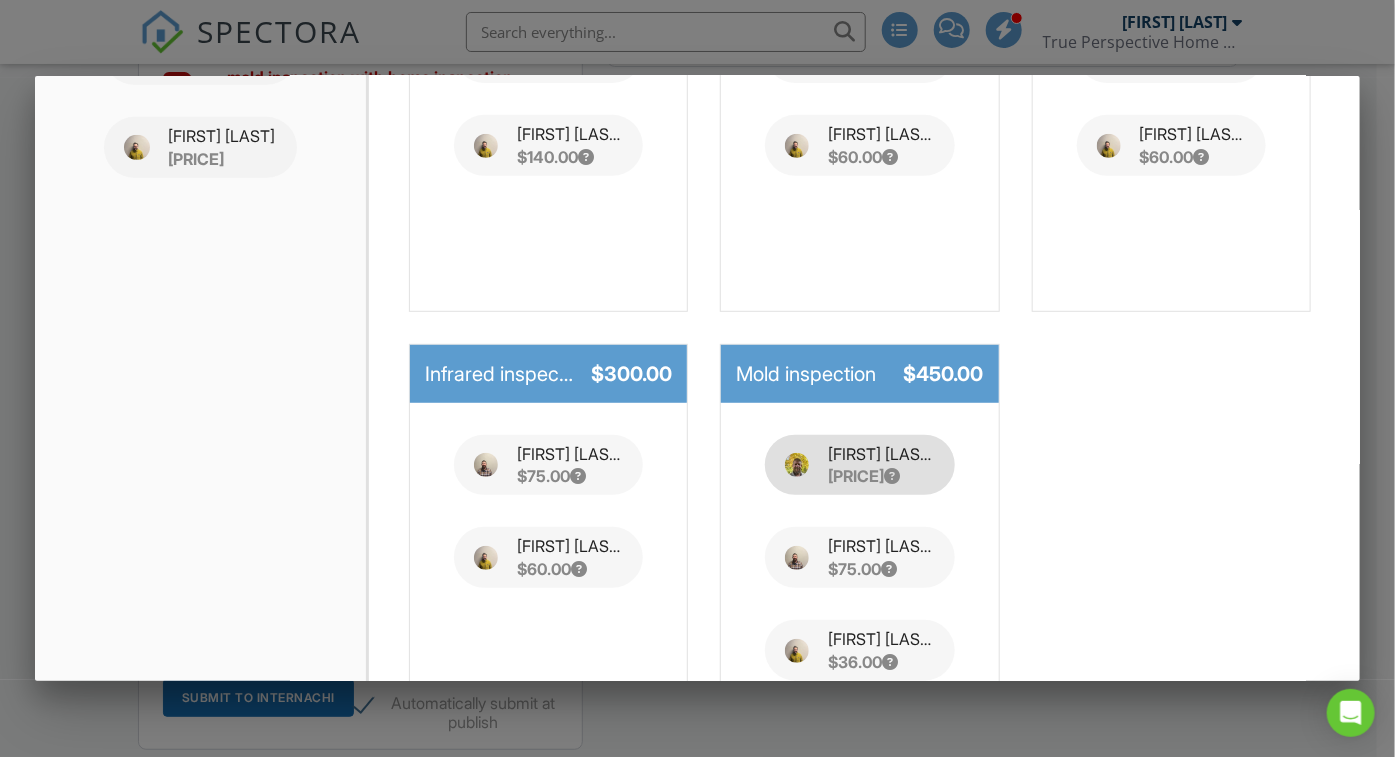 type 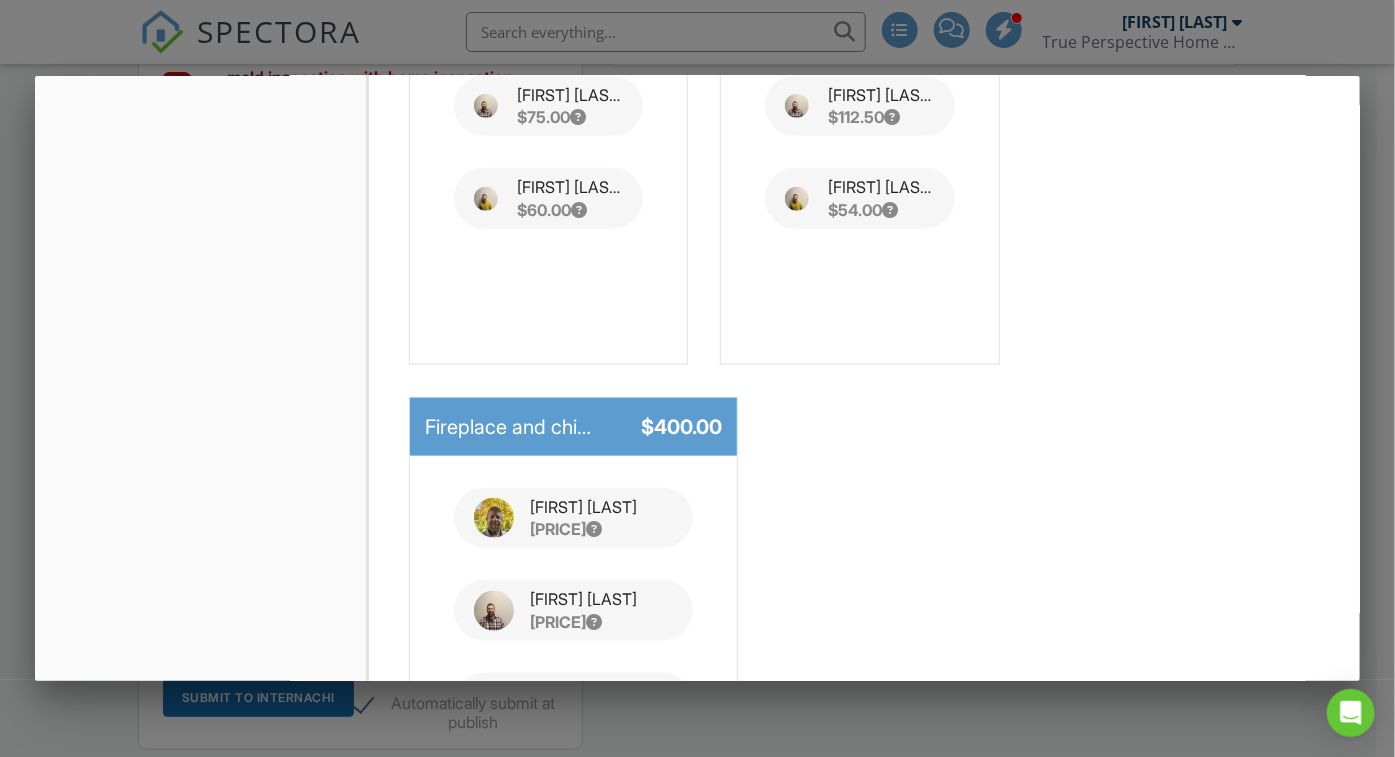 scroll, scrollTop: 874, scrollLeft: 0, axis: vertical 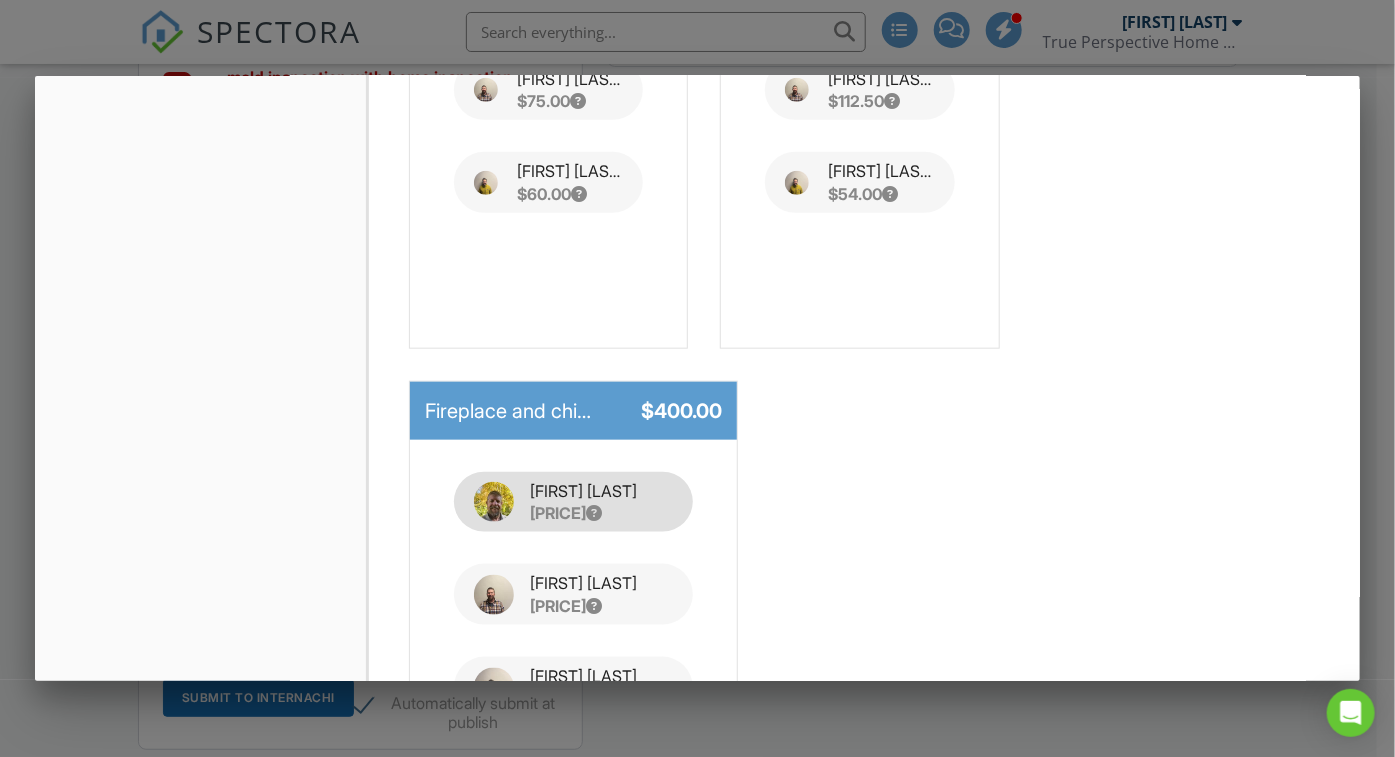 type 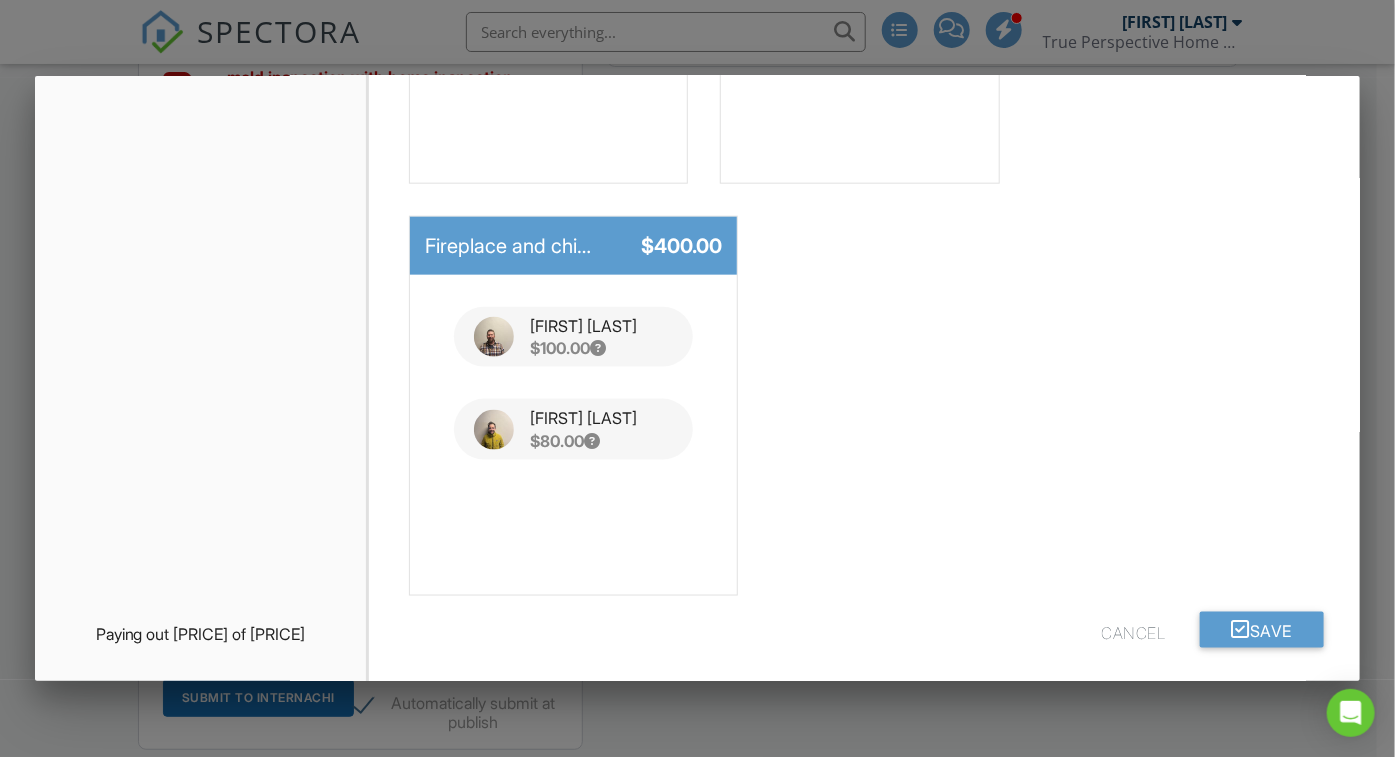 scroll, scrollTop: 917, scrollLeft: 0, axis: vertical 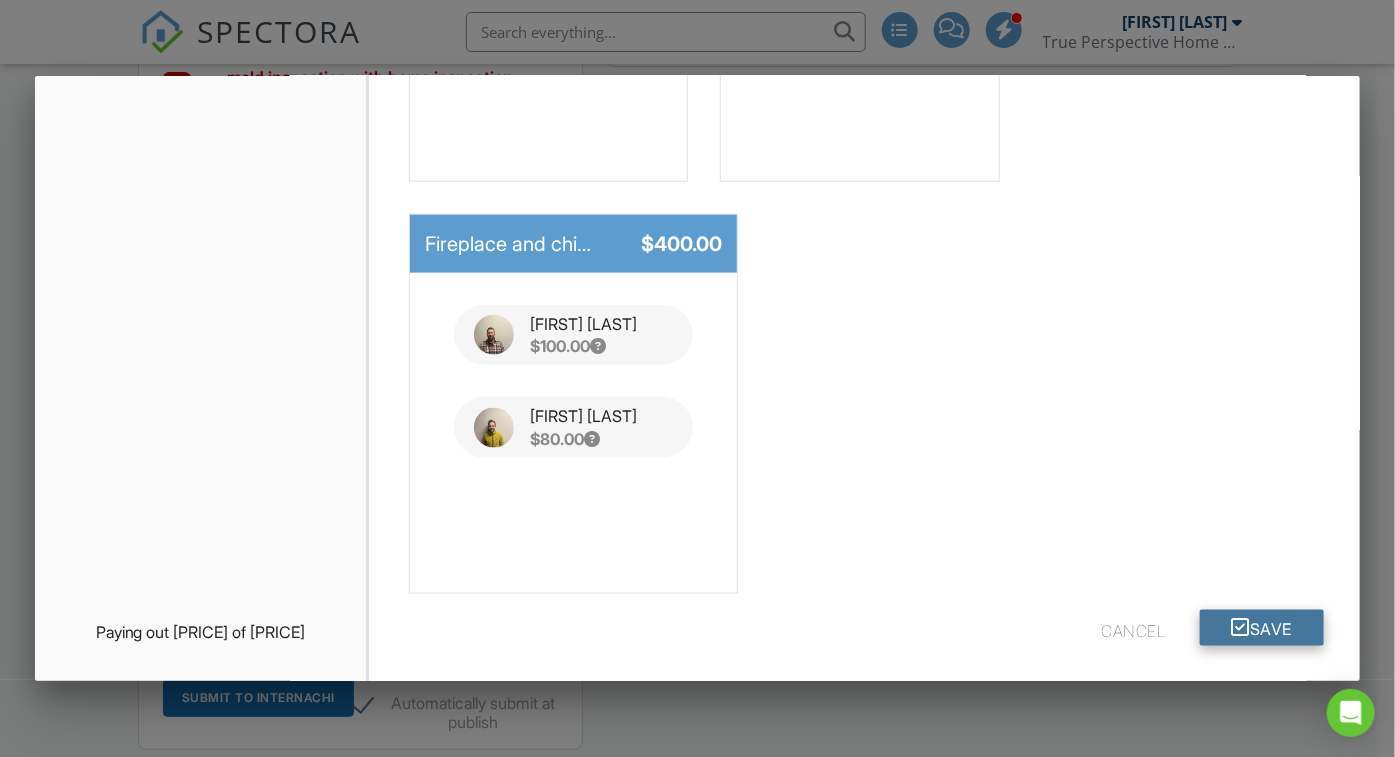 click on "Save" at bounding box center [1262, 628] 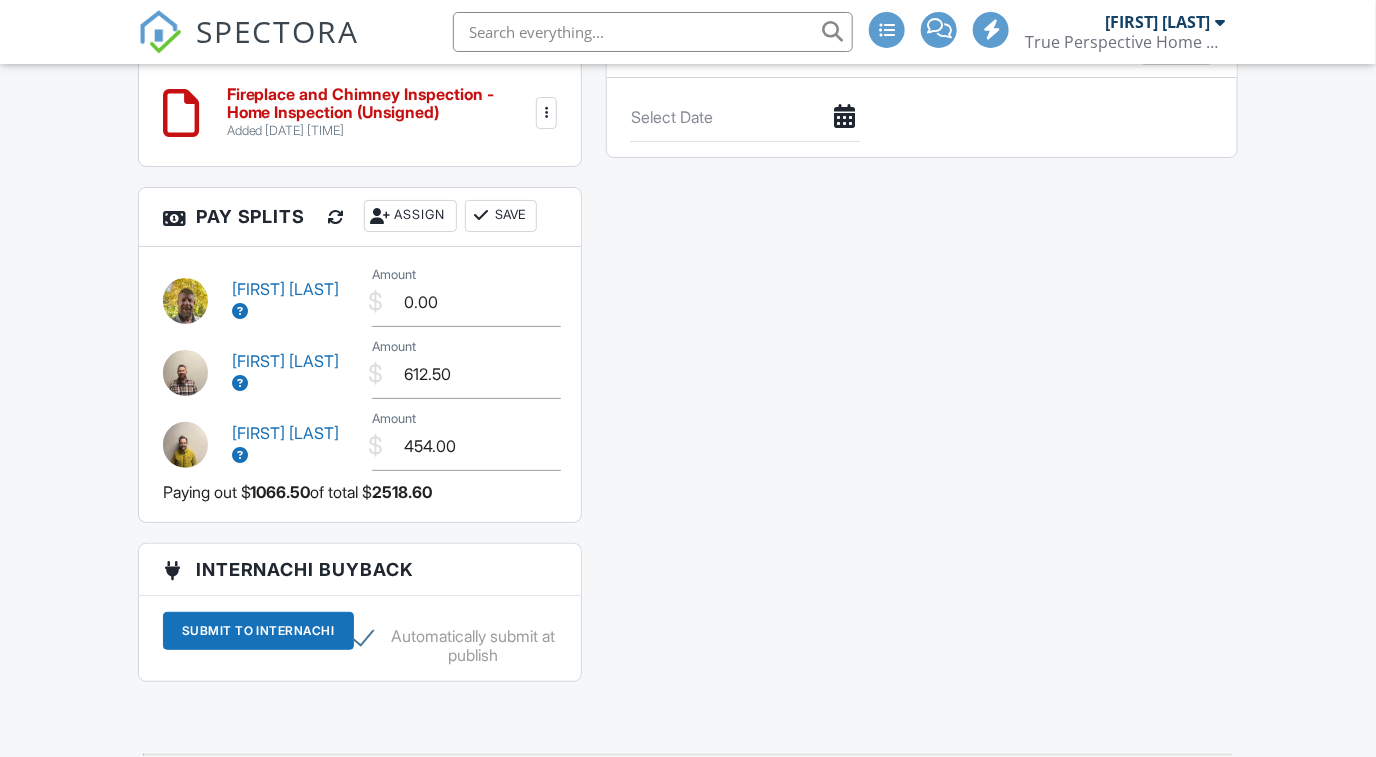 scroll, scrollTop: 2270, scrollLeft: 0, axis: vertical 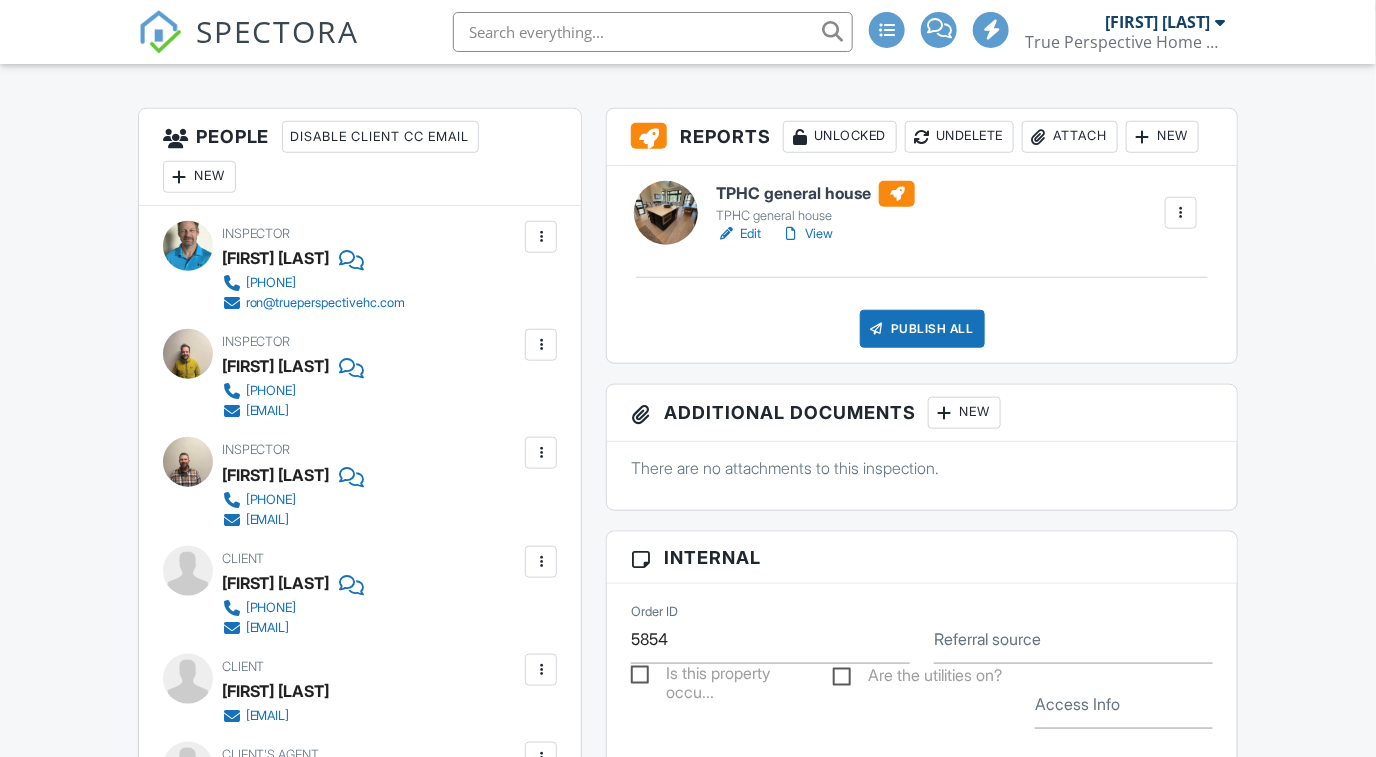 click at bounding box center (541, 345) 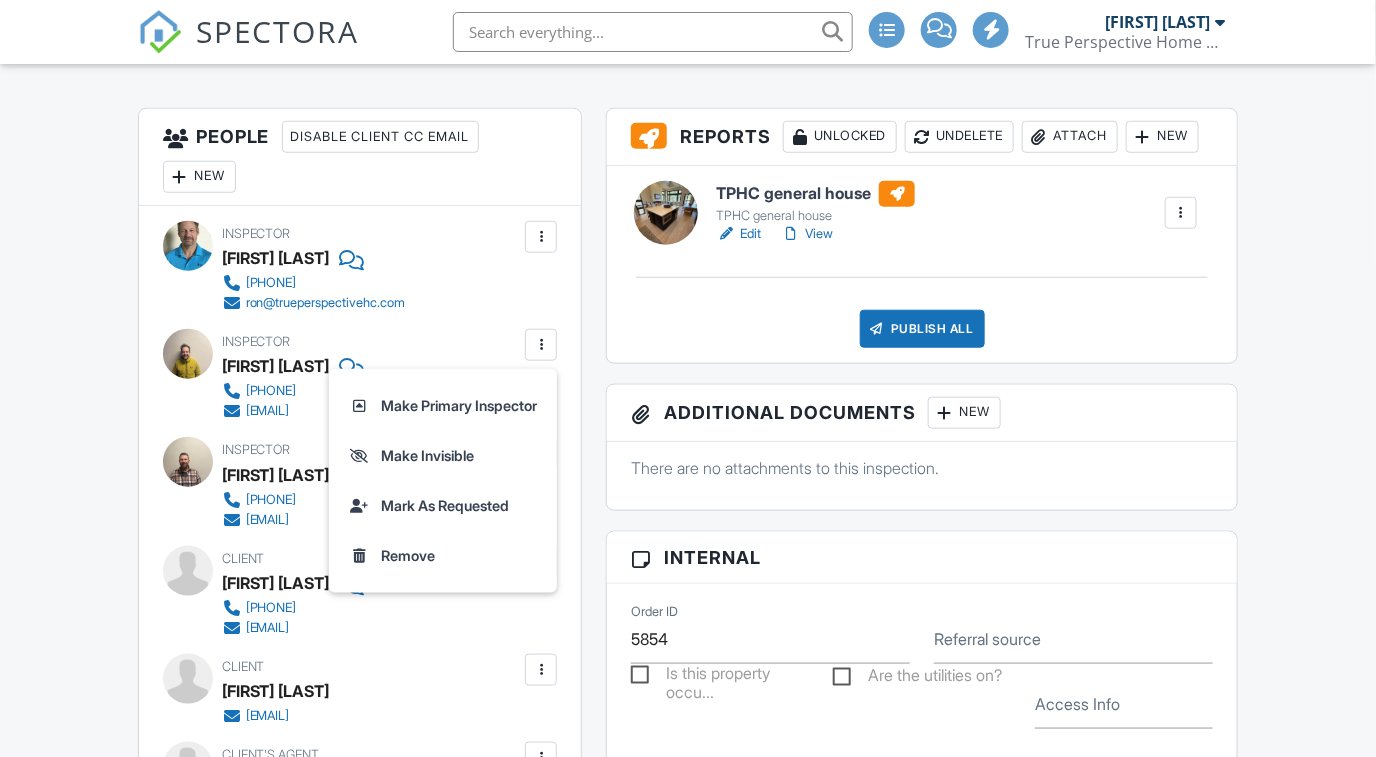 scroll, scrollTop: 499, scrollLeft: 0, axis: vertical 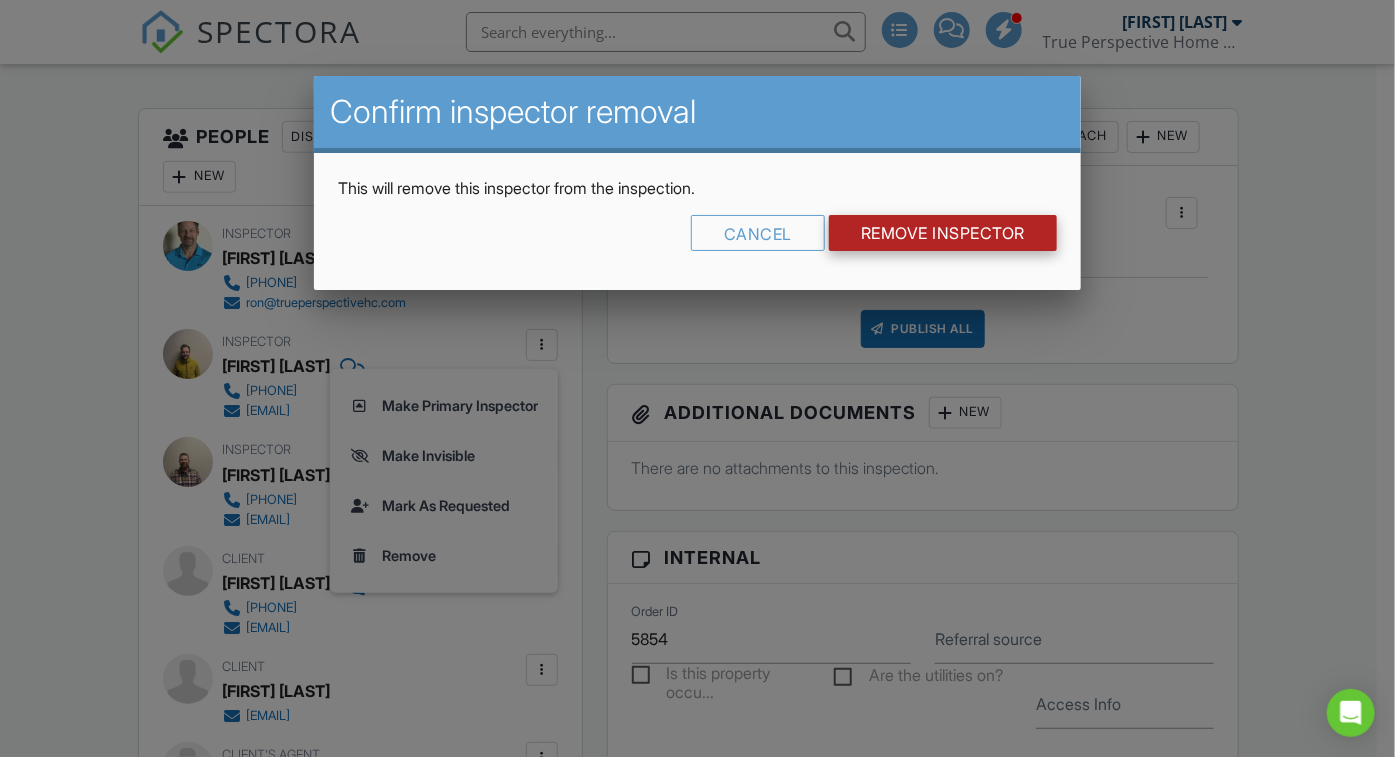 click on "Remove Inspector" at bounding box center (943, 233) 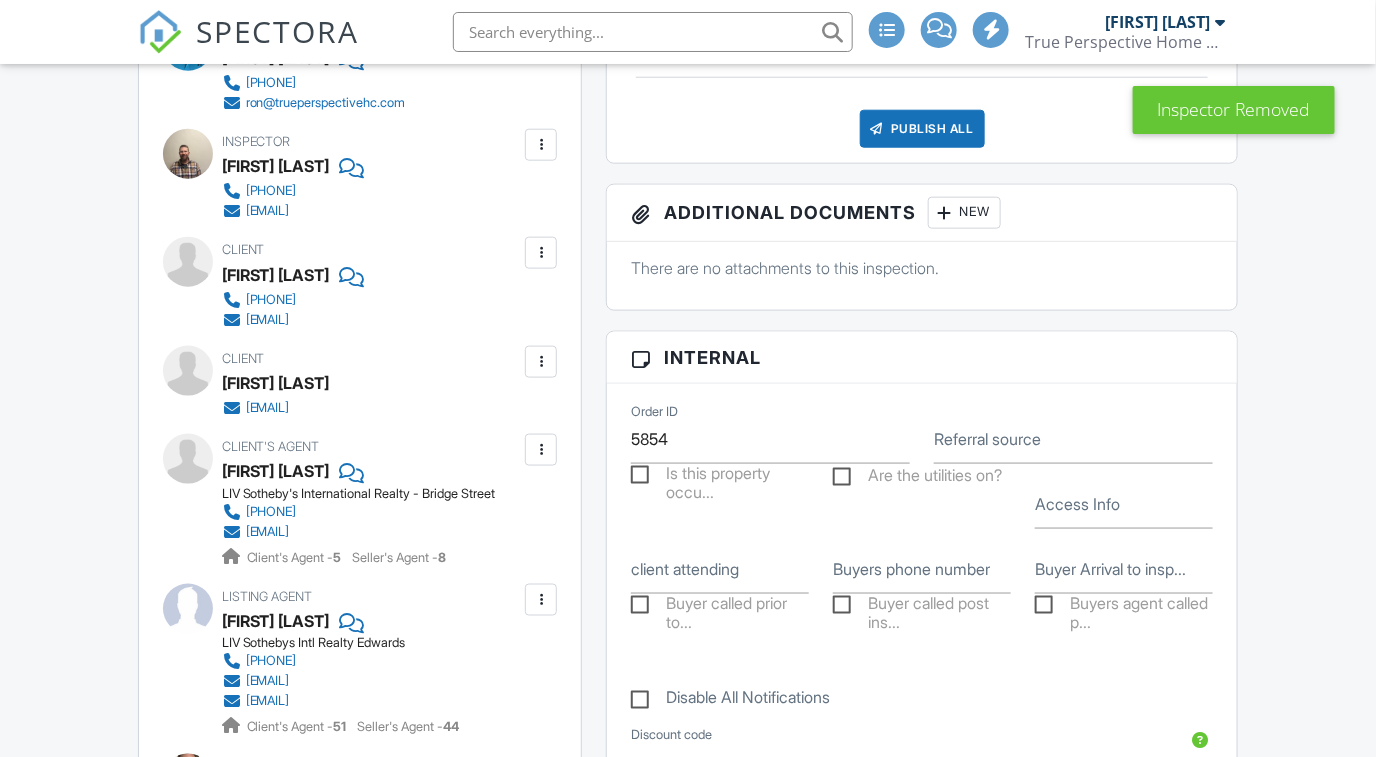 scroll, scrollTop: 625, scrollLeft: 0, axis: vertical 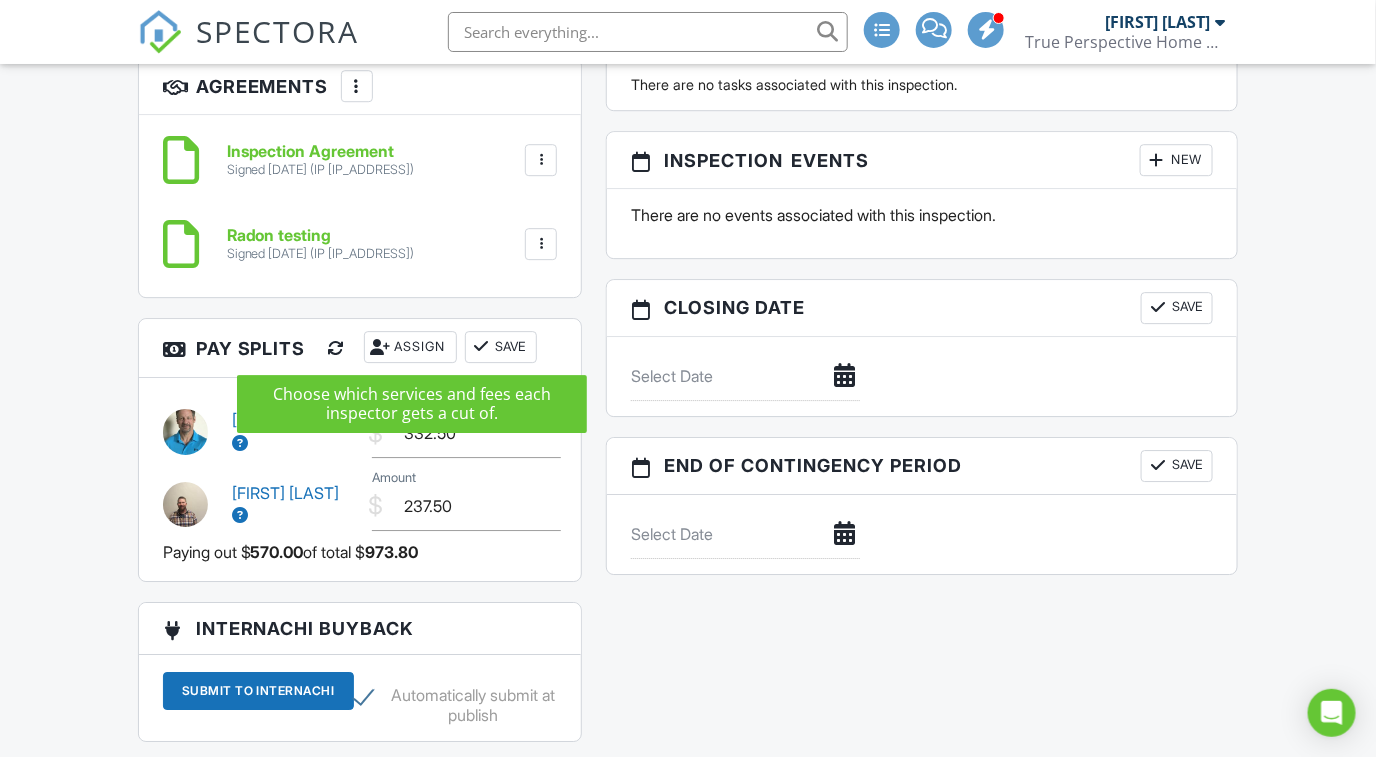 click on "Assign" at bounding box center (410, 347) 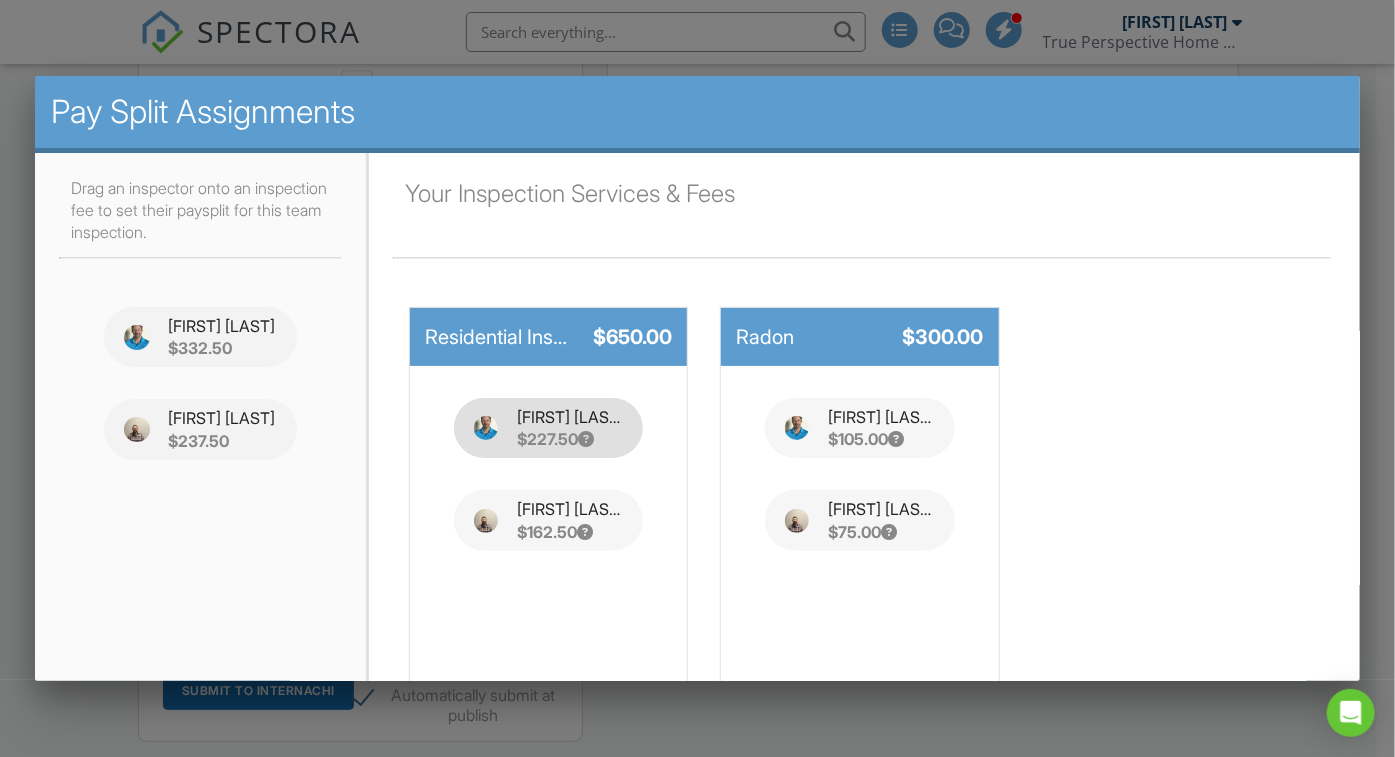 type 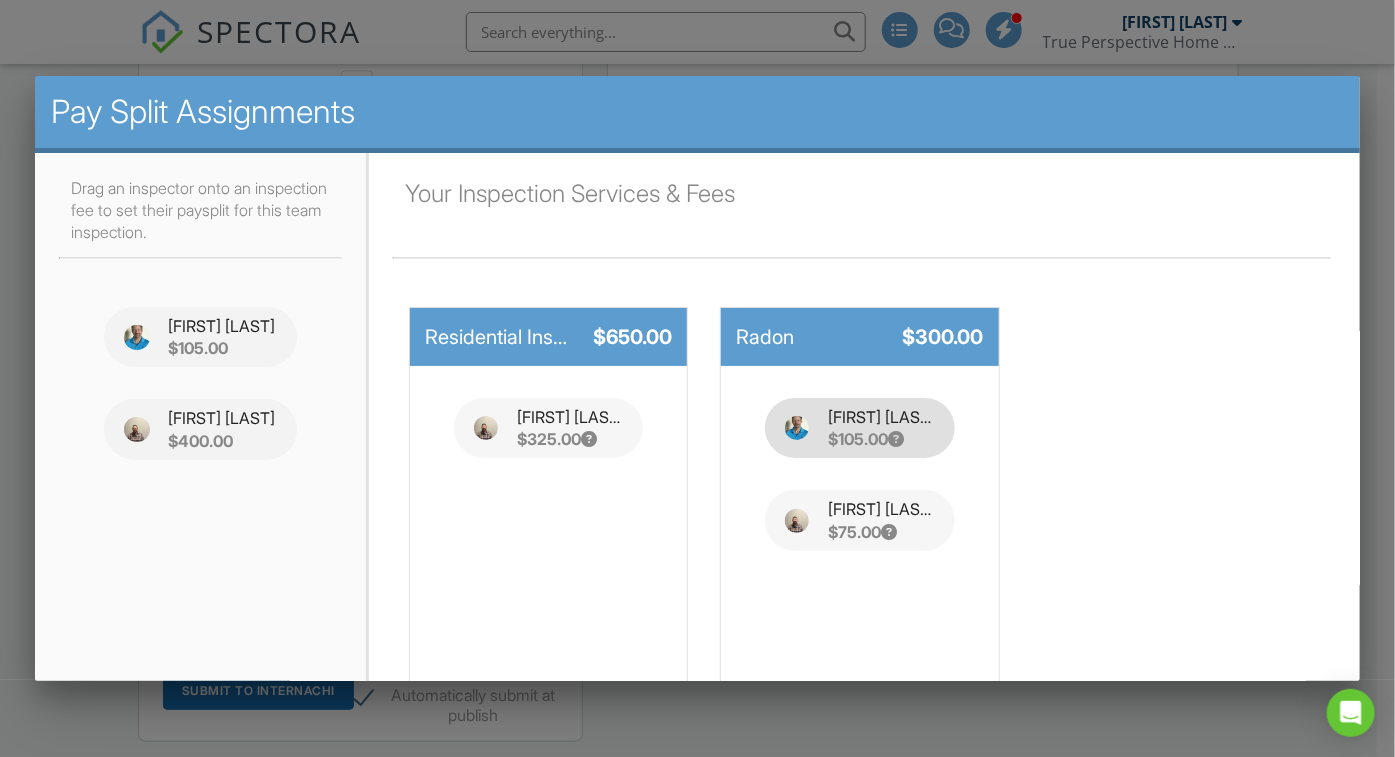 type 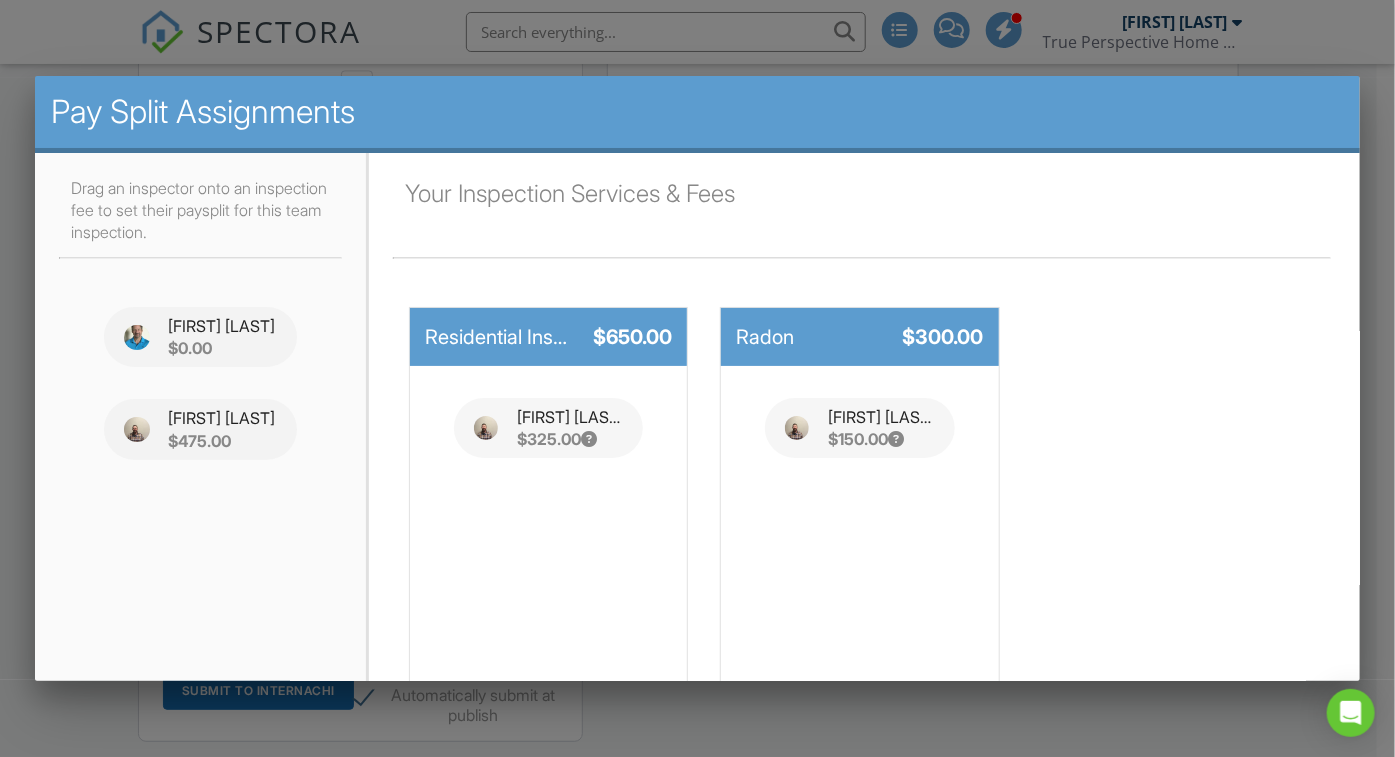 scroll, scrollTop: 94, scrollLeft: 0, axis: vertical 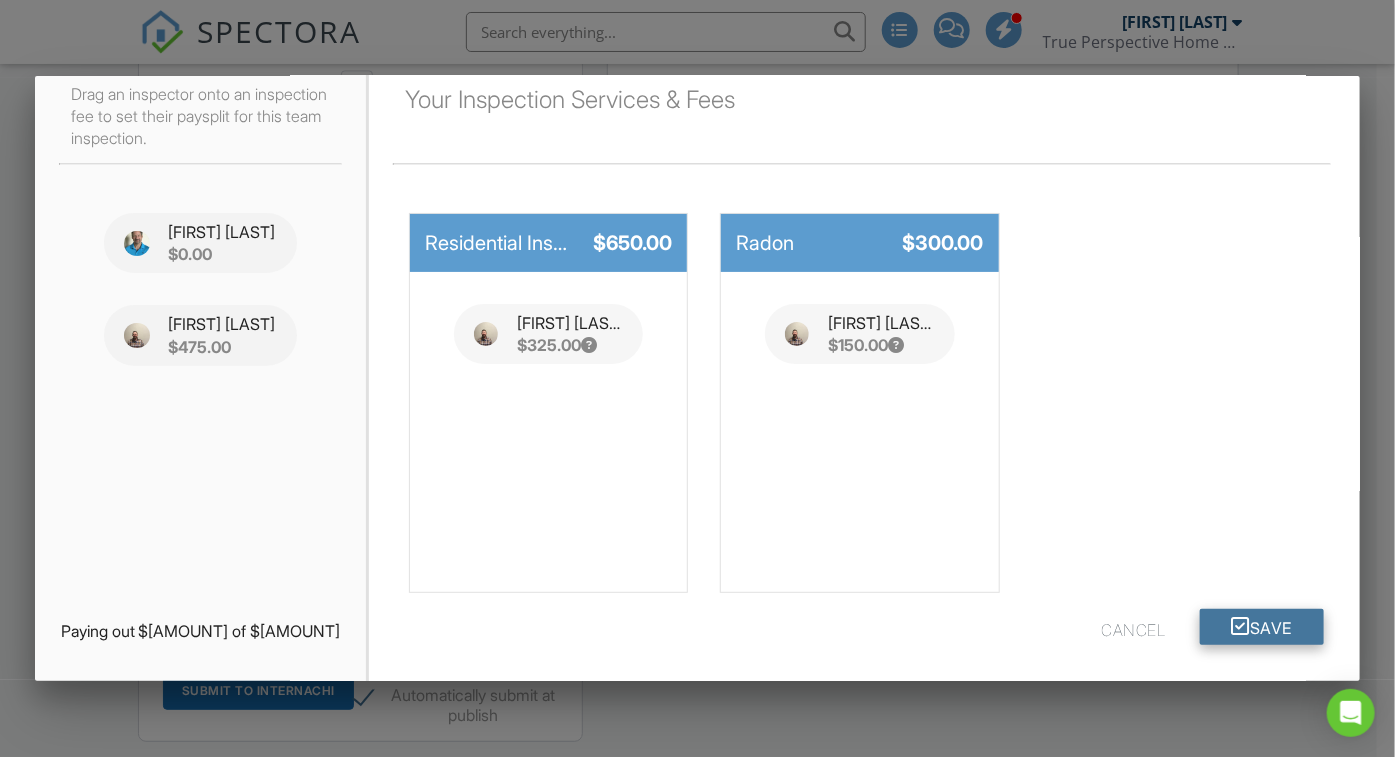 click on "Save" at bounding box center [1262, 627] 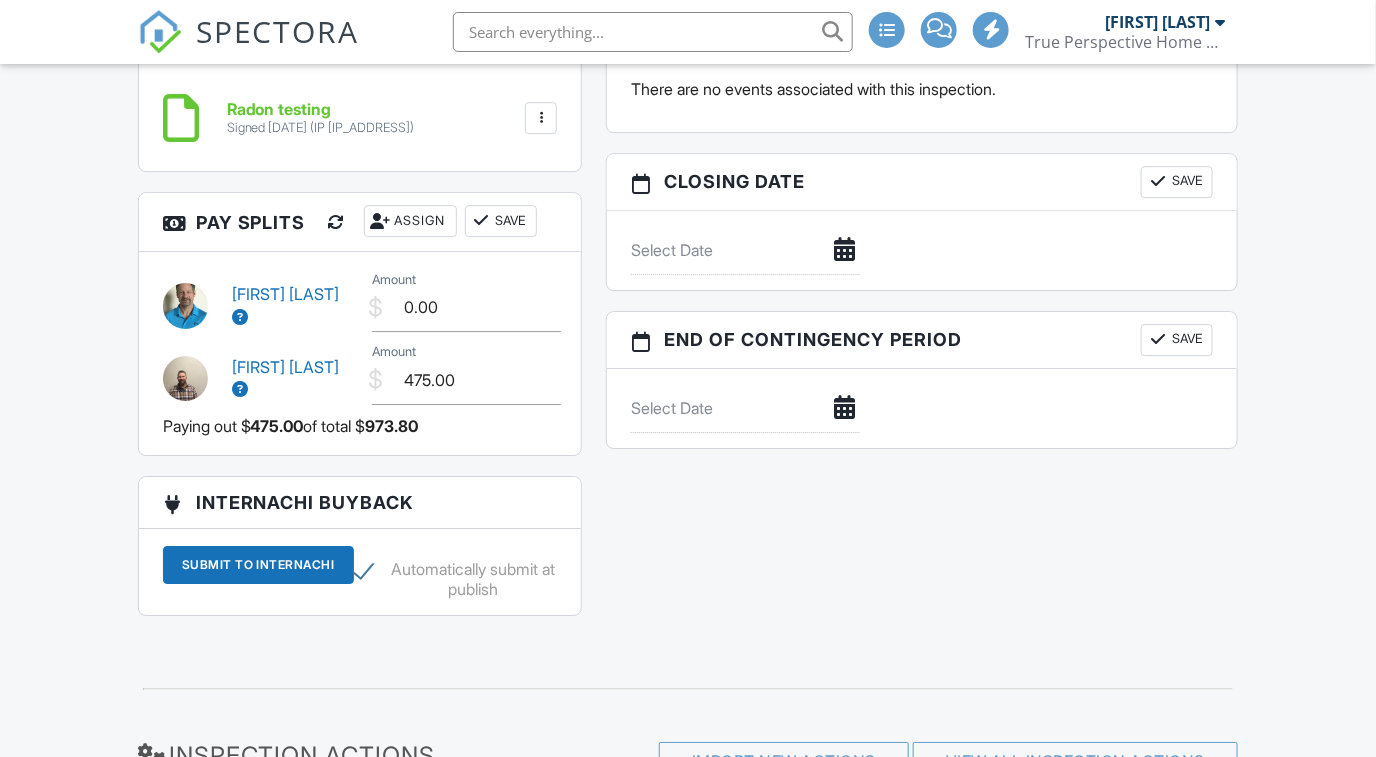 scroll, scrollTop: 2125, scrollLeft: 0, axis: vertical 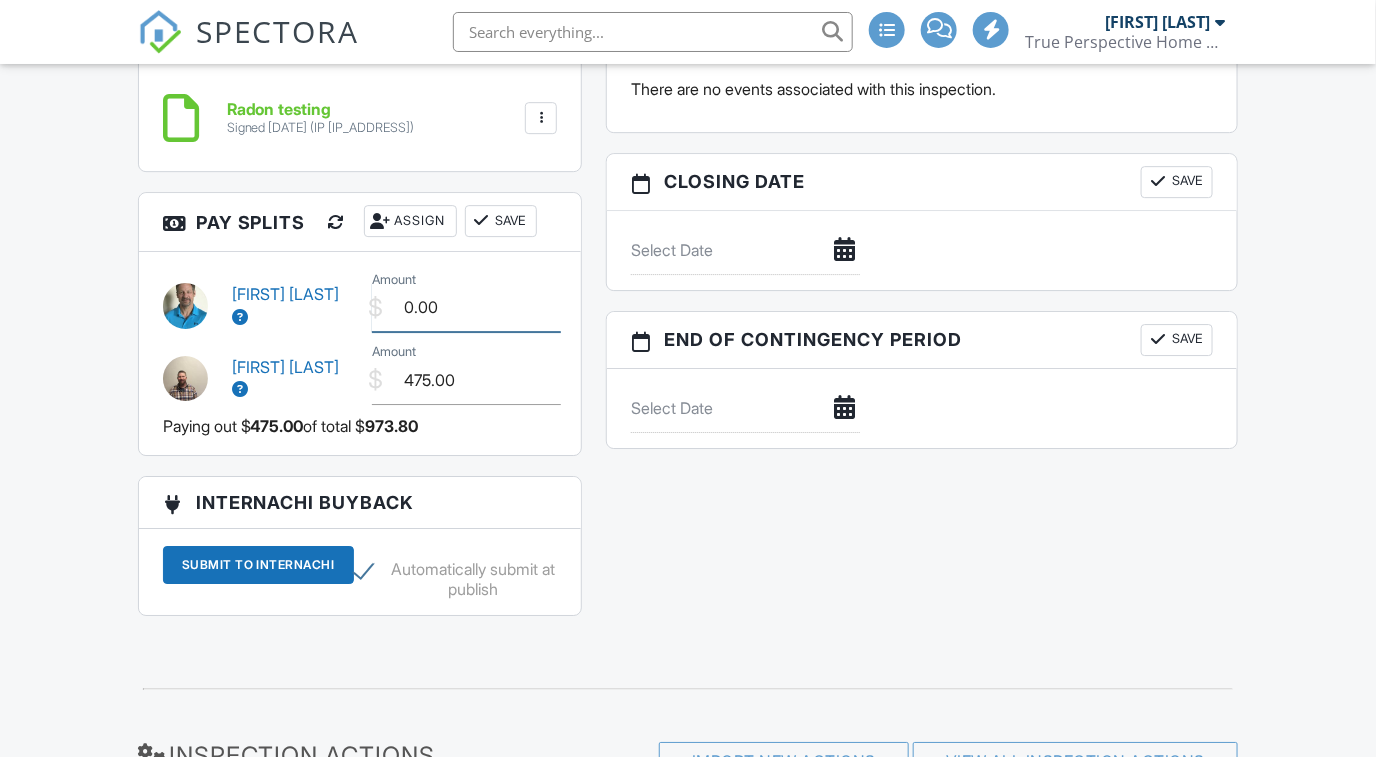 click on "0.00" at bounding box center (466, 307) 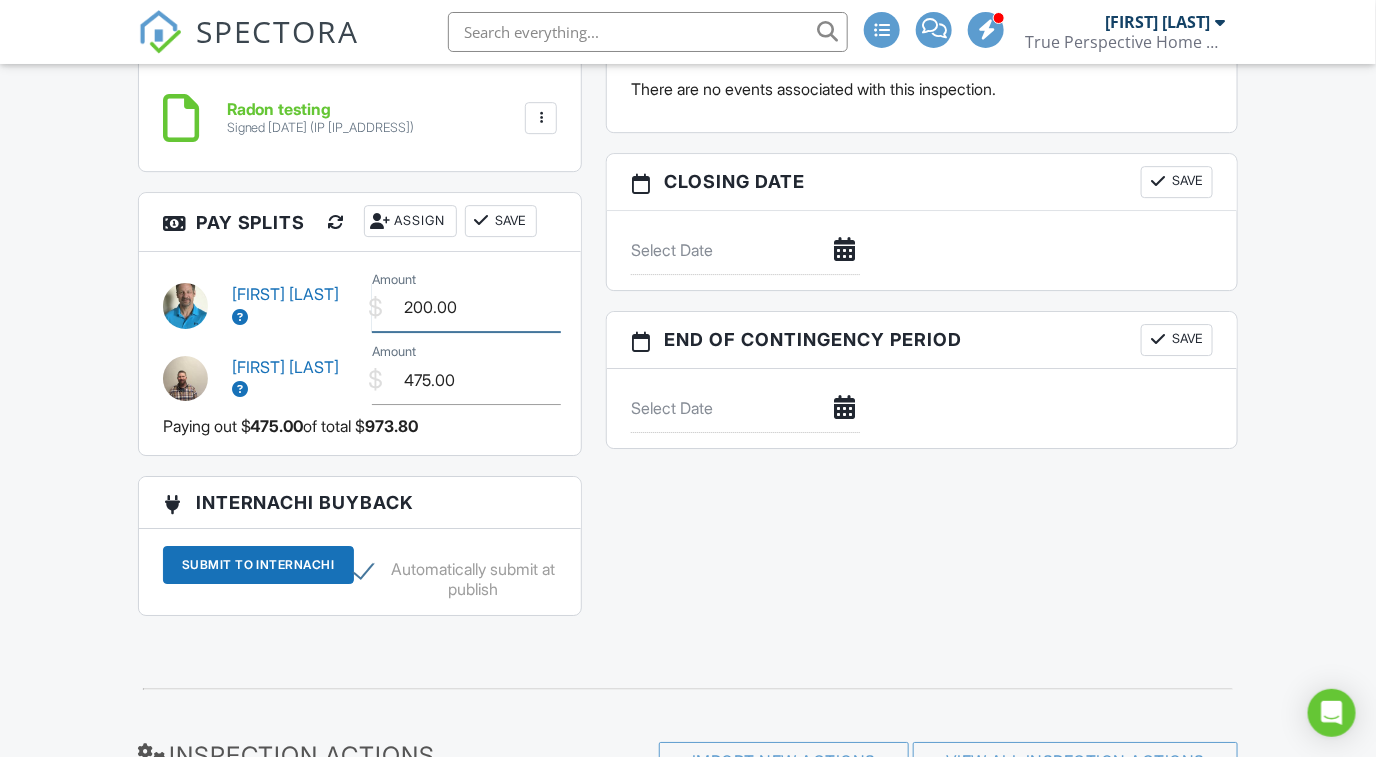type on "200.00" 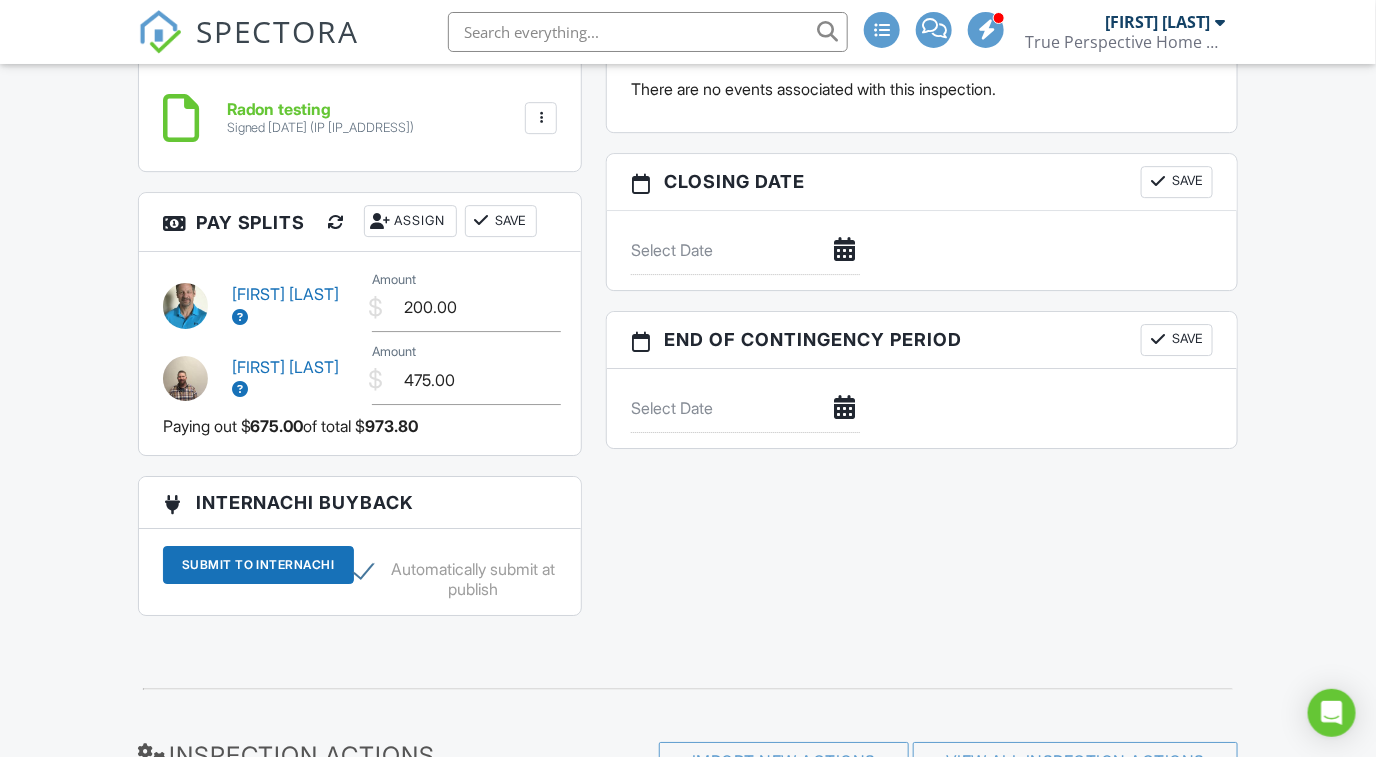 click on "Save" at bounding box center [501, 221] 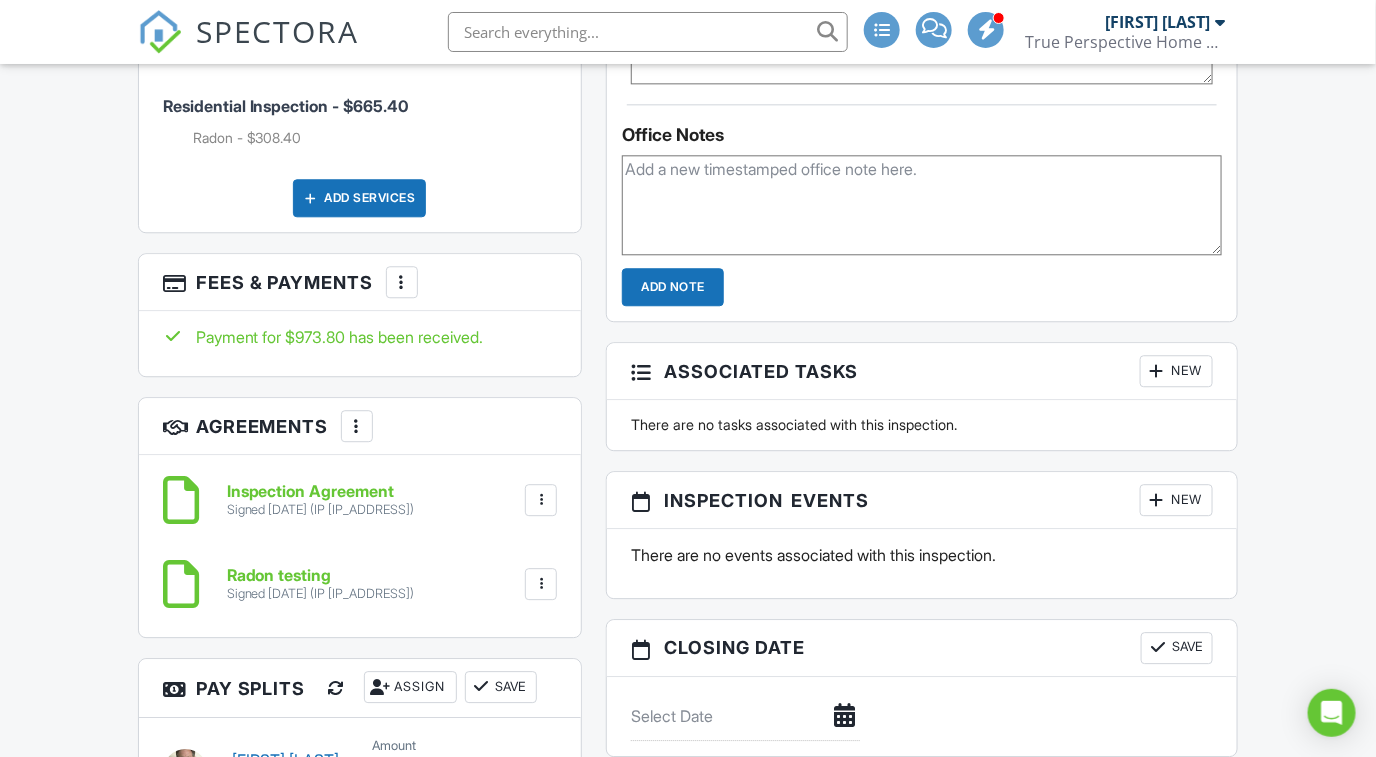 scroll, scrollTop: 1624, scrollLeft: 0, axis: vertical 